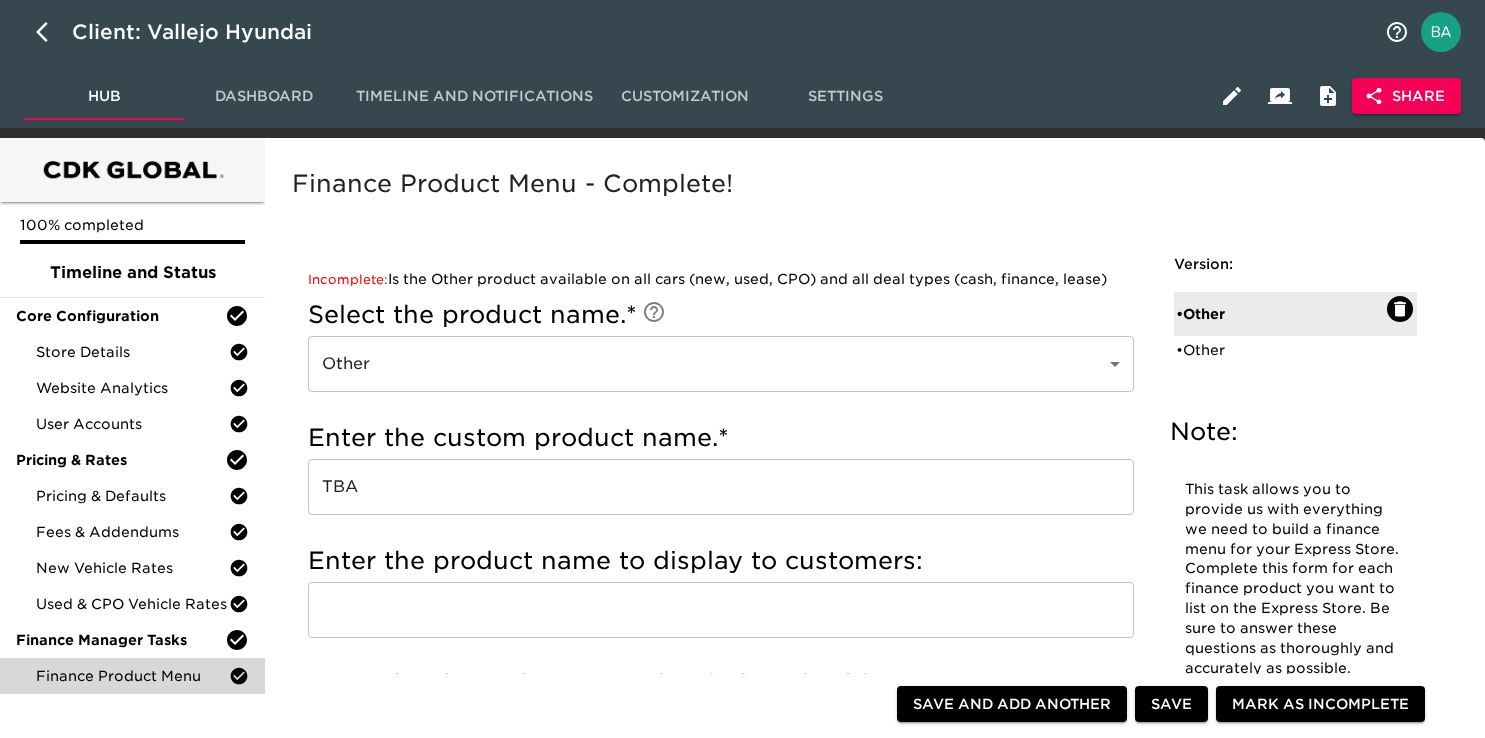 scroll, scrollTop: 1634, scrollLeft: 0, axis: vertical 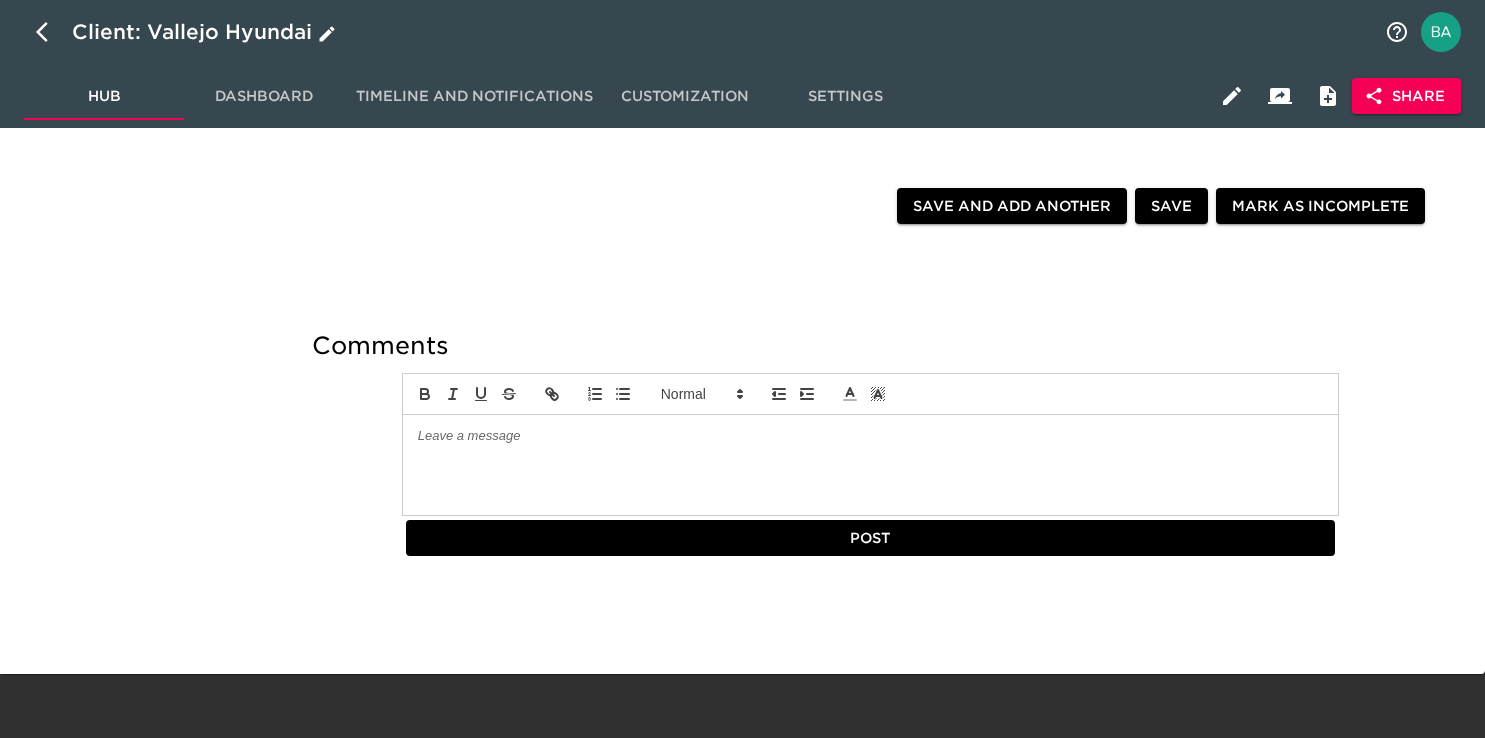 click at bounding box center (48, 32) 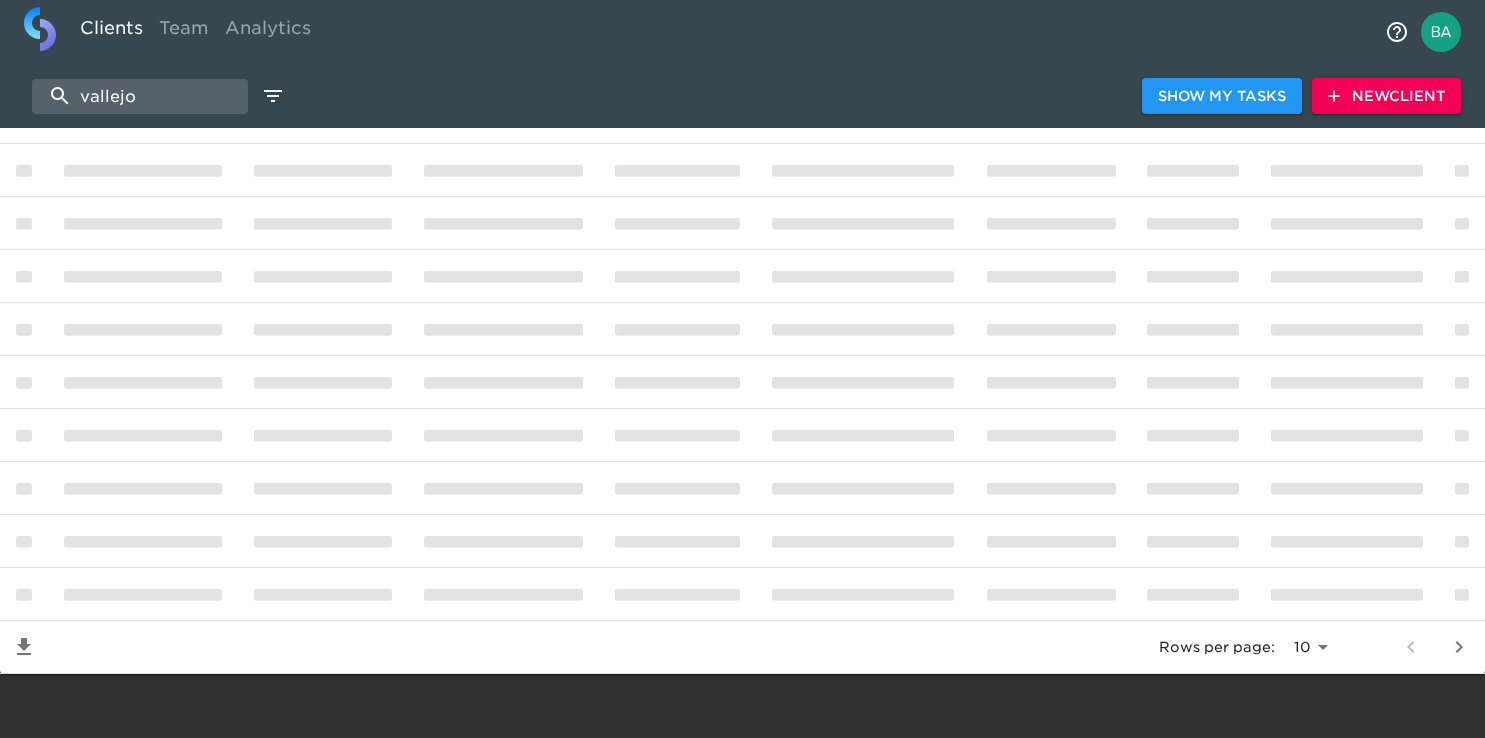 scroll, scrollTop: 0, scrollLeft: 0, axis: both 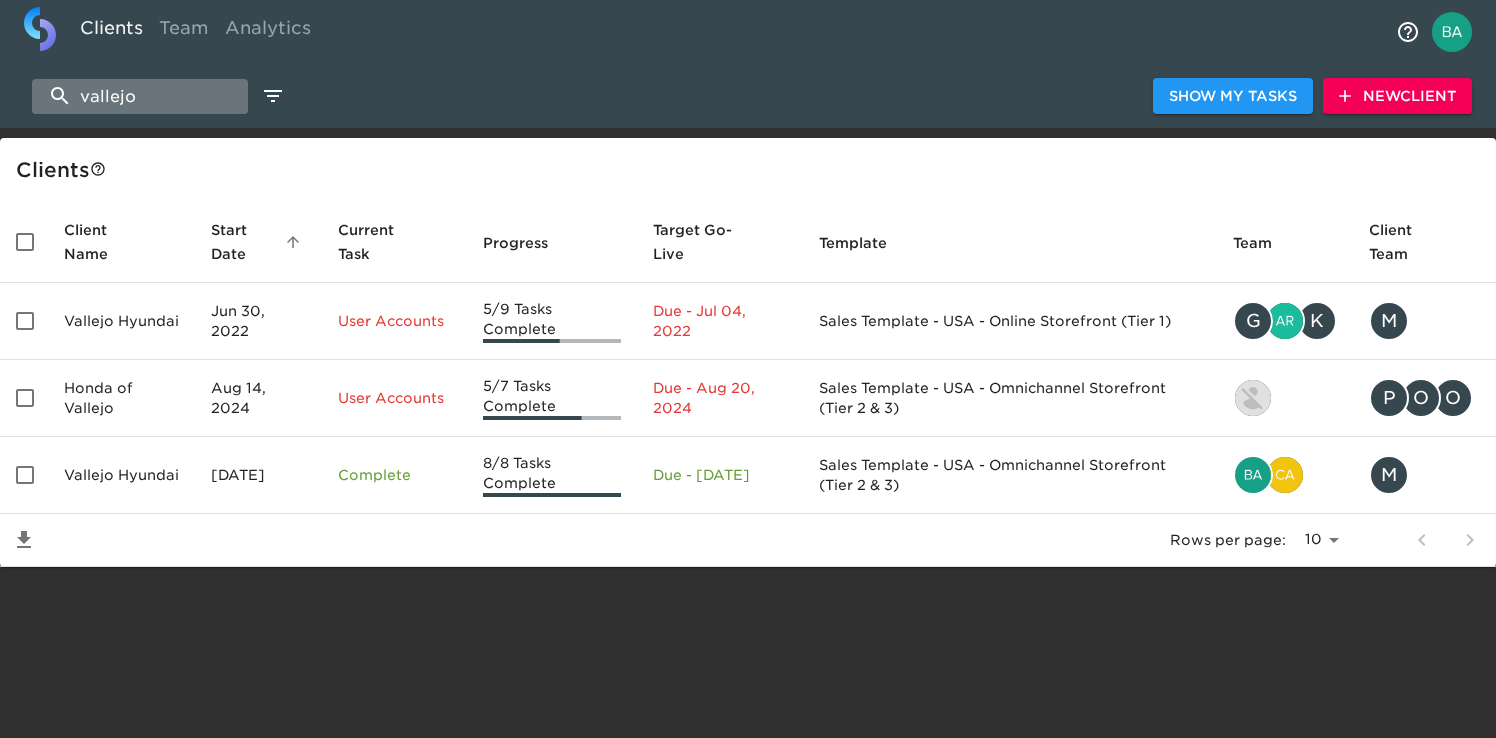 click on "vallejo" at bounding box center (140, 96) 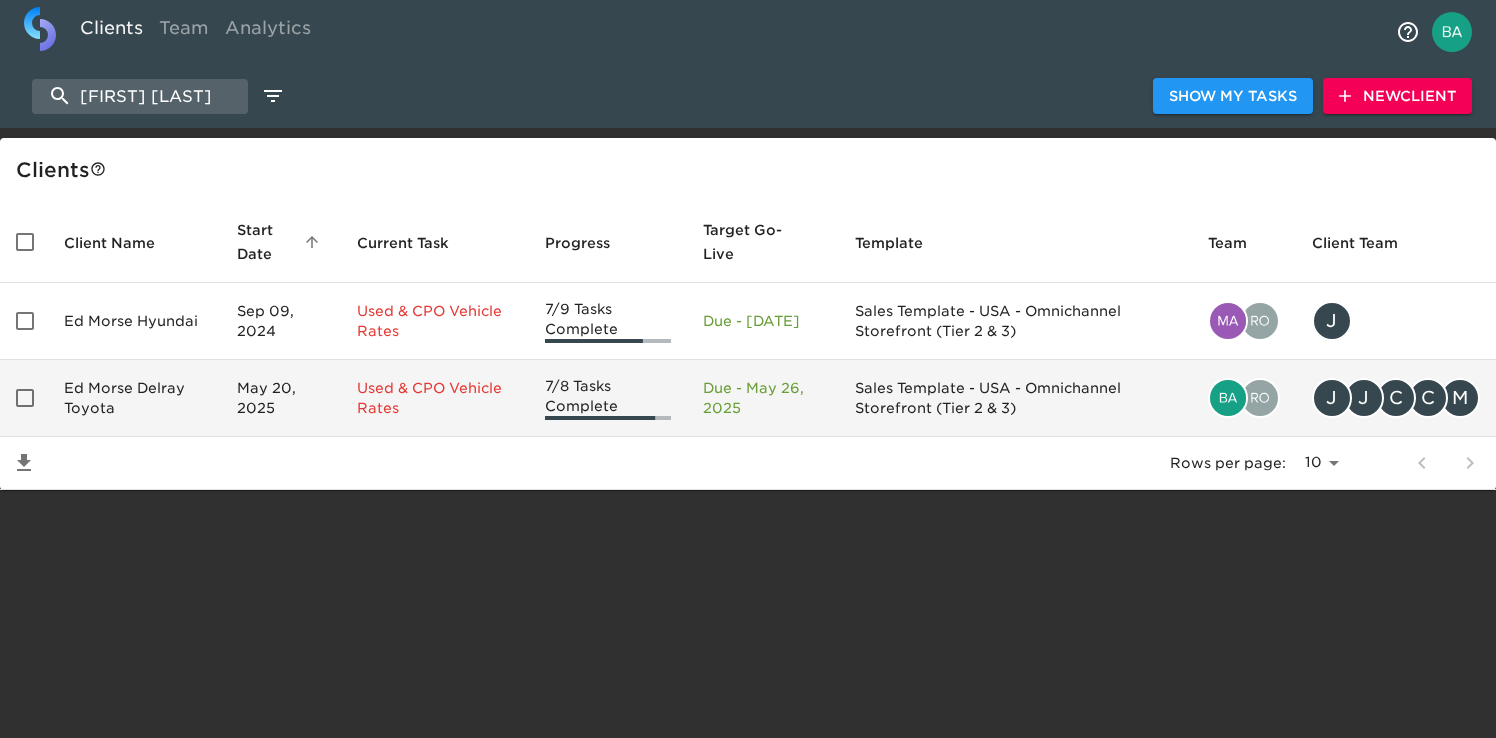 type on "ed mor" 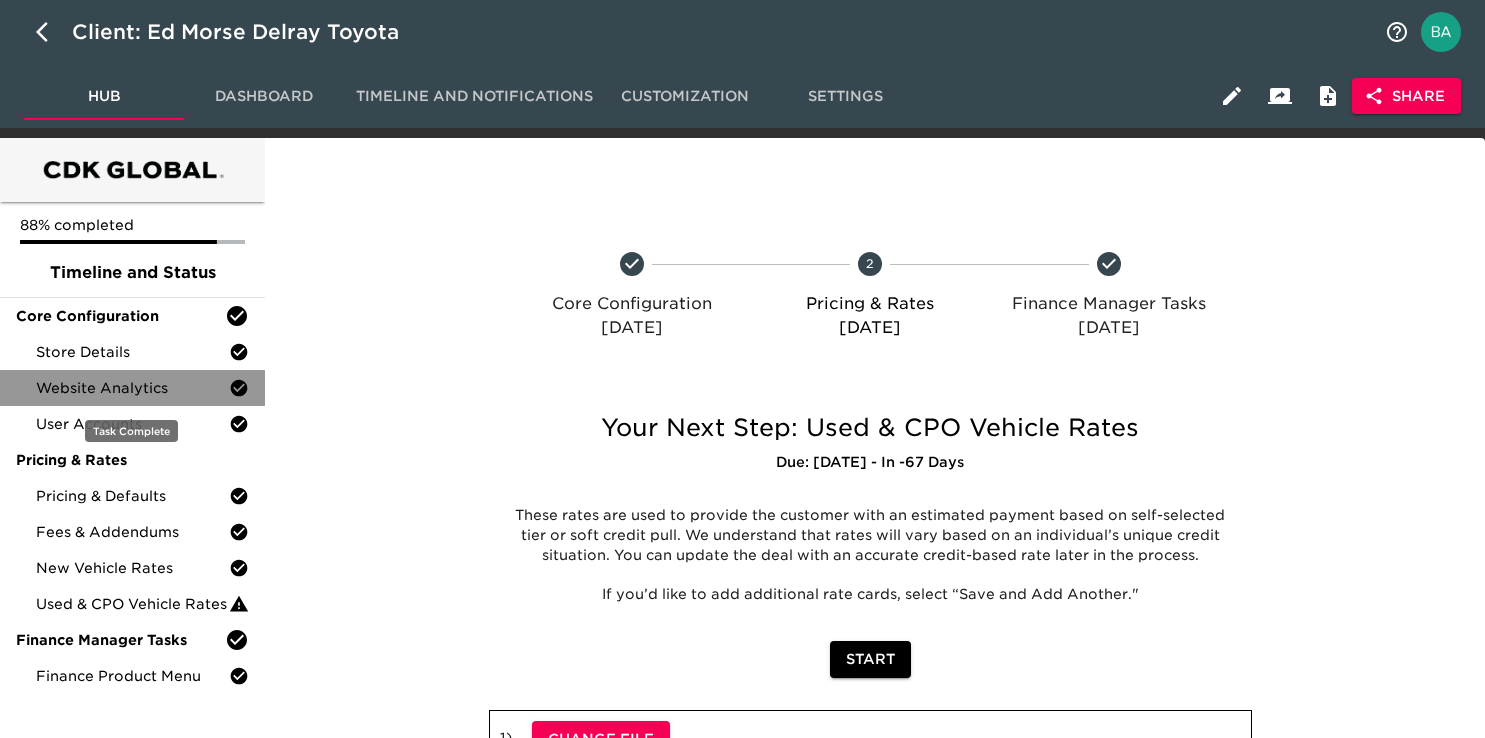 click on "Website Analytics" at bounding box center [132, 388] 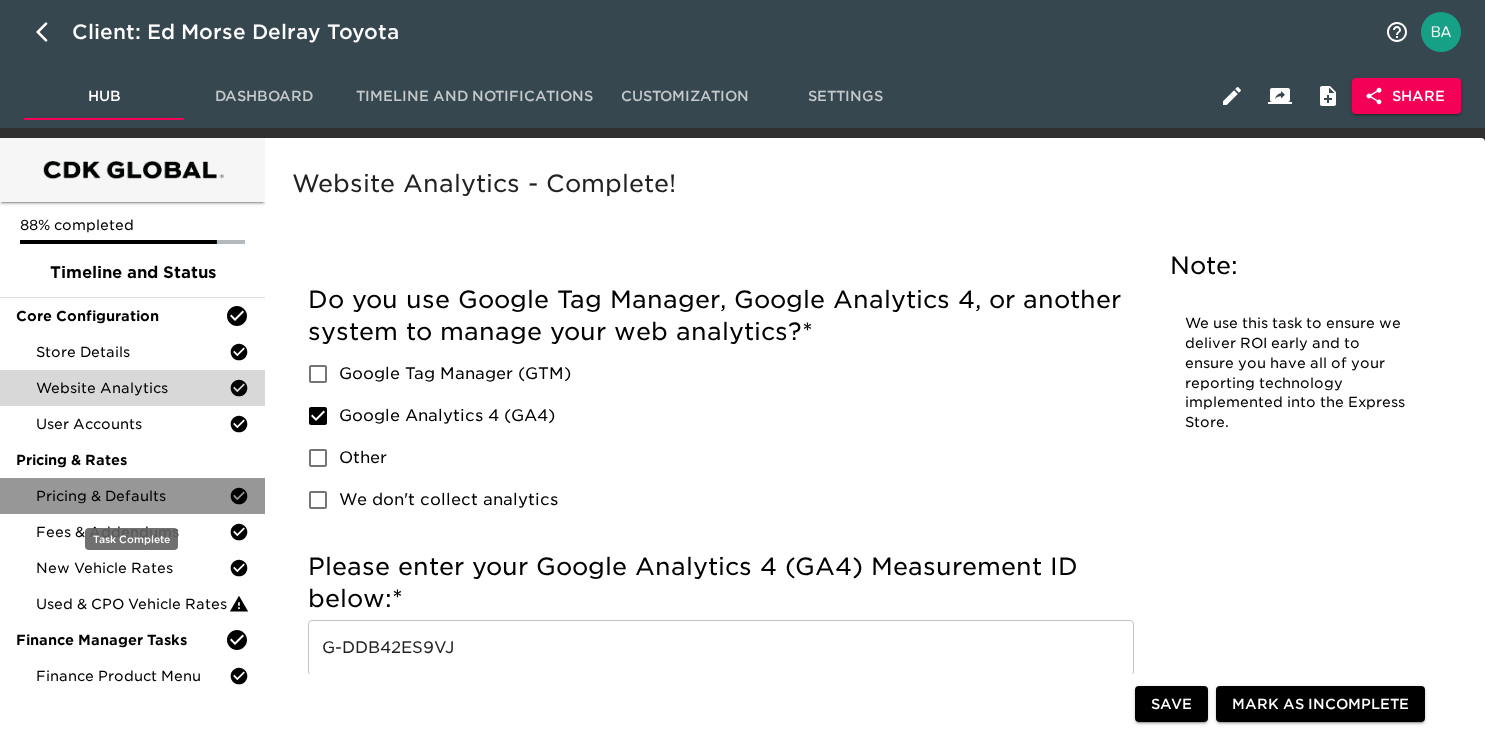 click on "Pricing & Defaults" at bounding box center [132, 496] 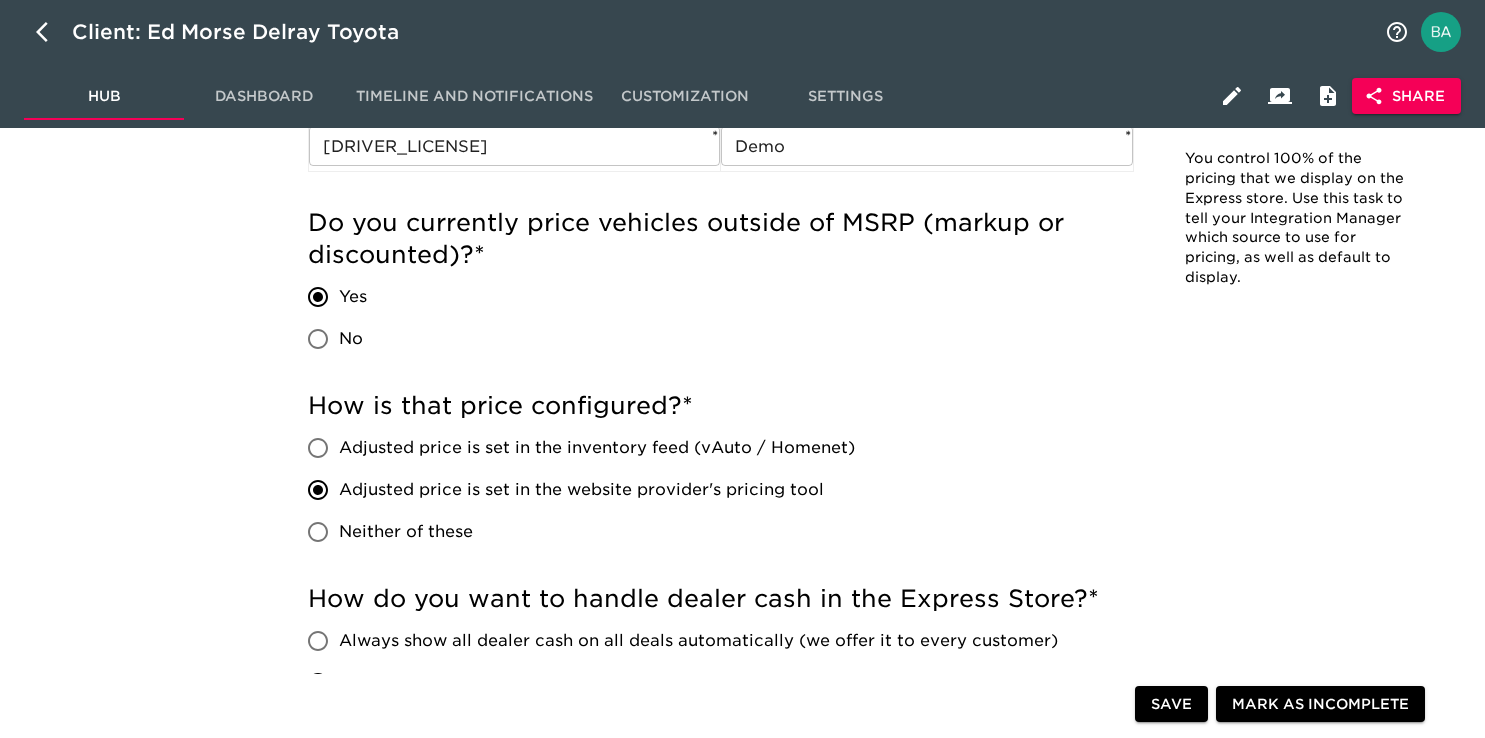 scroll, scrollTop: 883, scrollLeft: 0, axis: vertical 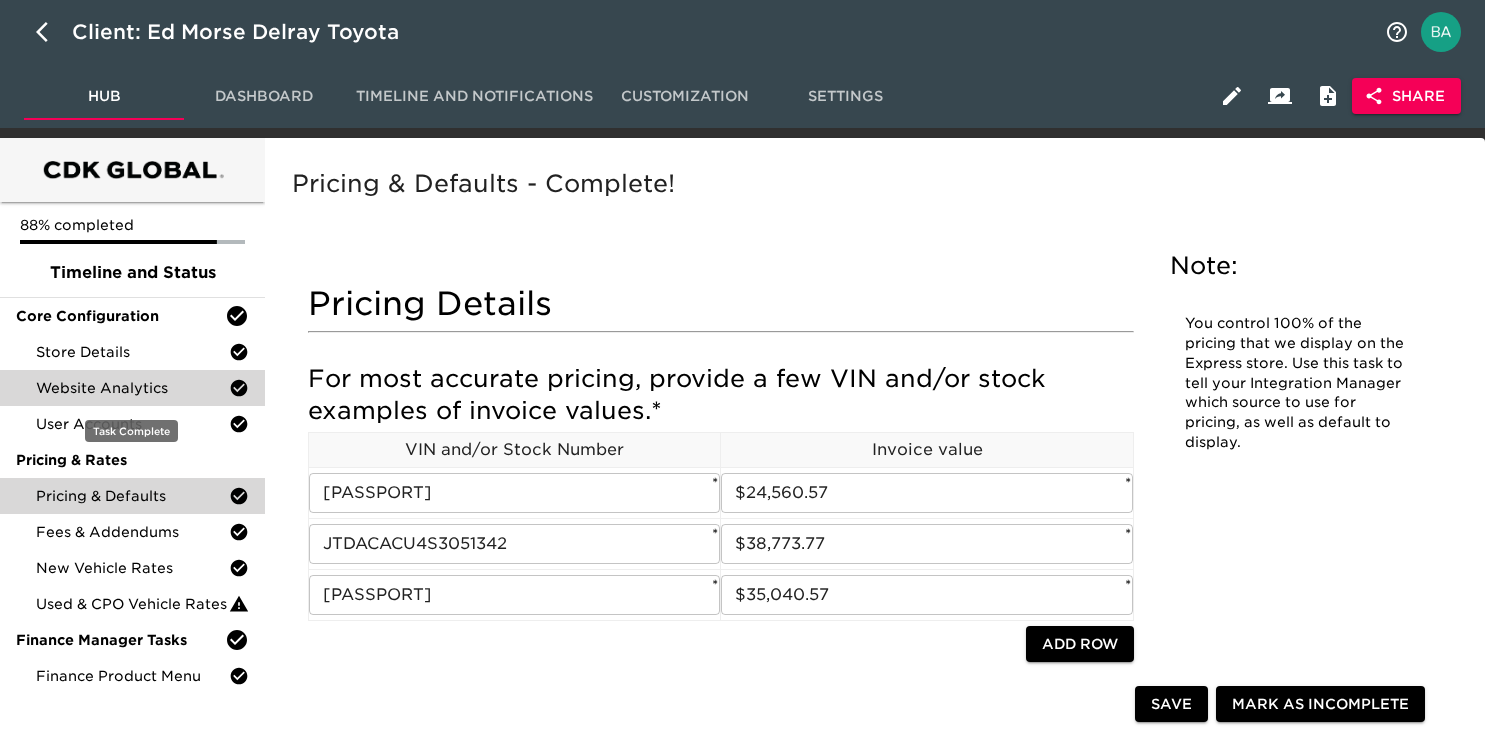click on "Website Analytics" at bounding box center (132, 388) 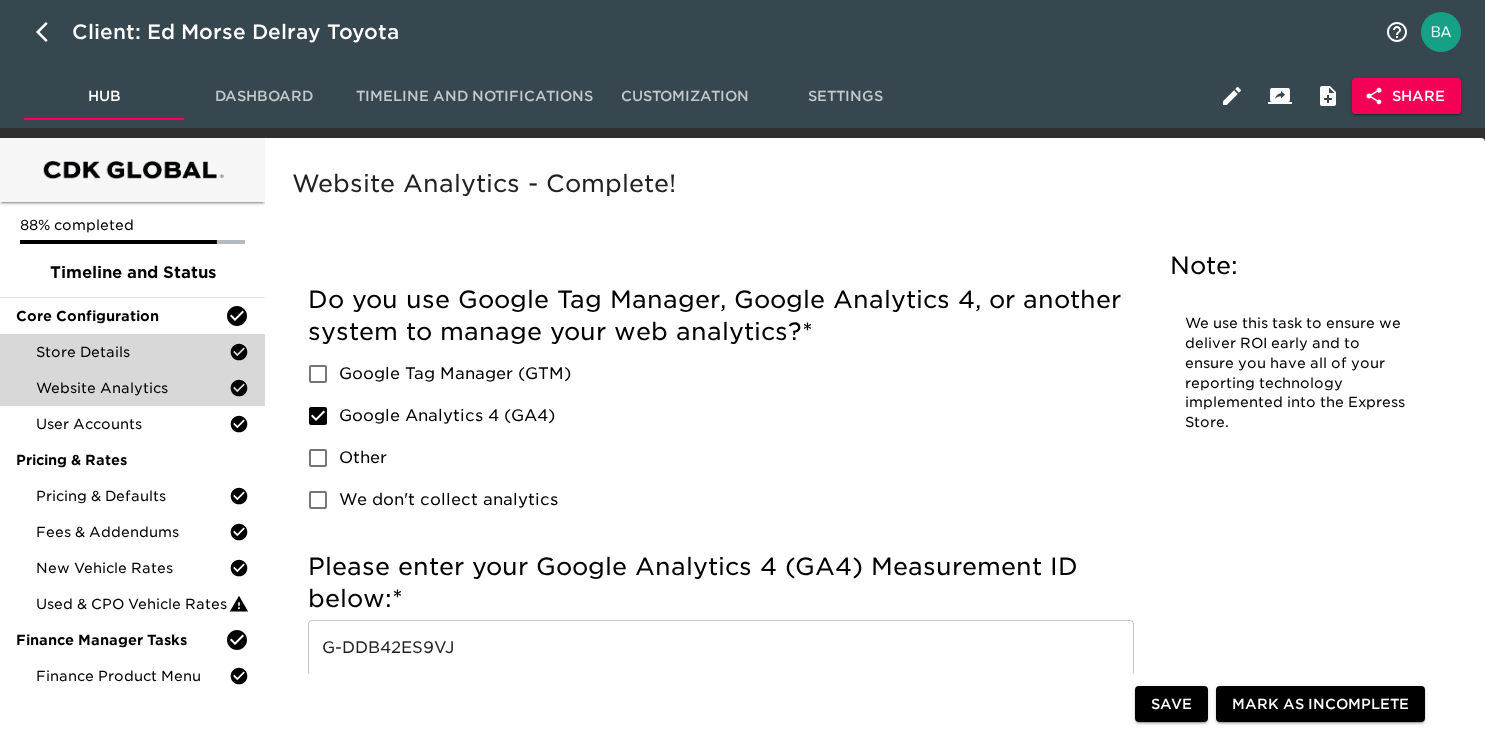 click on "Store Details" at bounding box center [132, 352] 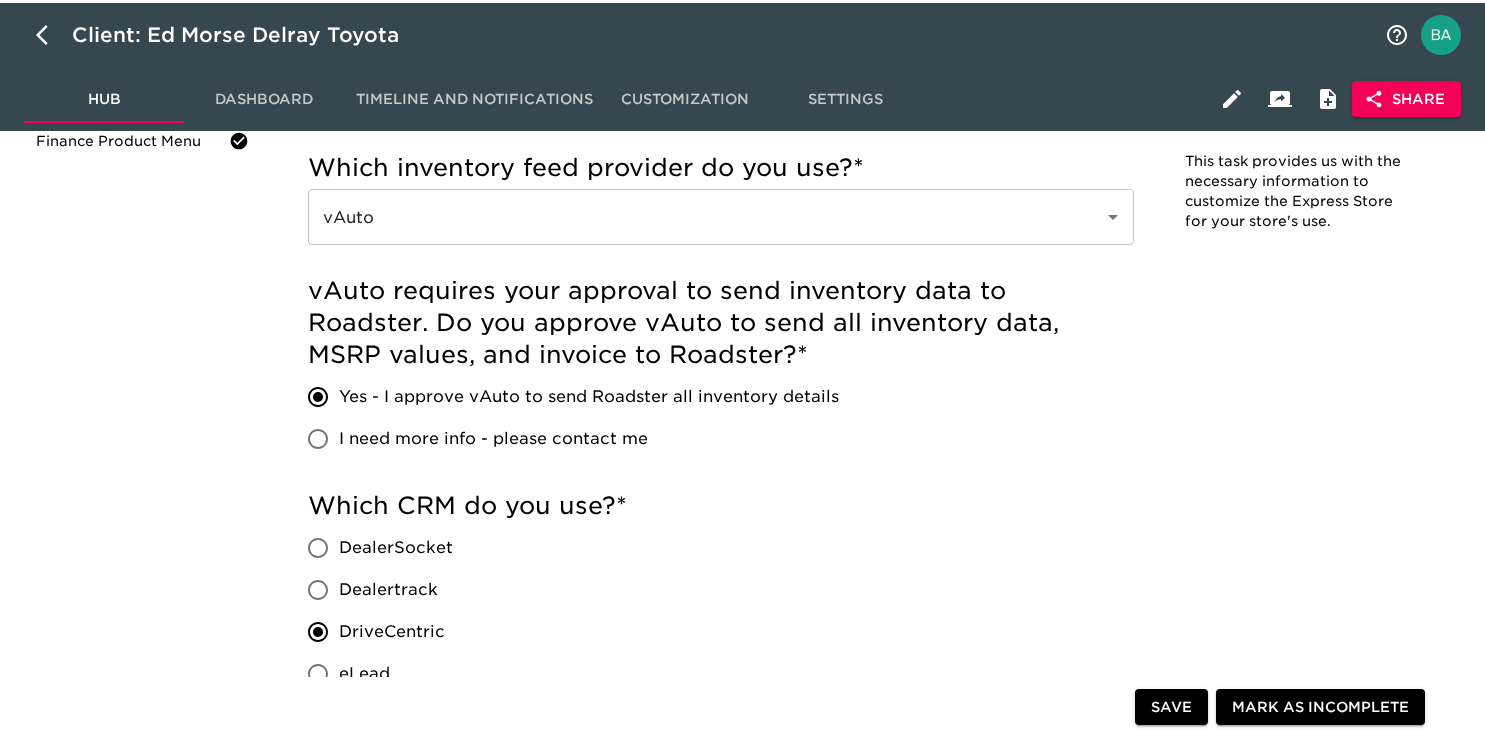 scroll, scrollTop: 517, scrollLeft: 0, axis: vertical 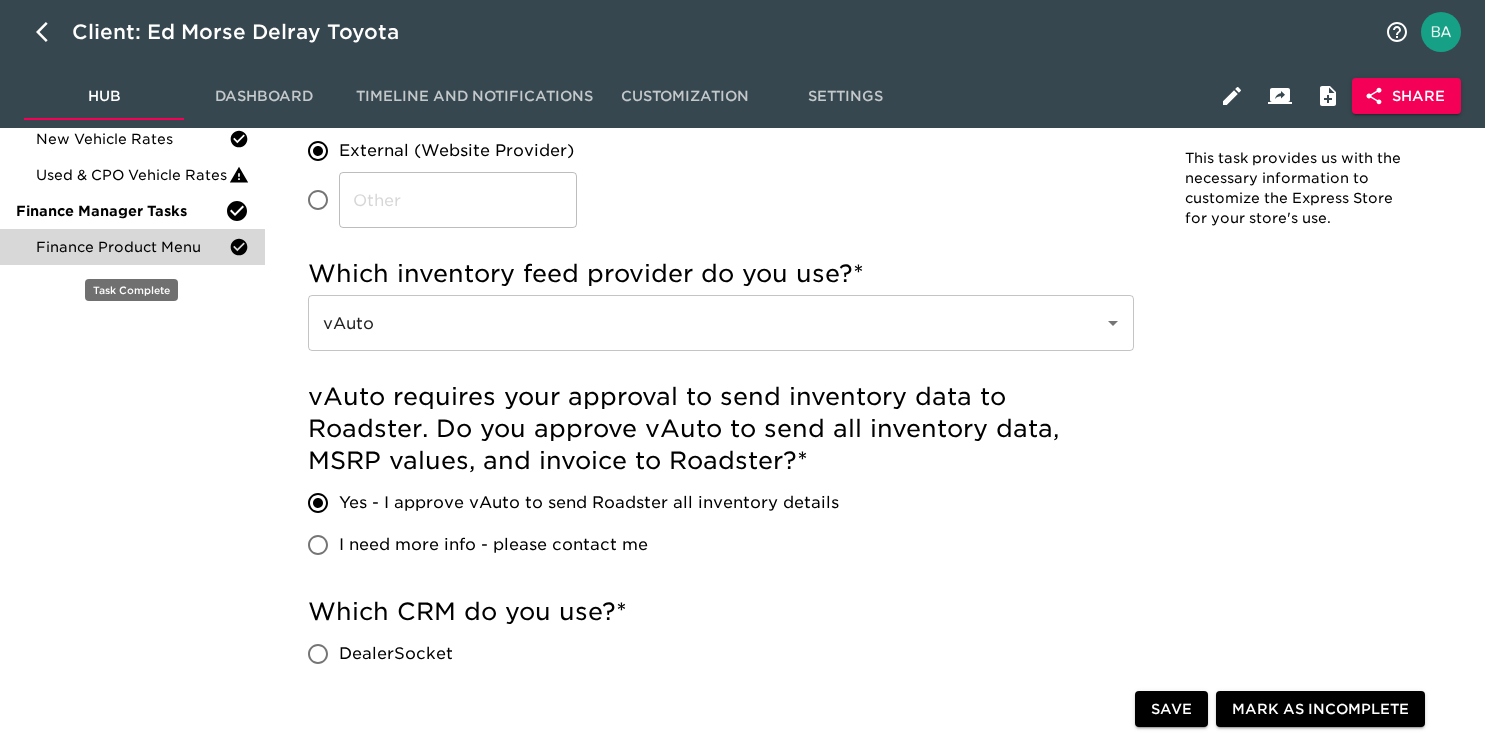click on "Finance Product Menu" at bounding box center [132, 247] 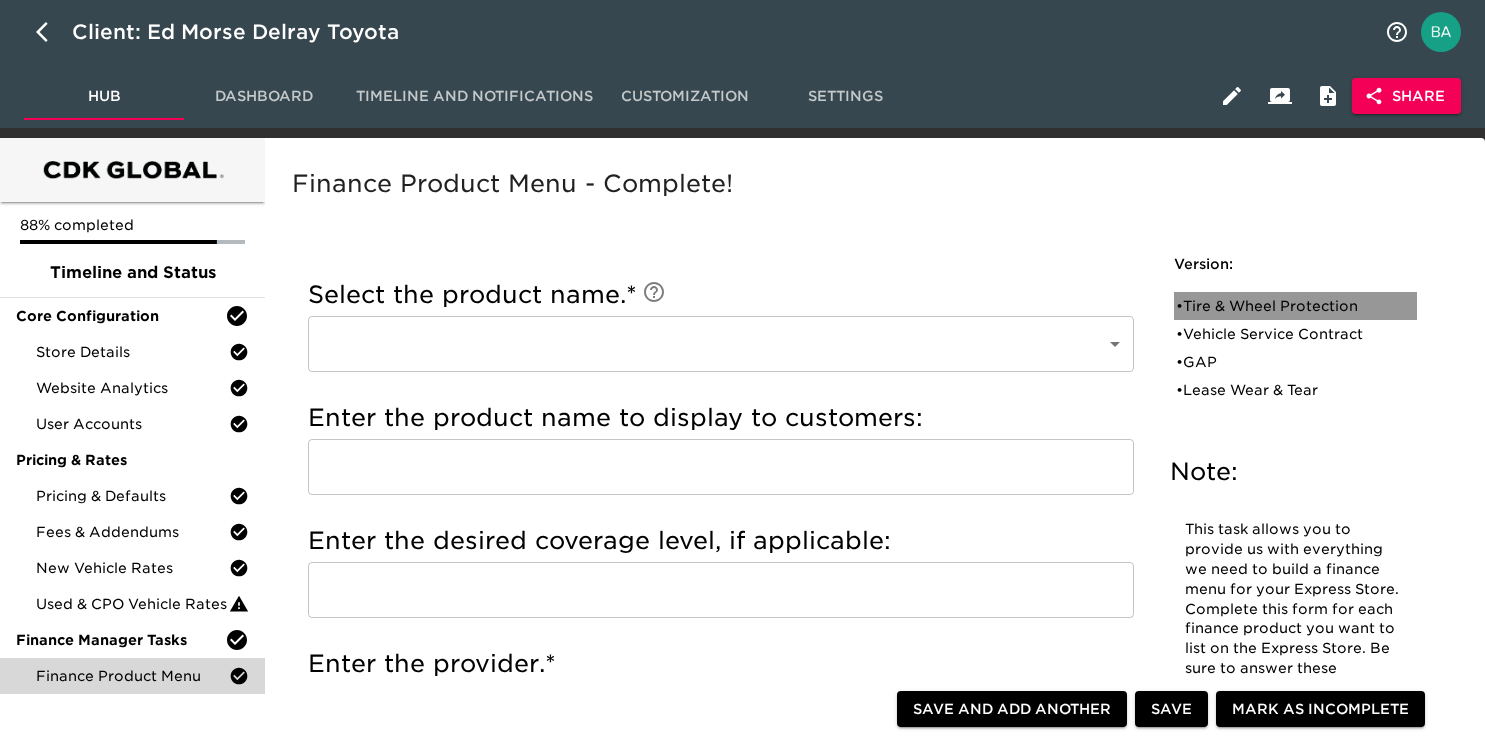 click on "•  Tire & Wheel Protection" at bounding box center (1281, 306) 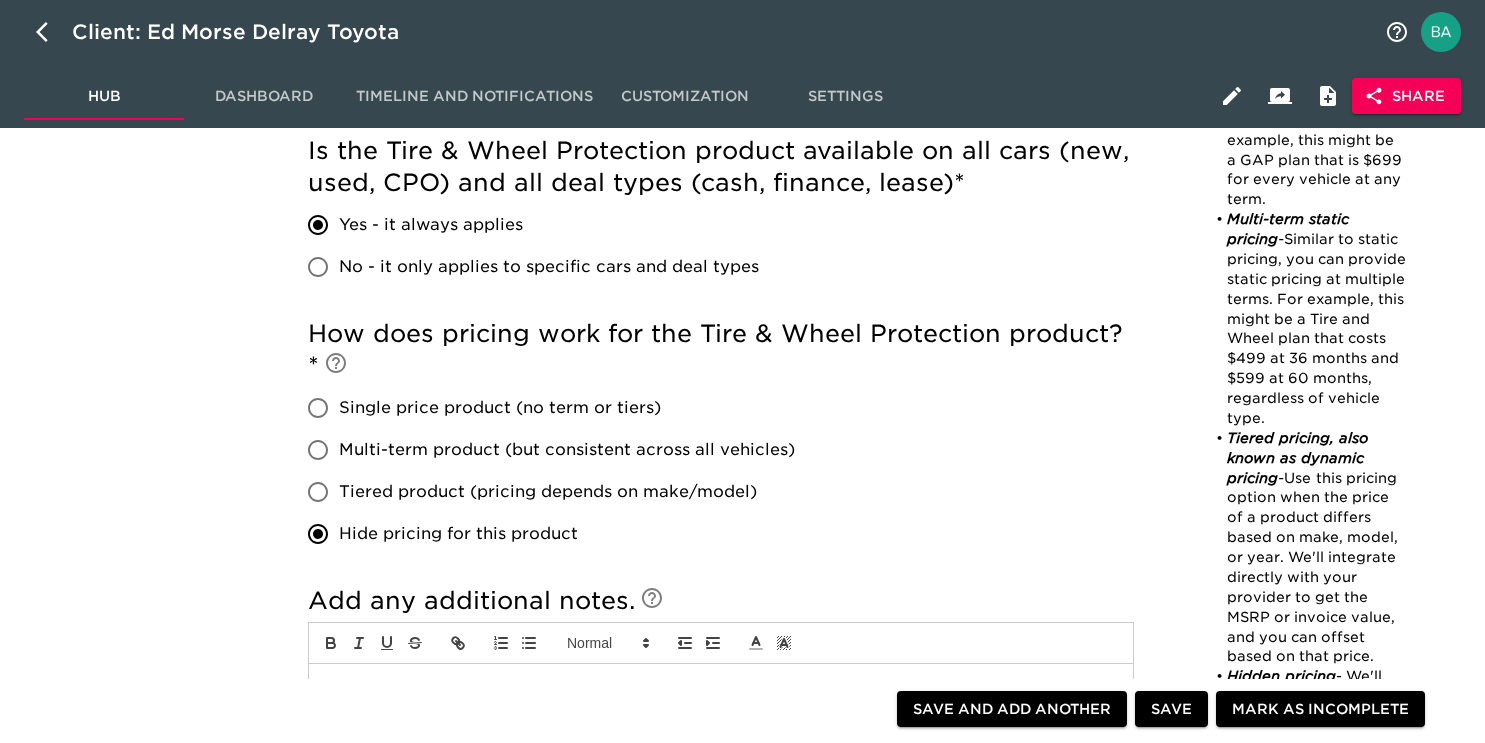 scroll, scrollTop: 782, scrollLeft: 0, axis: vertical 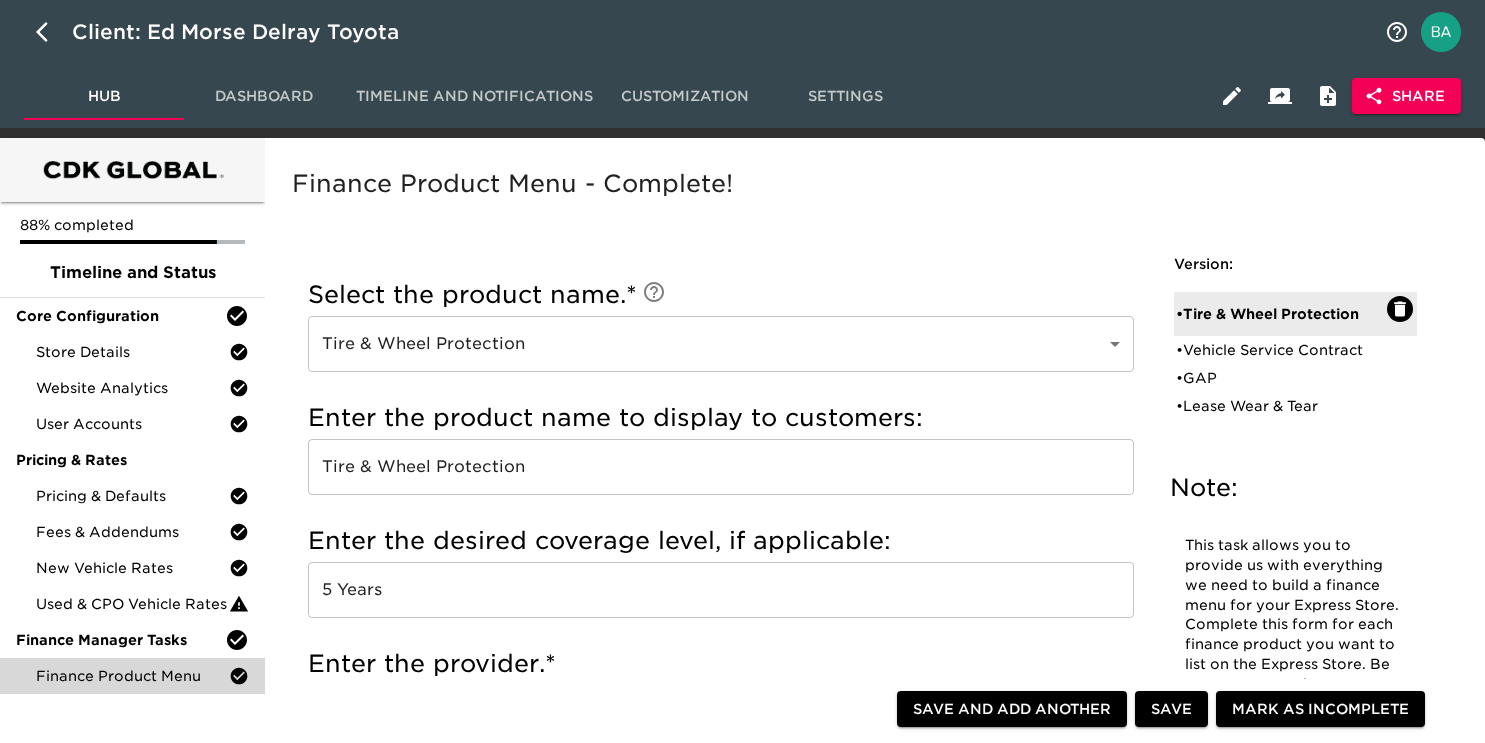 click on "Tire & Wheel Protection" at bounding box center (721, 467) 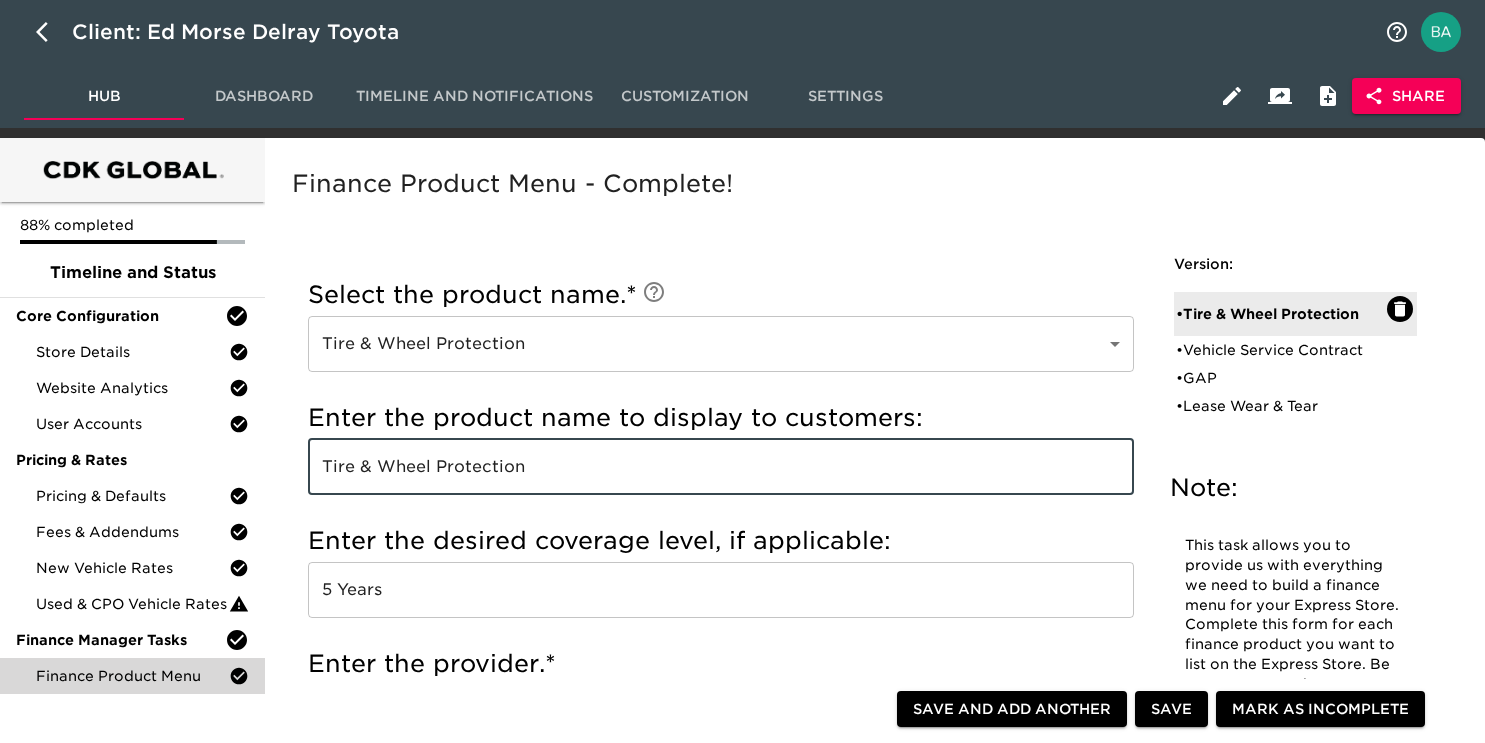 click on "Tire & Wheel Protection" at bounding box center [721, 467] 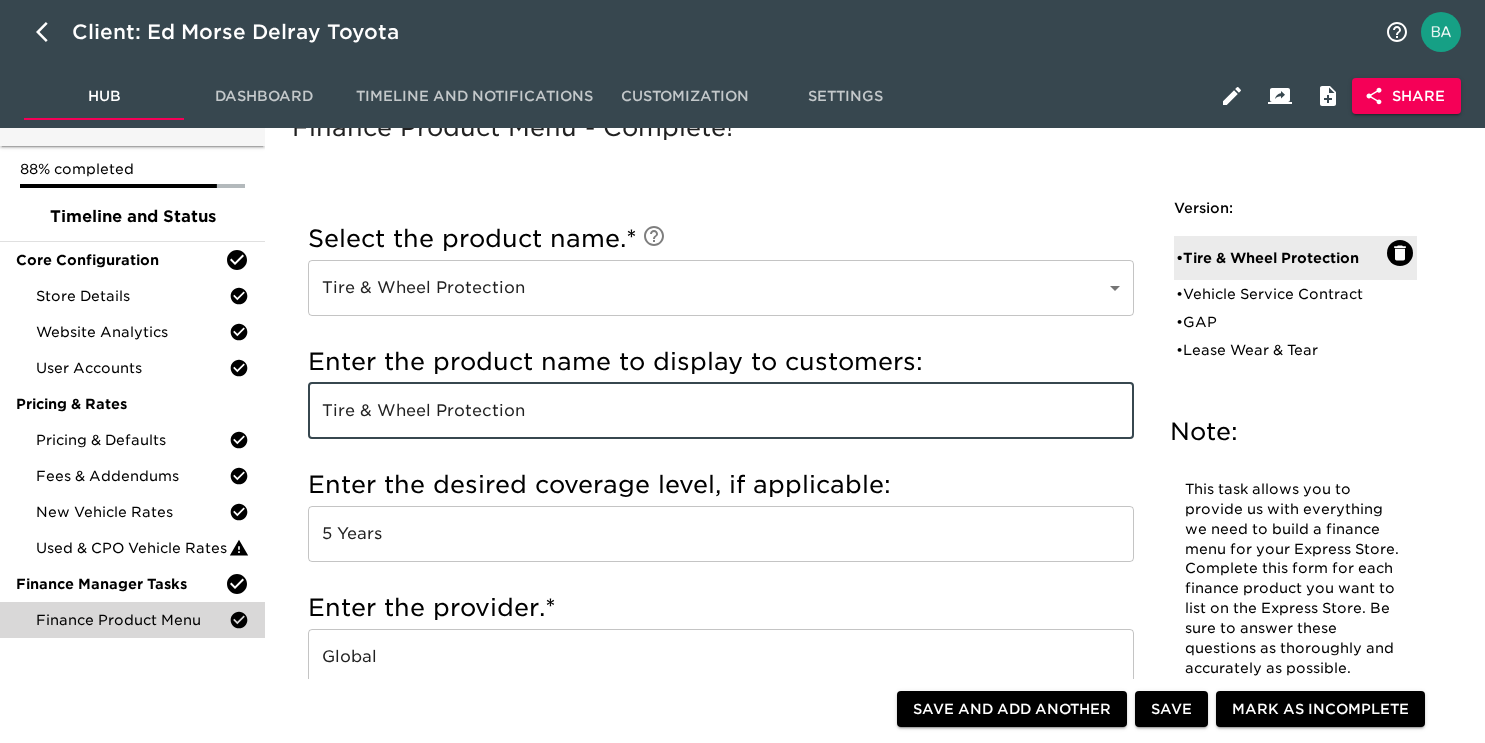 scroll, scrollTop: 181, scrollLeft: 0, axis: vertical 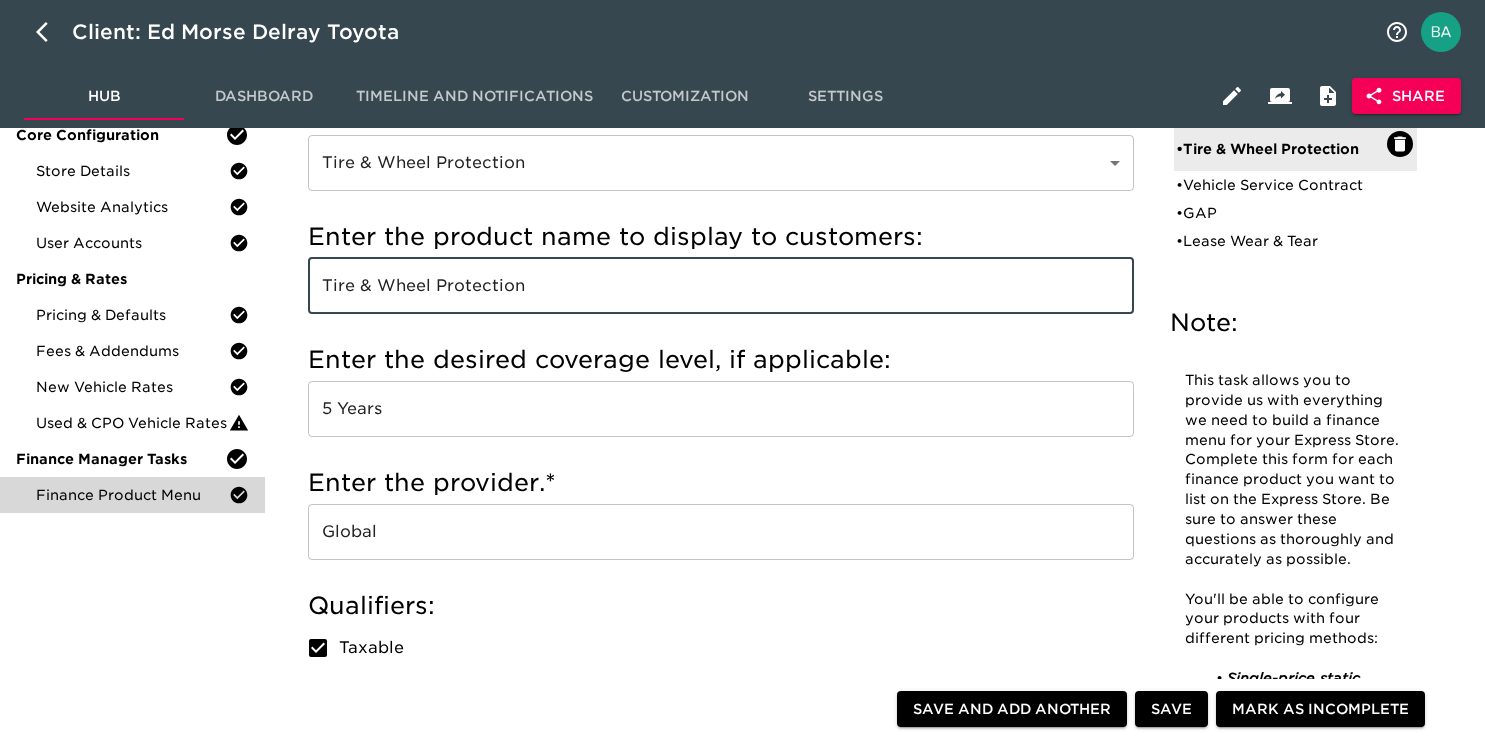click on "5 Years" at bounding box center [721, 409] 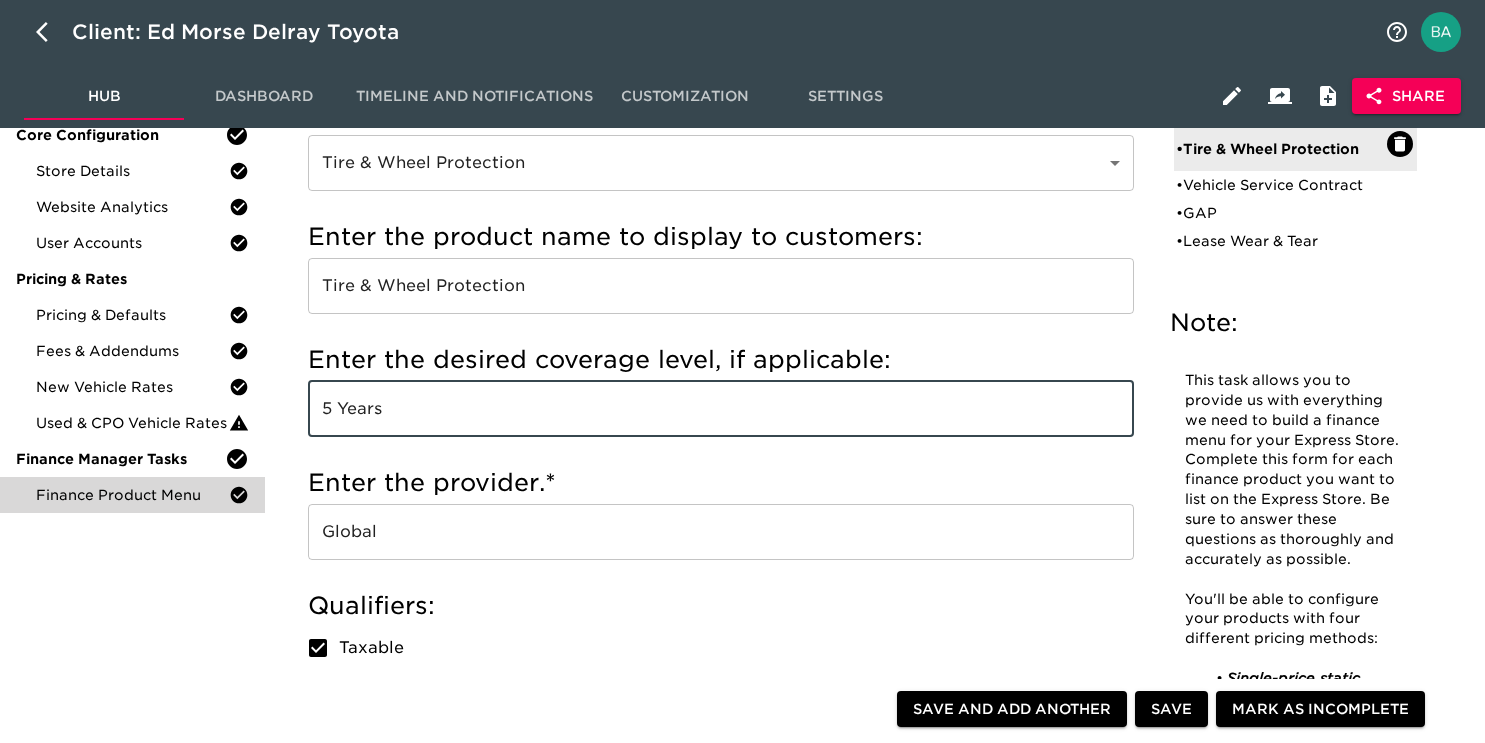 click on "5 Years" at bounding box center (721, 409) 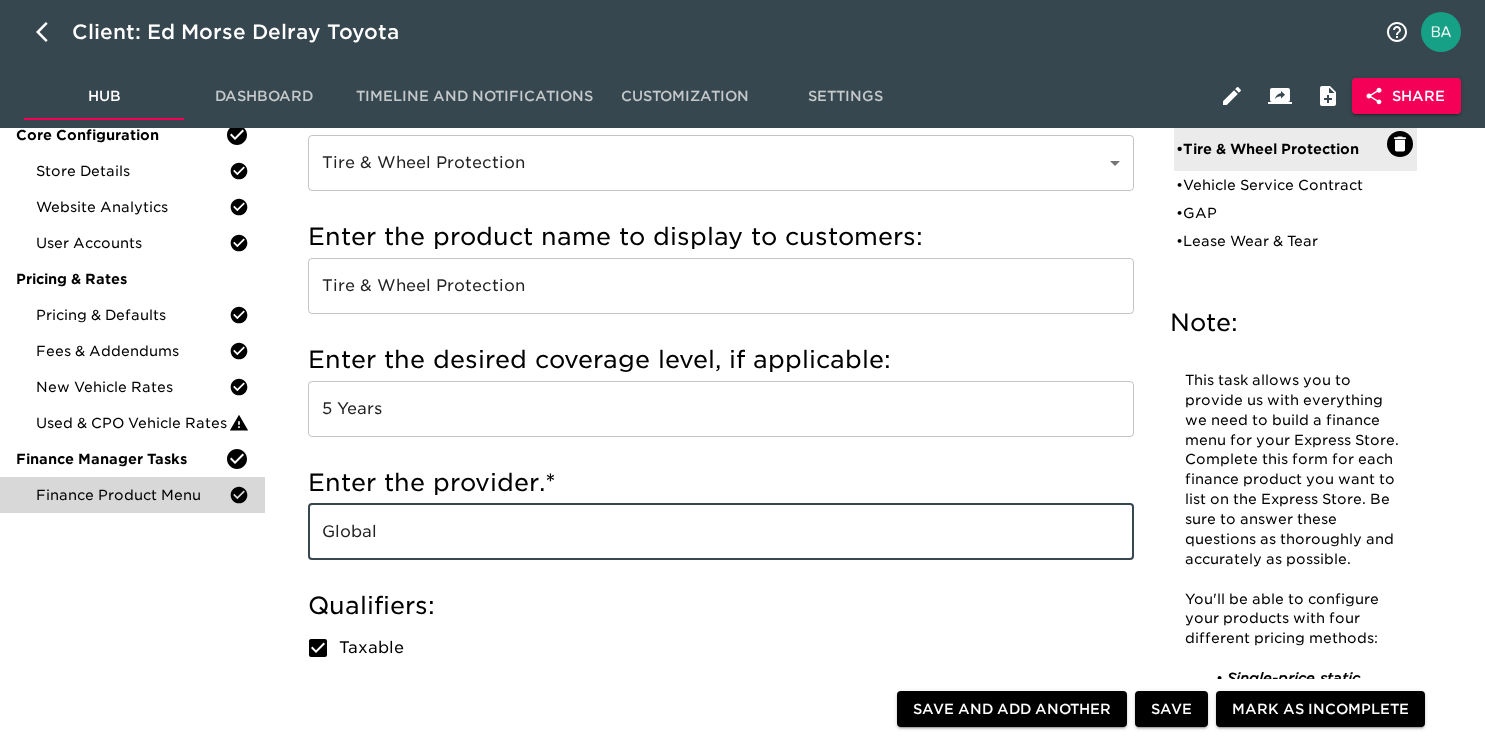 click on "Global" at bounding box center [721, 532] 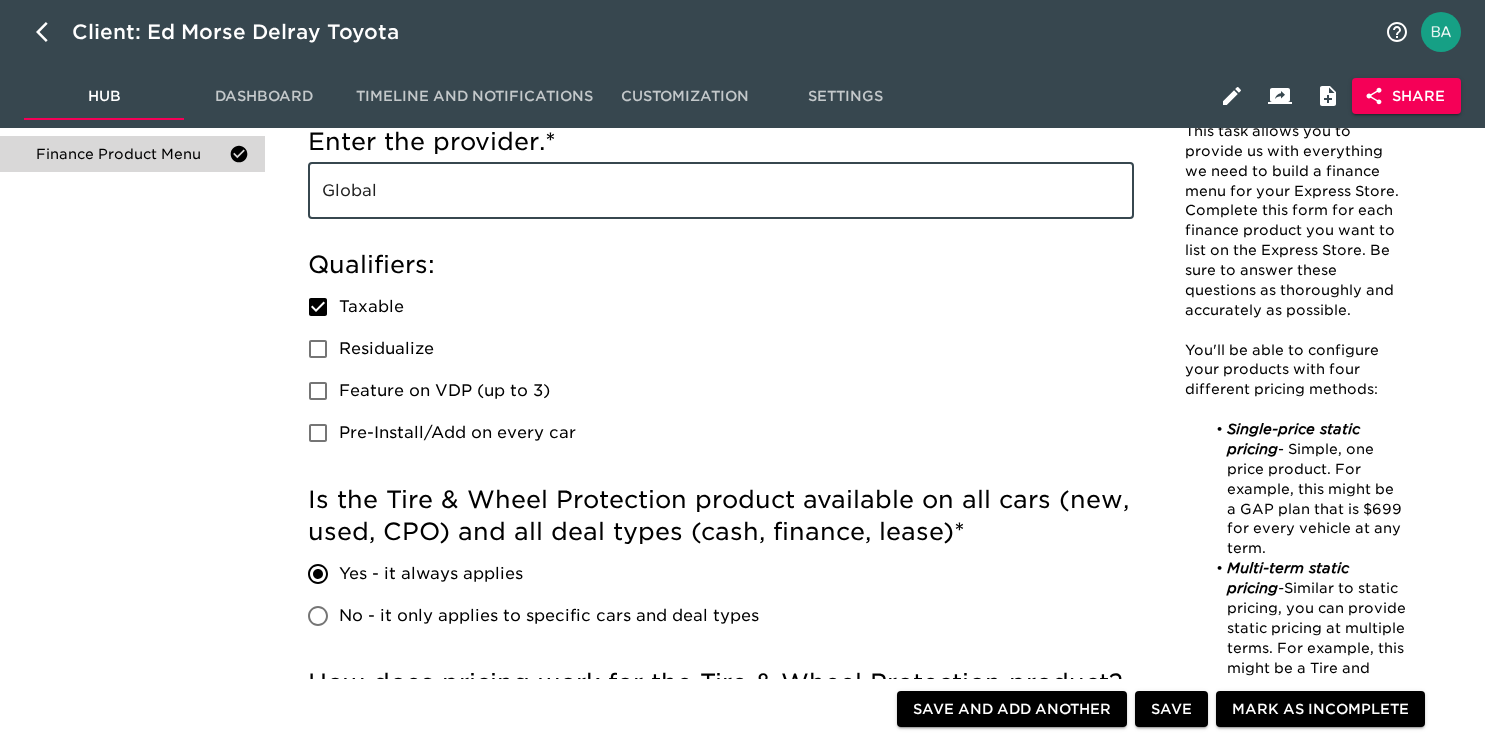 scroll, scrollTop: 562, scrollLeft: 0, axis: vertical 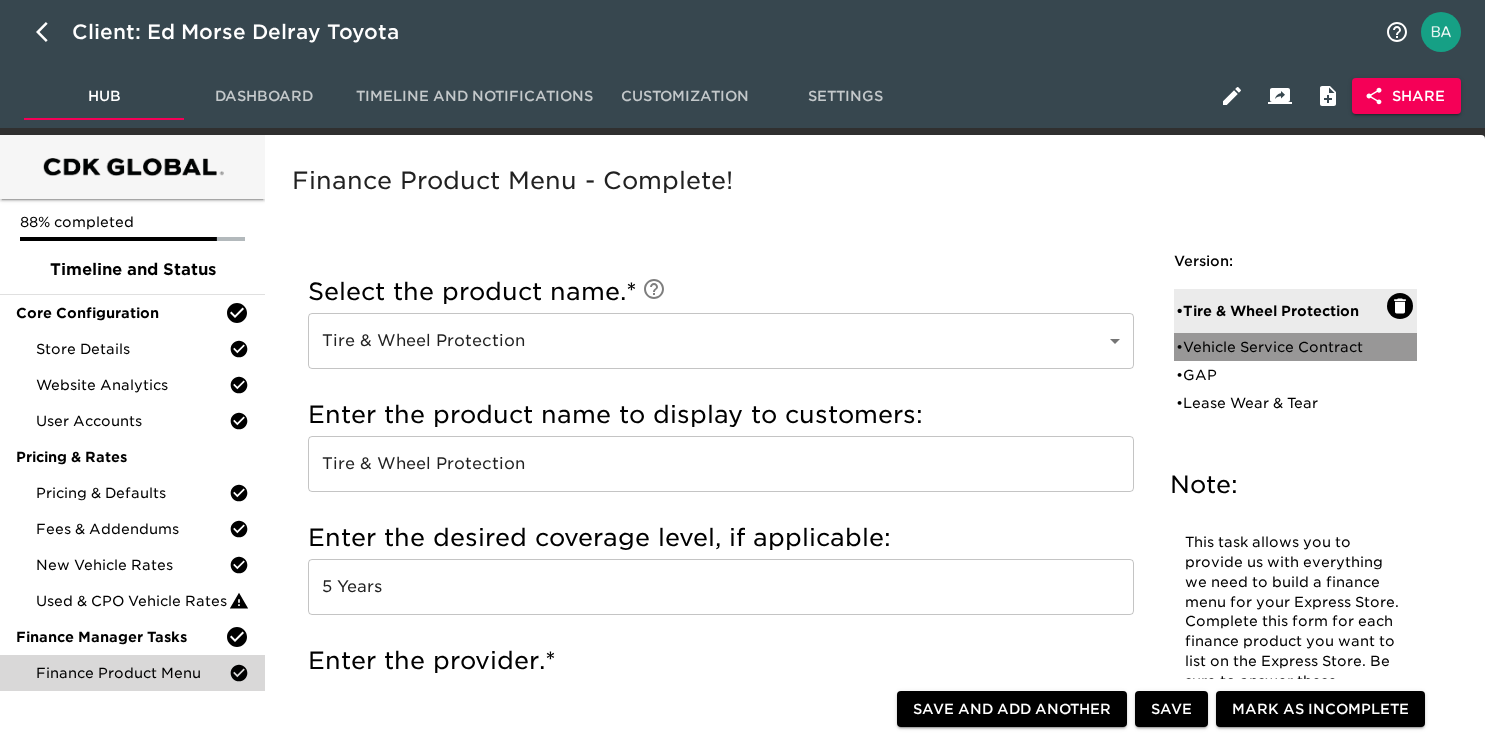 click on "•  Vehicle Service Contract" at bounding box center (1281, 347) 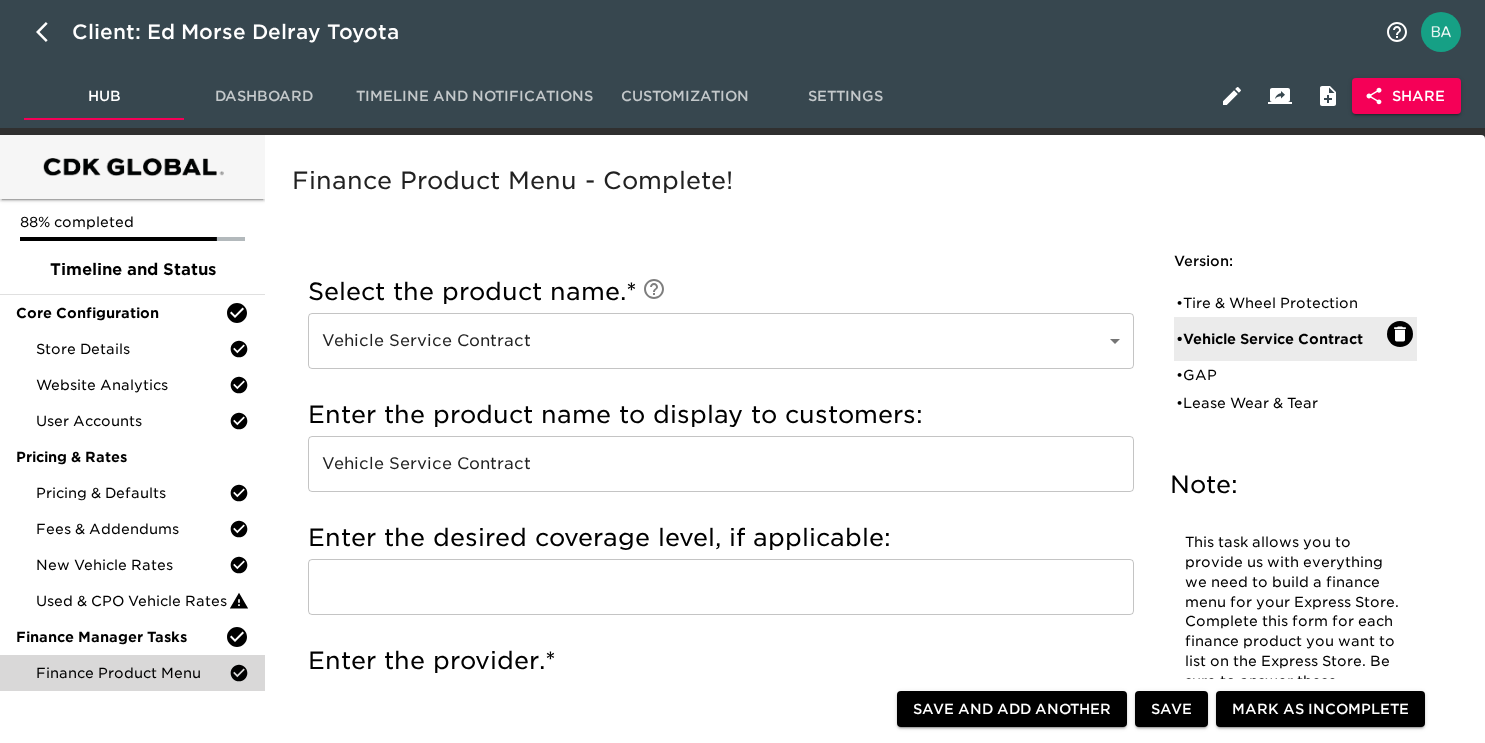 click on "Vehicle Service Contract" at bounding box center [721, 464] 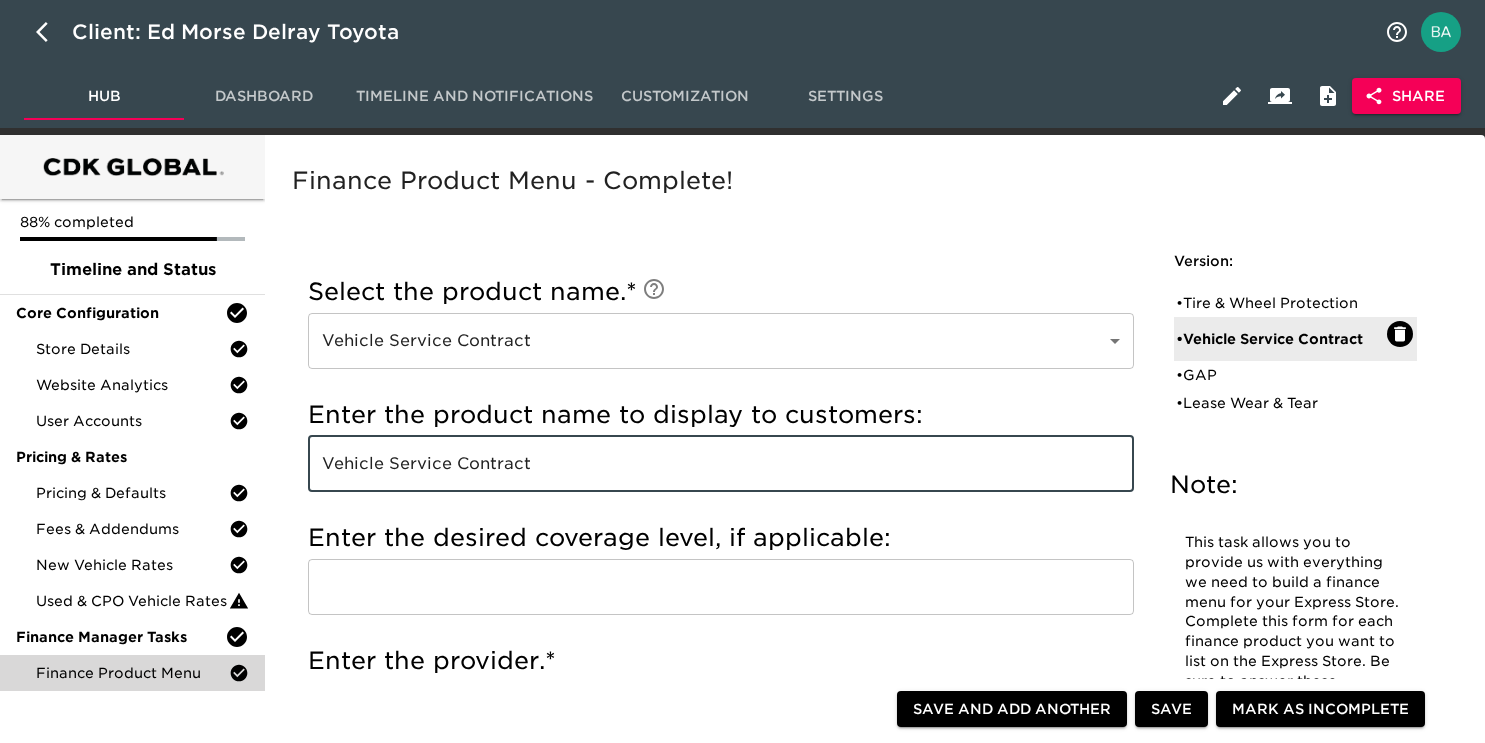 click on "Vehicle Service Contract" at bounding box center (721, 464) 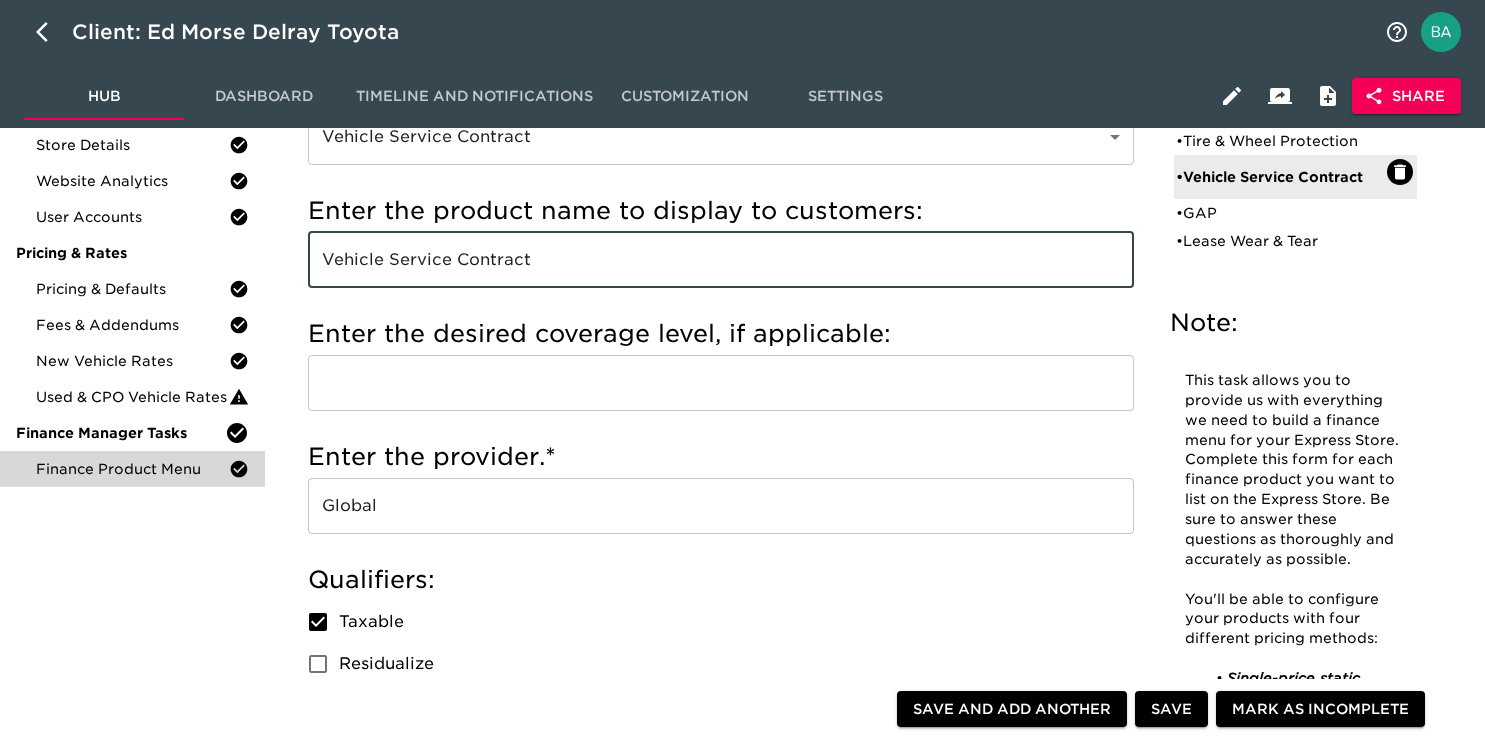 scroll, scrollTop: 216, scrollLeft: 0, axis: vertical 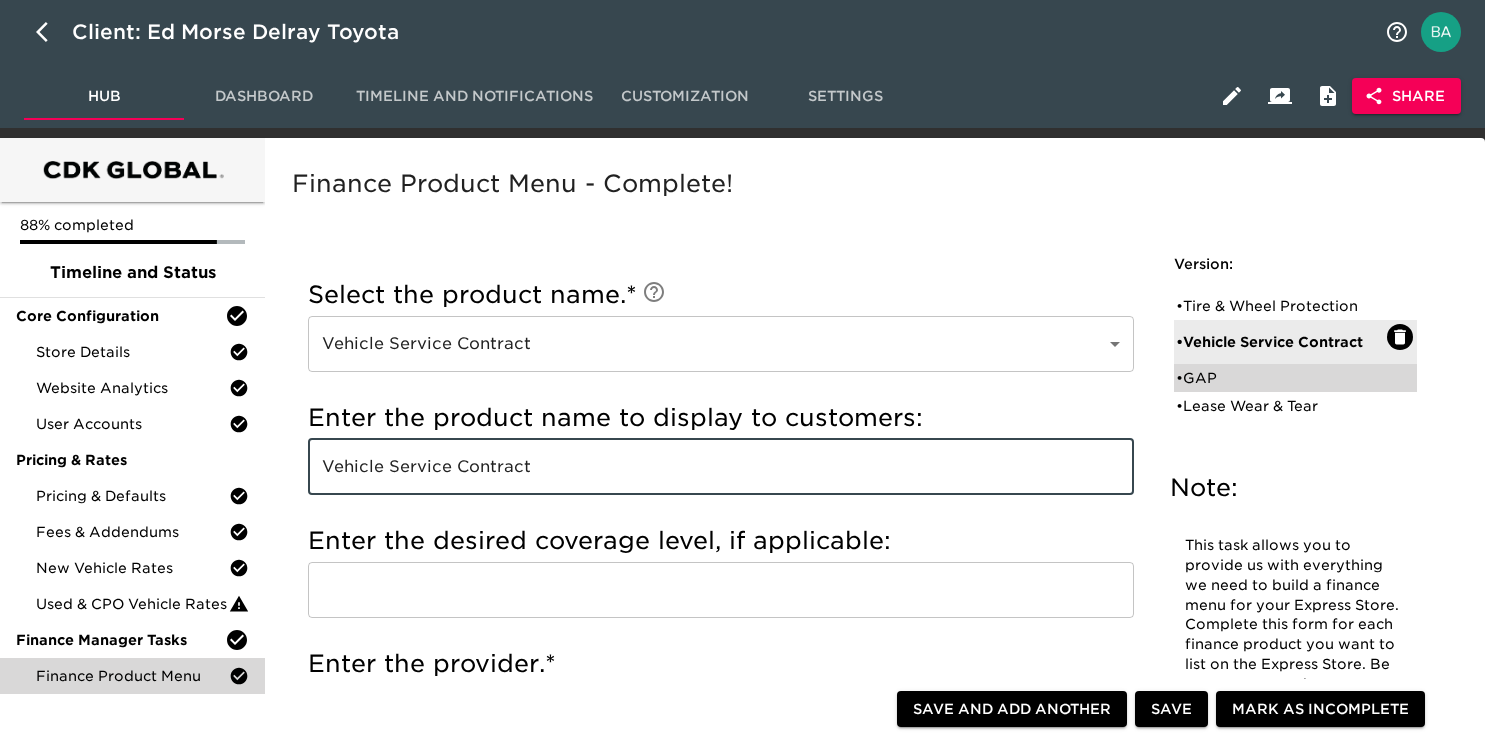 click on "•  GAP" at bounding box center [1281, 378] 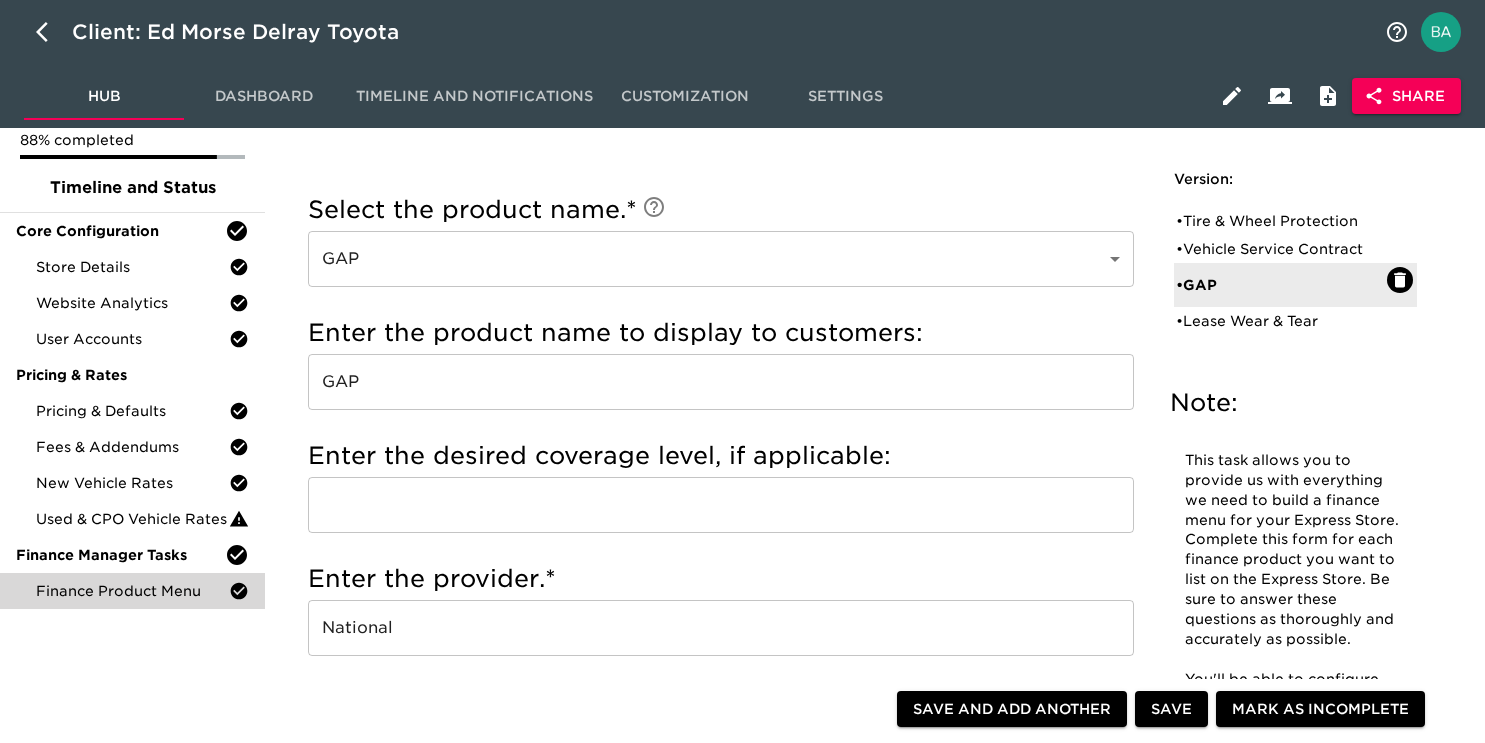 scroll, scrollTop: 0, scrollLeft: 0, axis: both 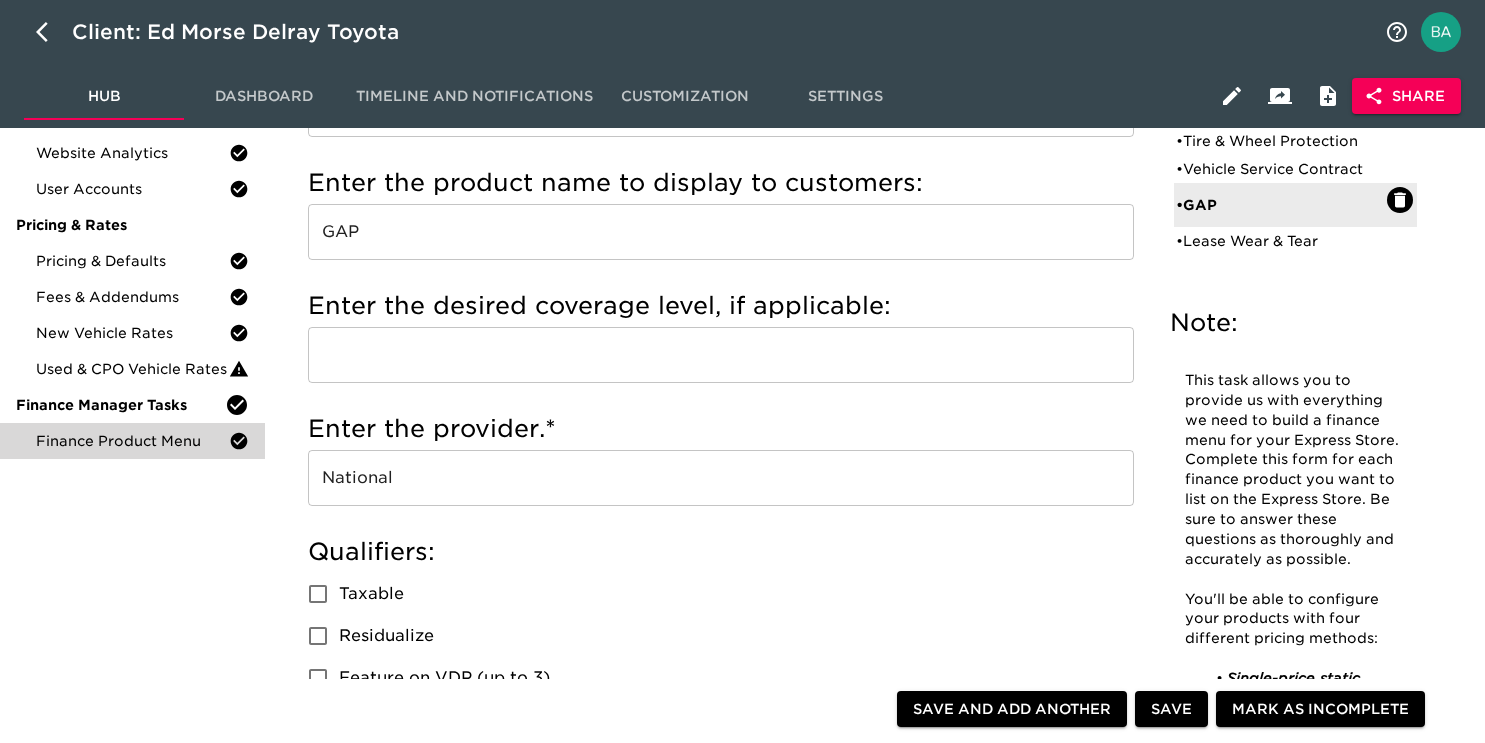 click on "National" at bounding box center [721, 478] 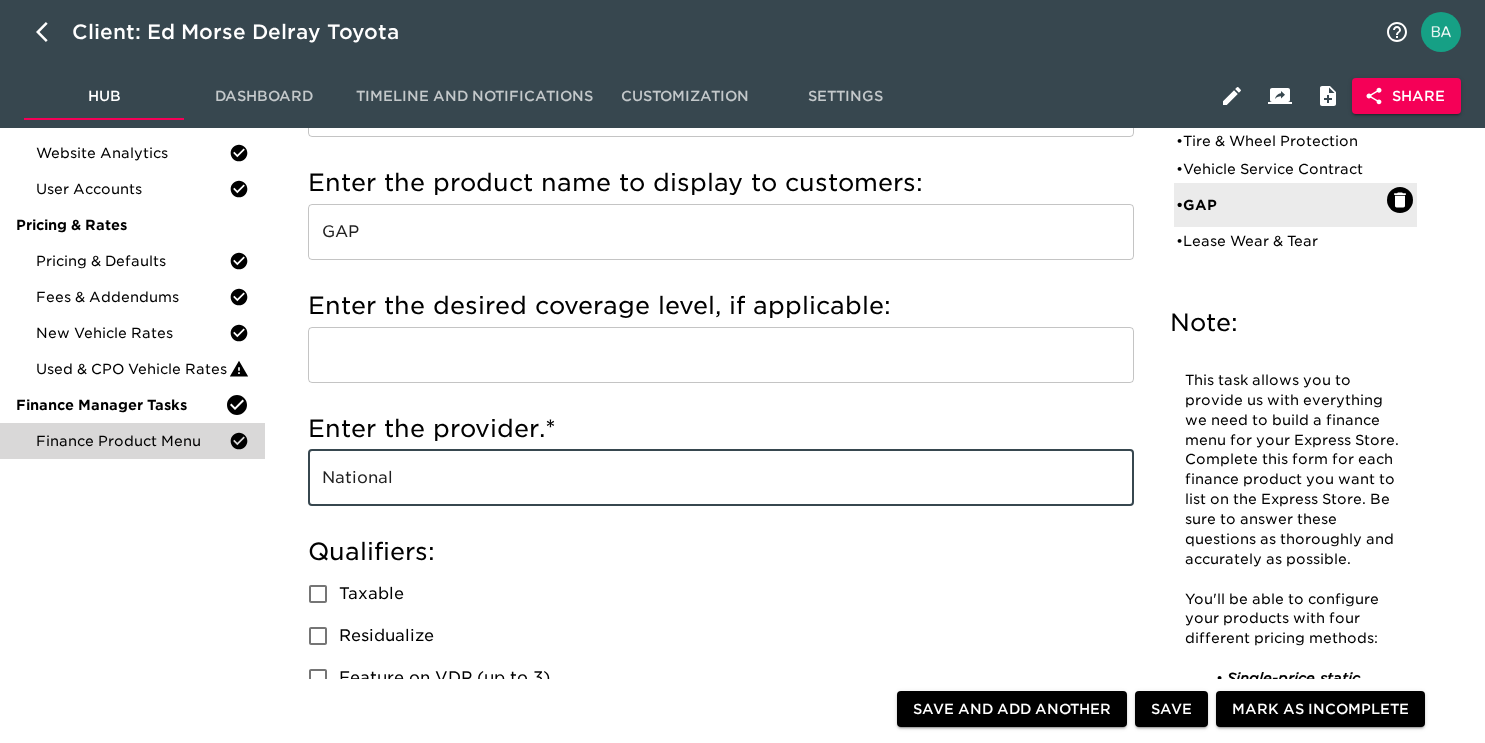 click on "National" at bounding box center (721, 478) 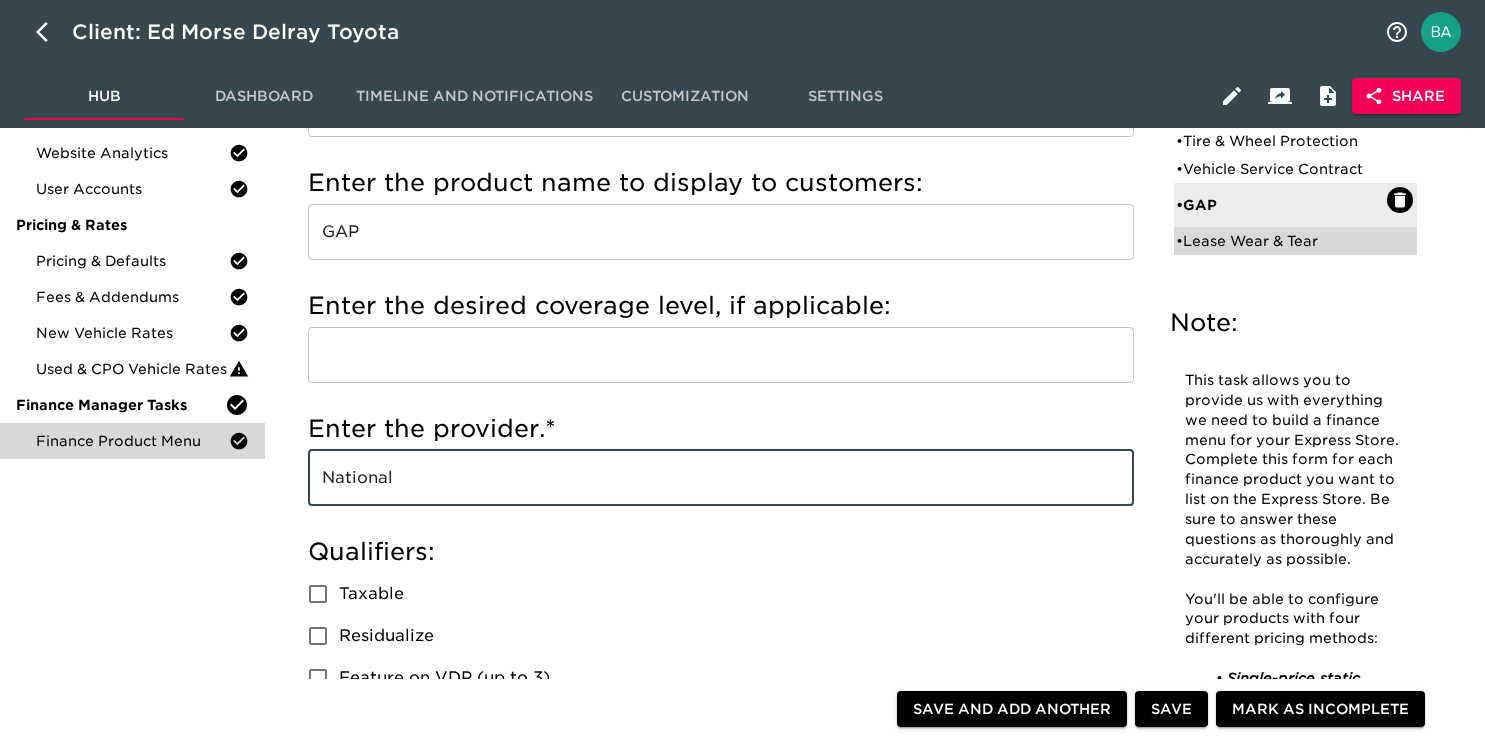 click on "•  Lease Wear & Tear" at bounding box center [1281, 241] 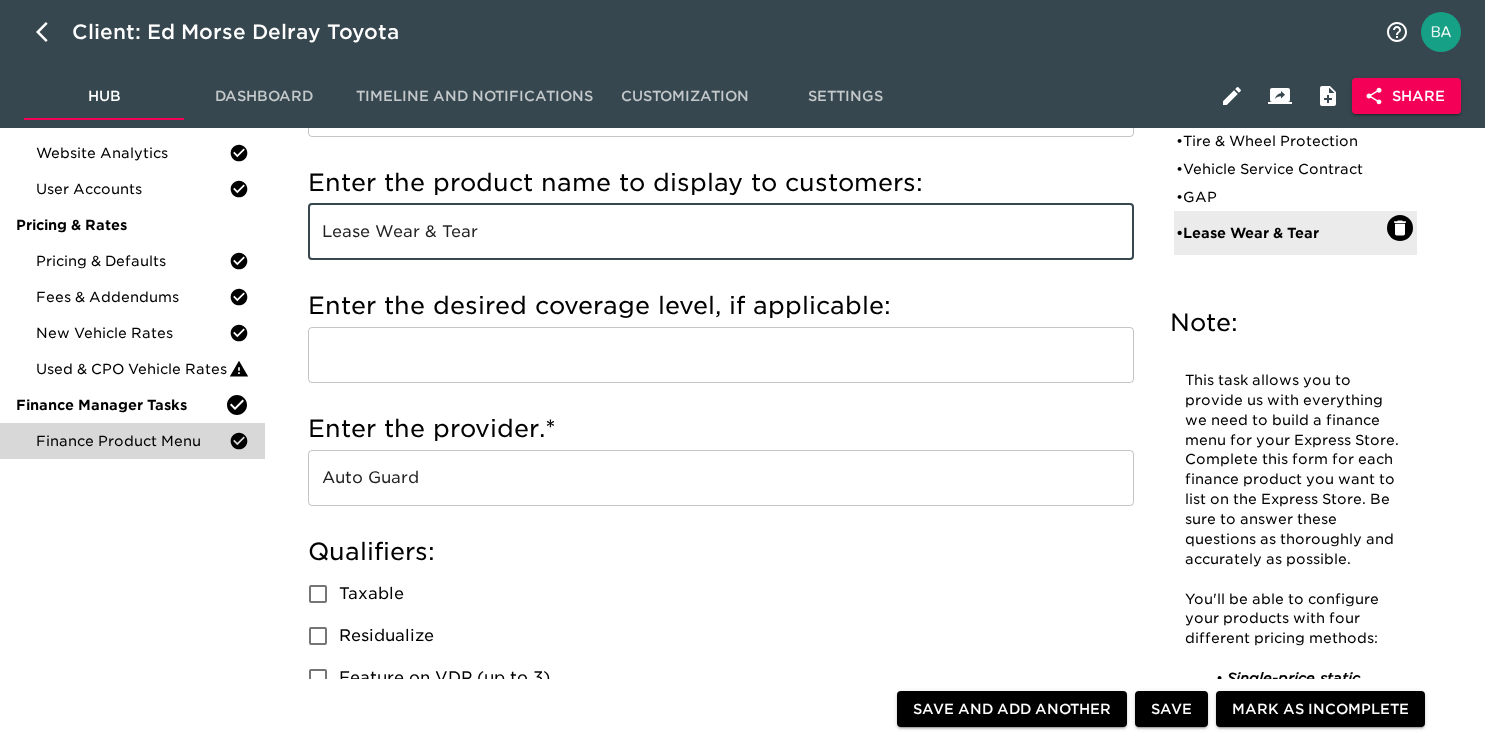 click on "Lease Wear & Tear" at bounding box center [721, 232] 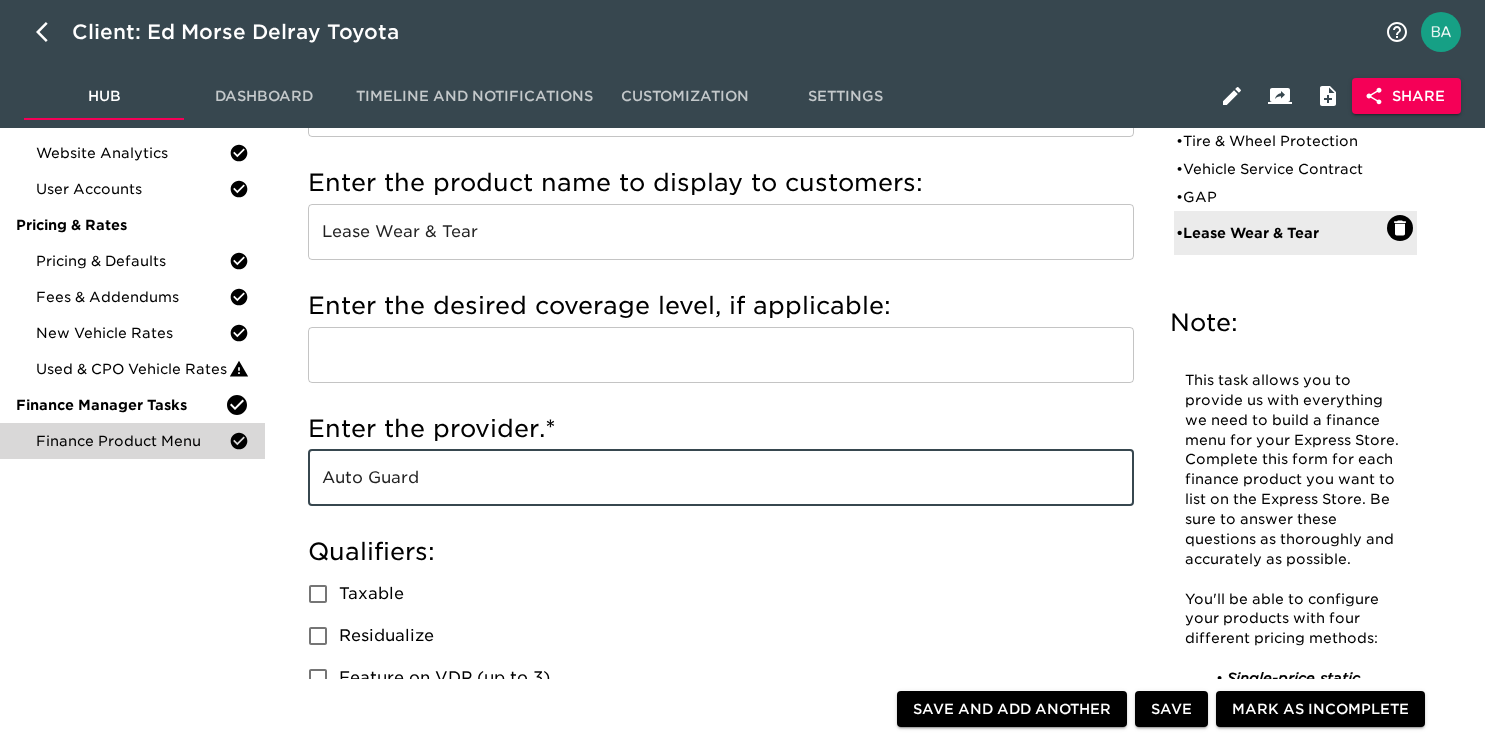 click on "Auto Guard" at bounding box center [721, 478] 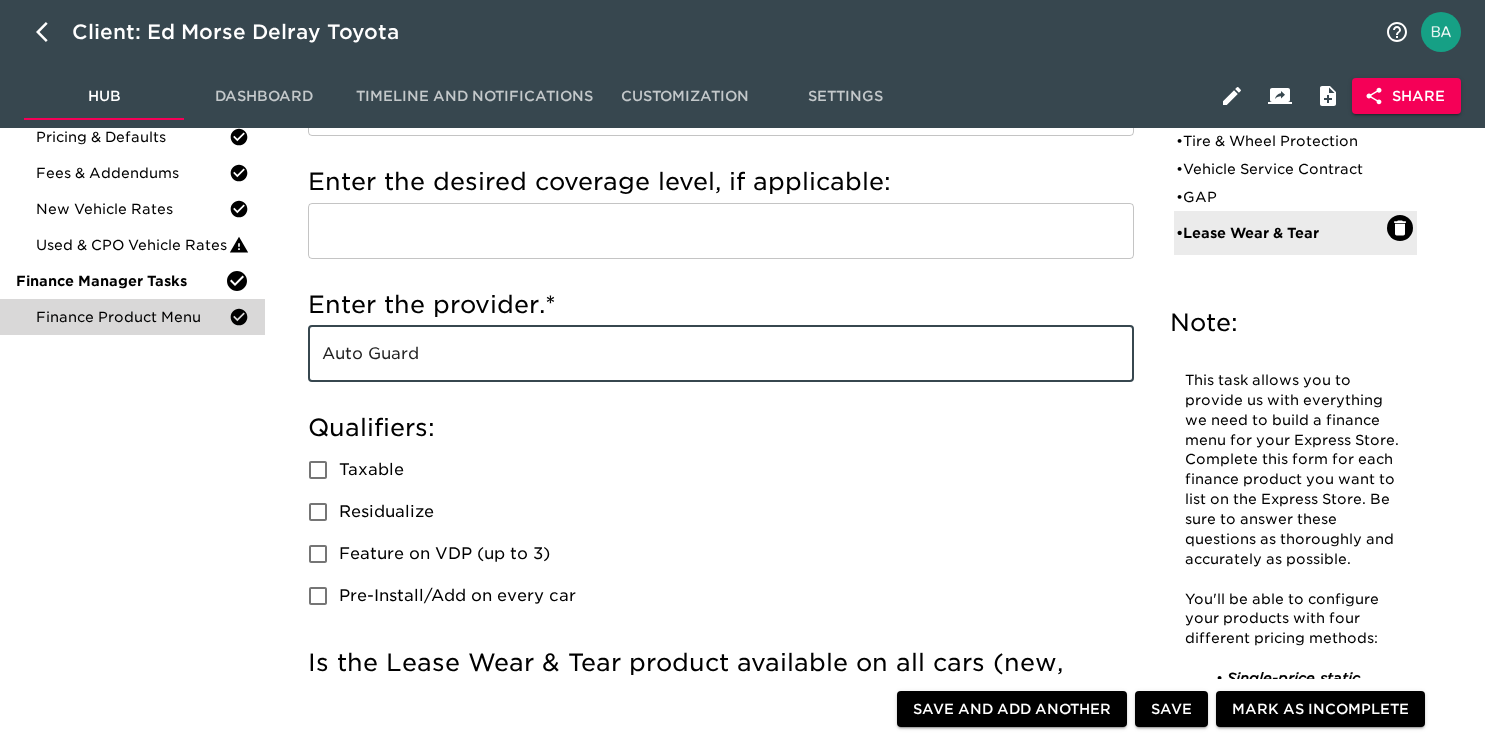 scroll, scrollTop: 0, scrollLeft: 0, axis: both 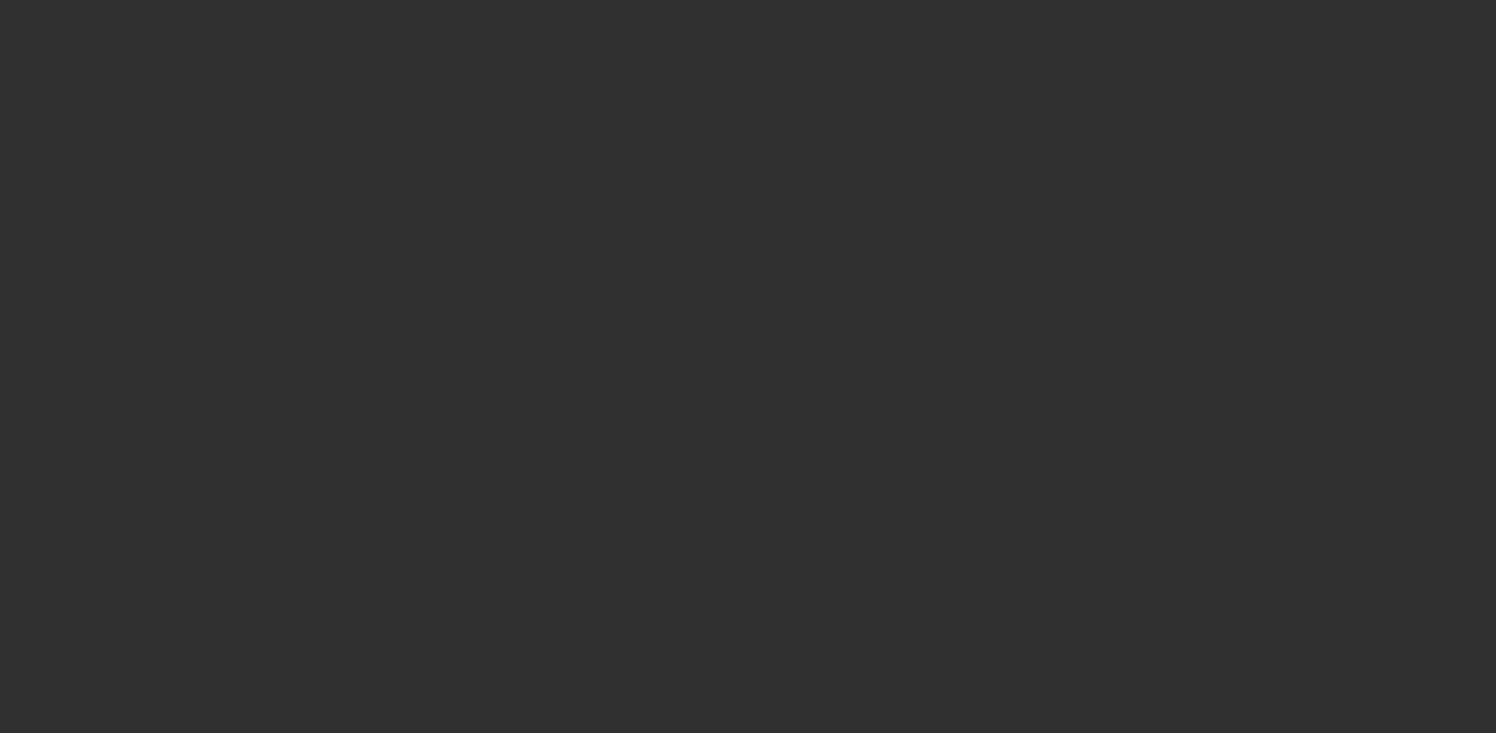 select on "10" 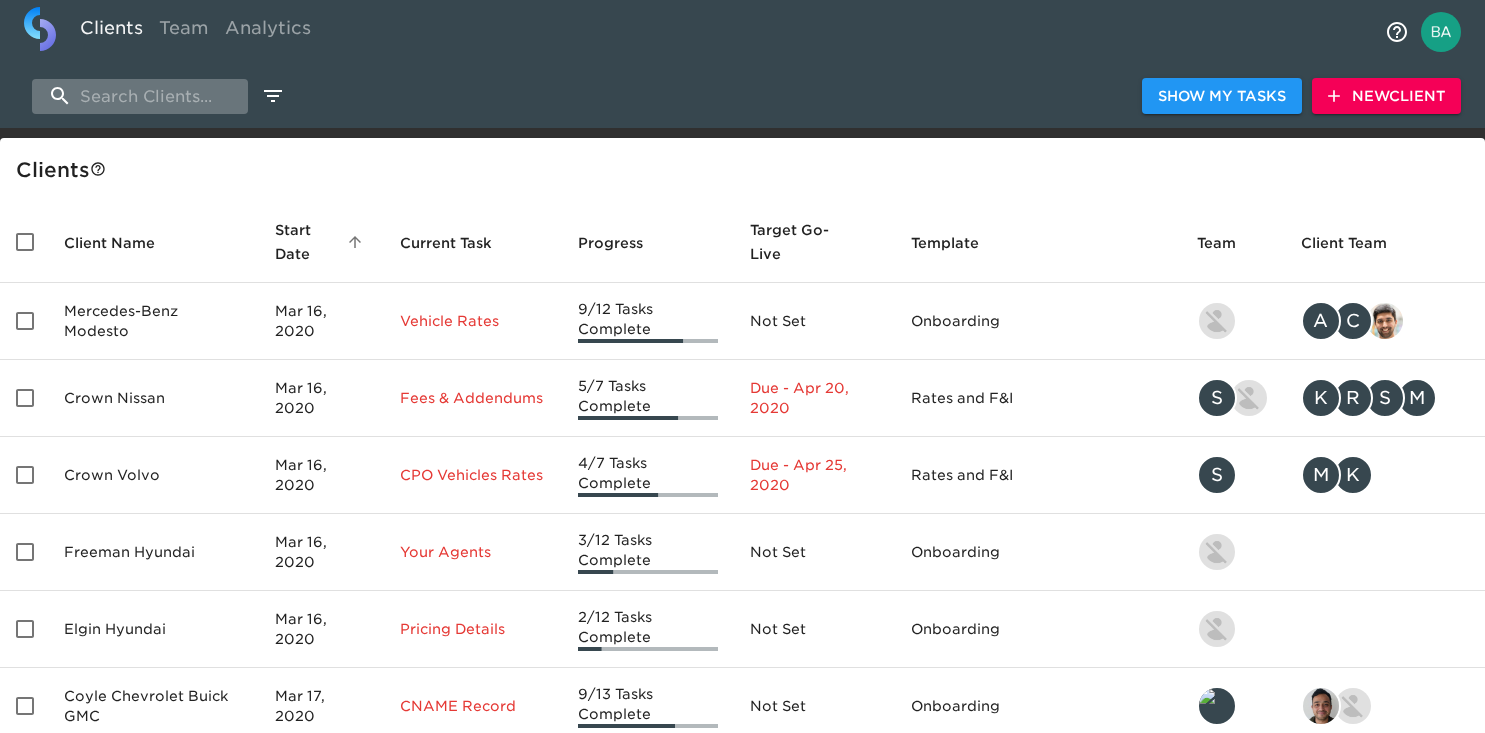click at bounding box center [140, 96] 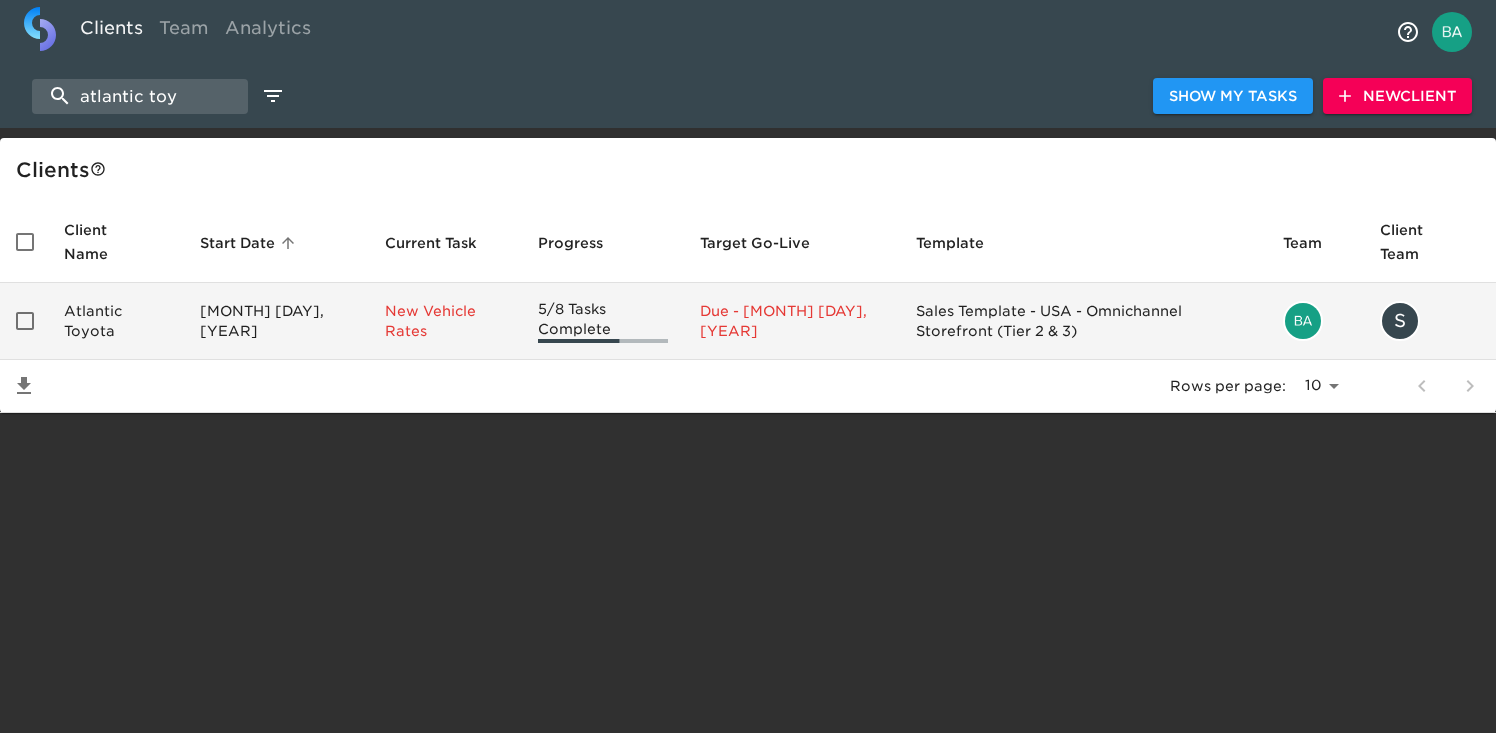 type on "atlantic toy" 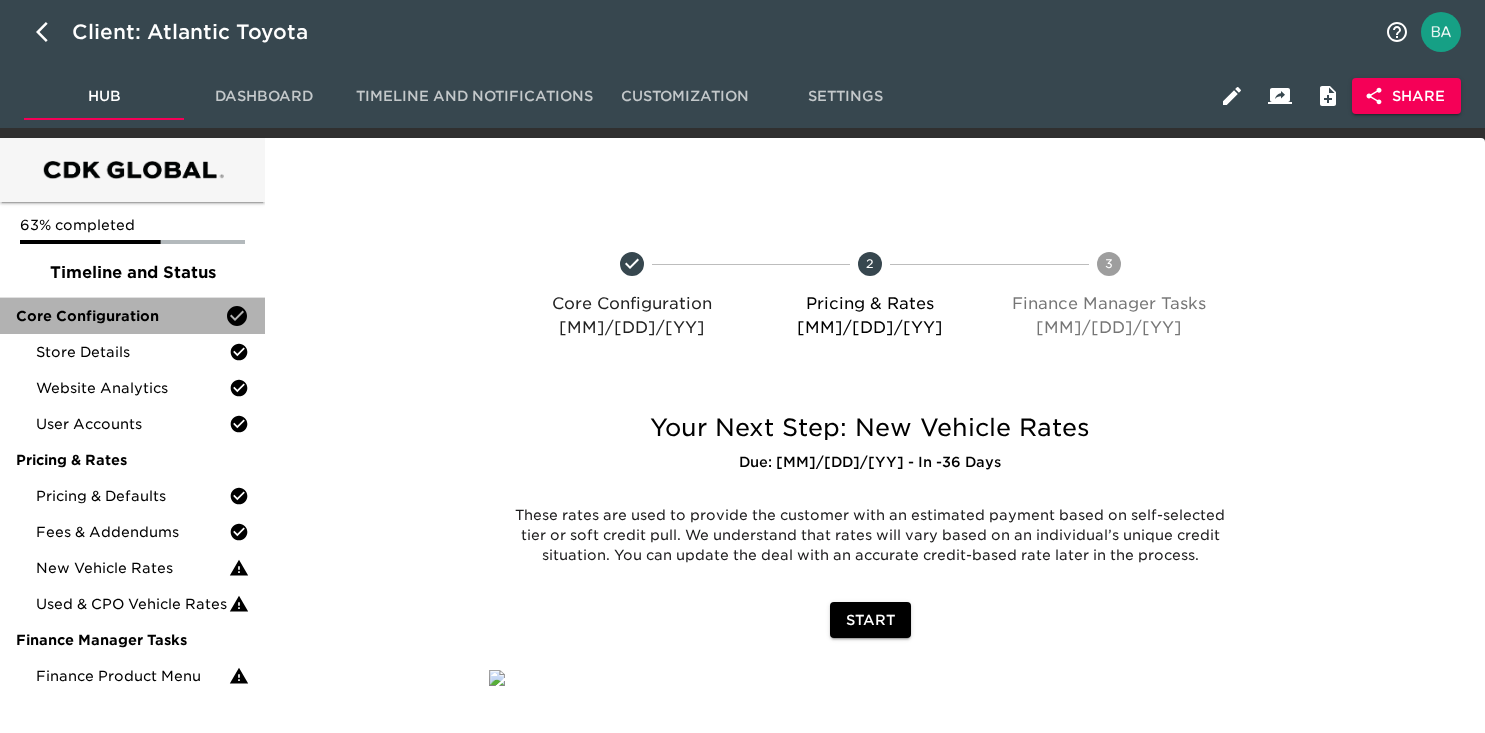 click on "Core Configuration" at bounding box center (120, 316) 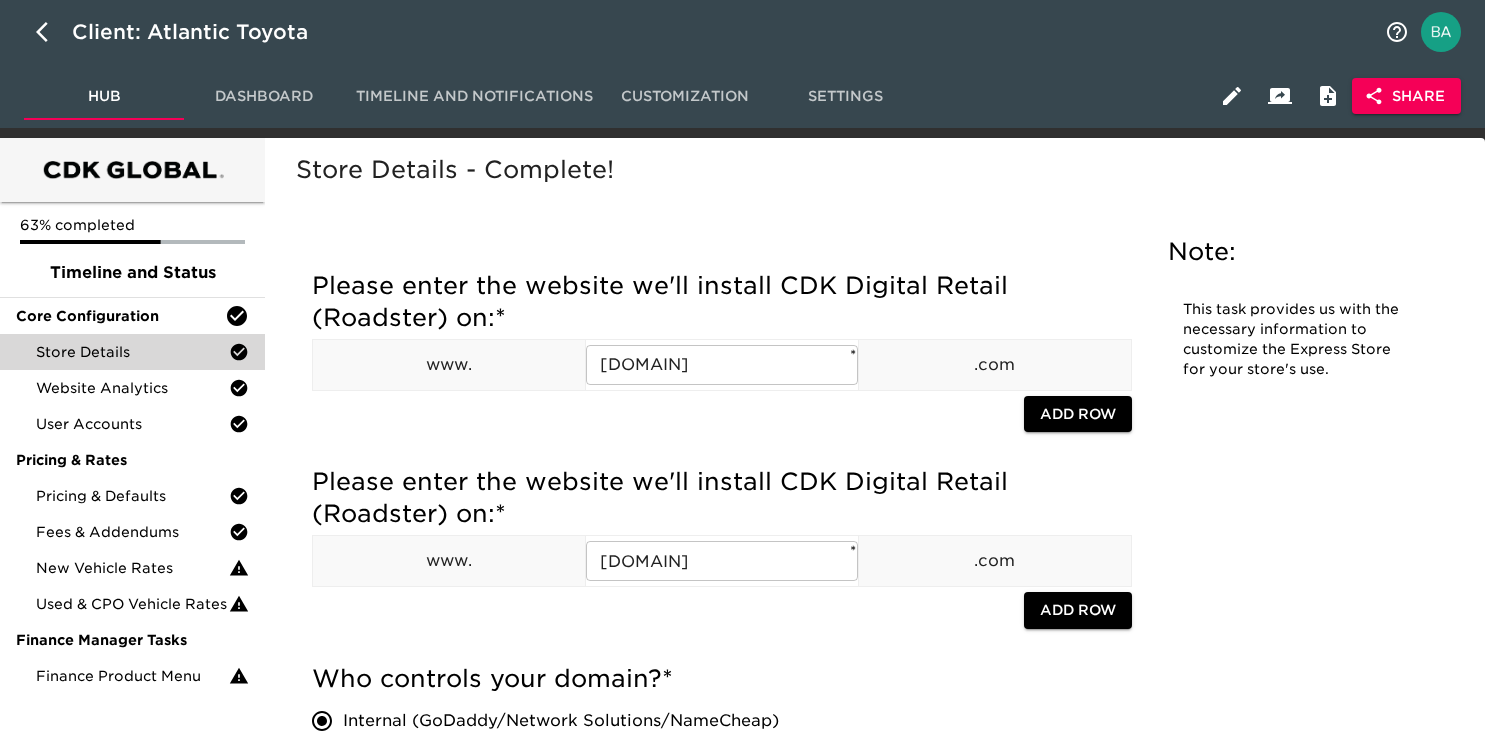 click on "Store Details" at bounding box center (132, 352) 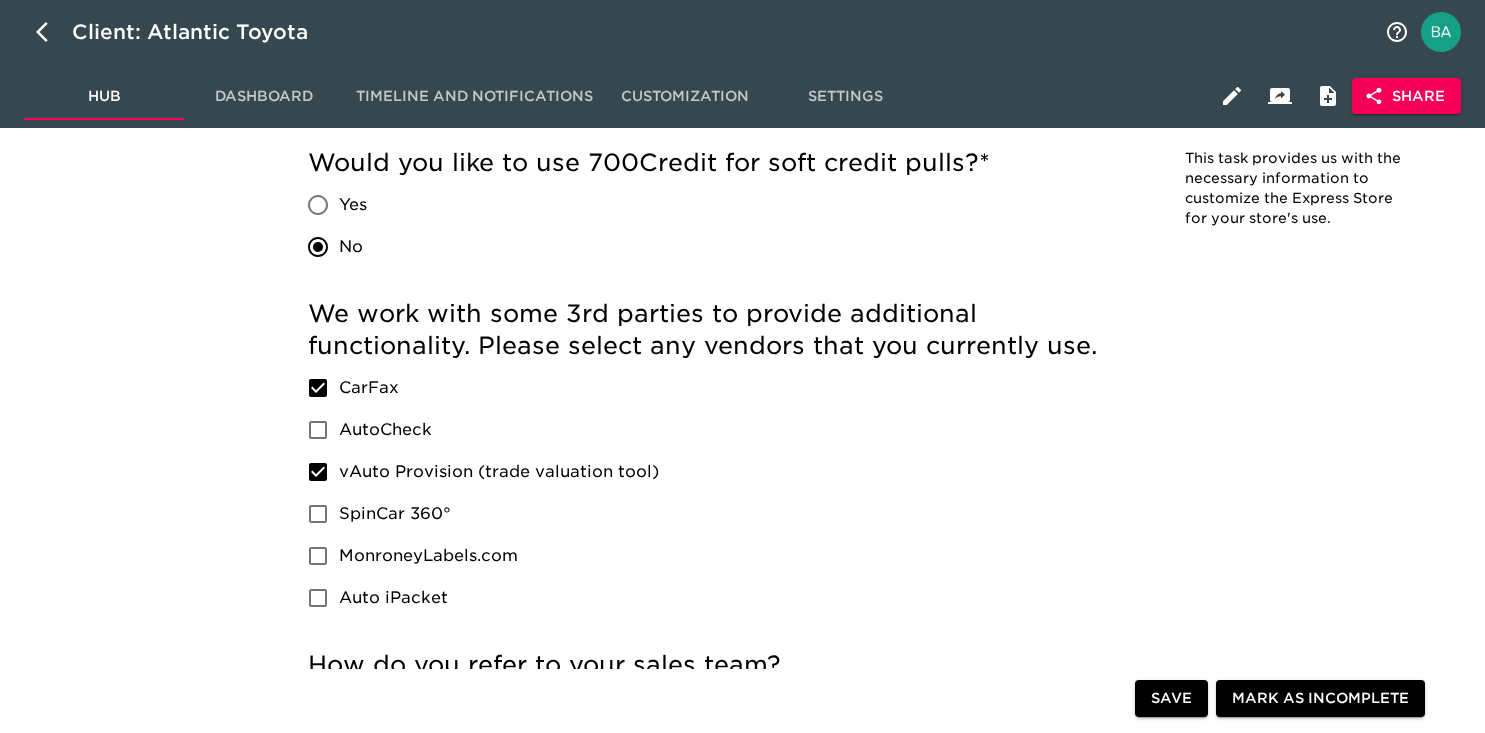 scroll, scrollTop: 2852, scrollLeft: 0, axis: vertical 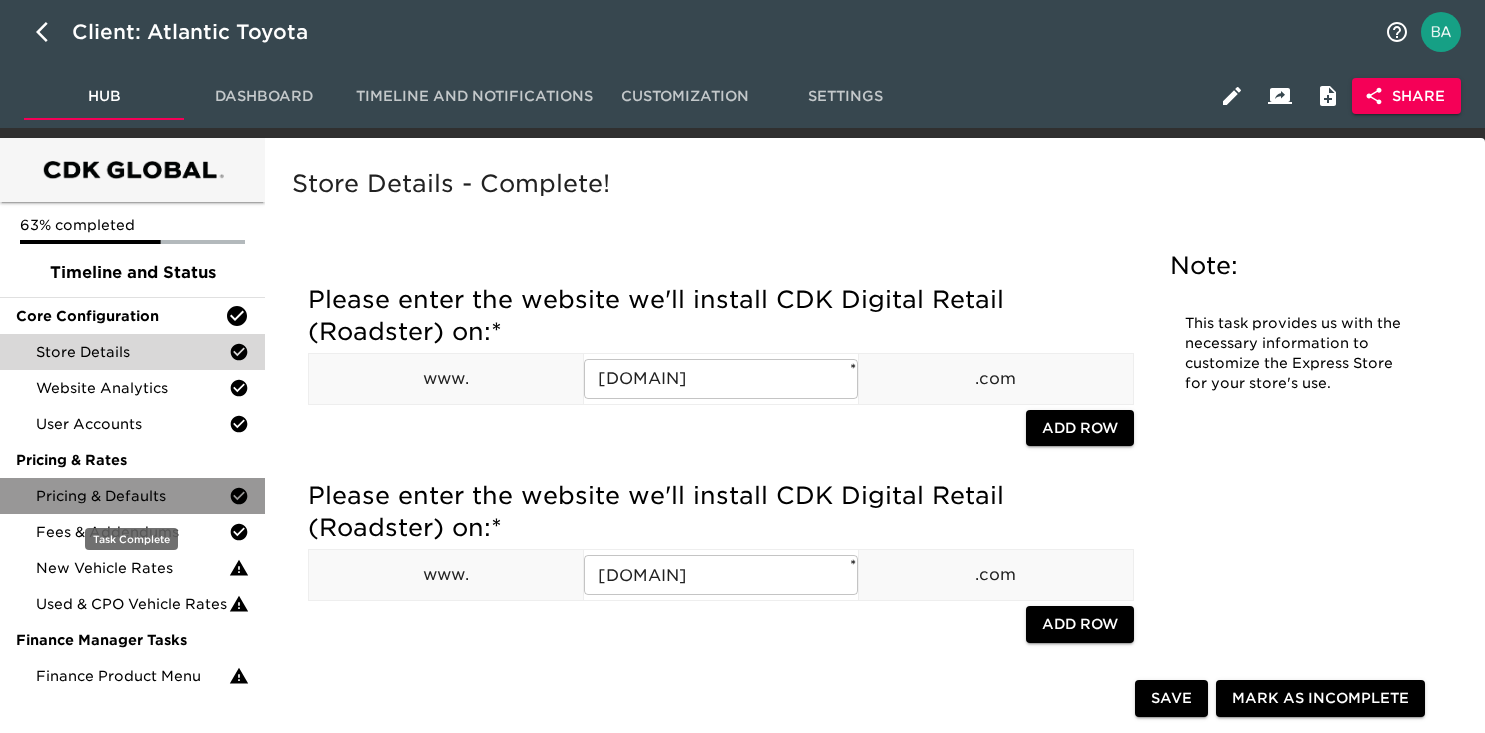 click on "Pricing & Defaults" at bounding box center [132, 496] 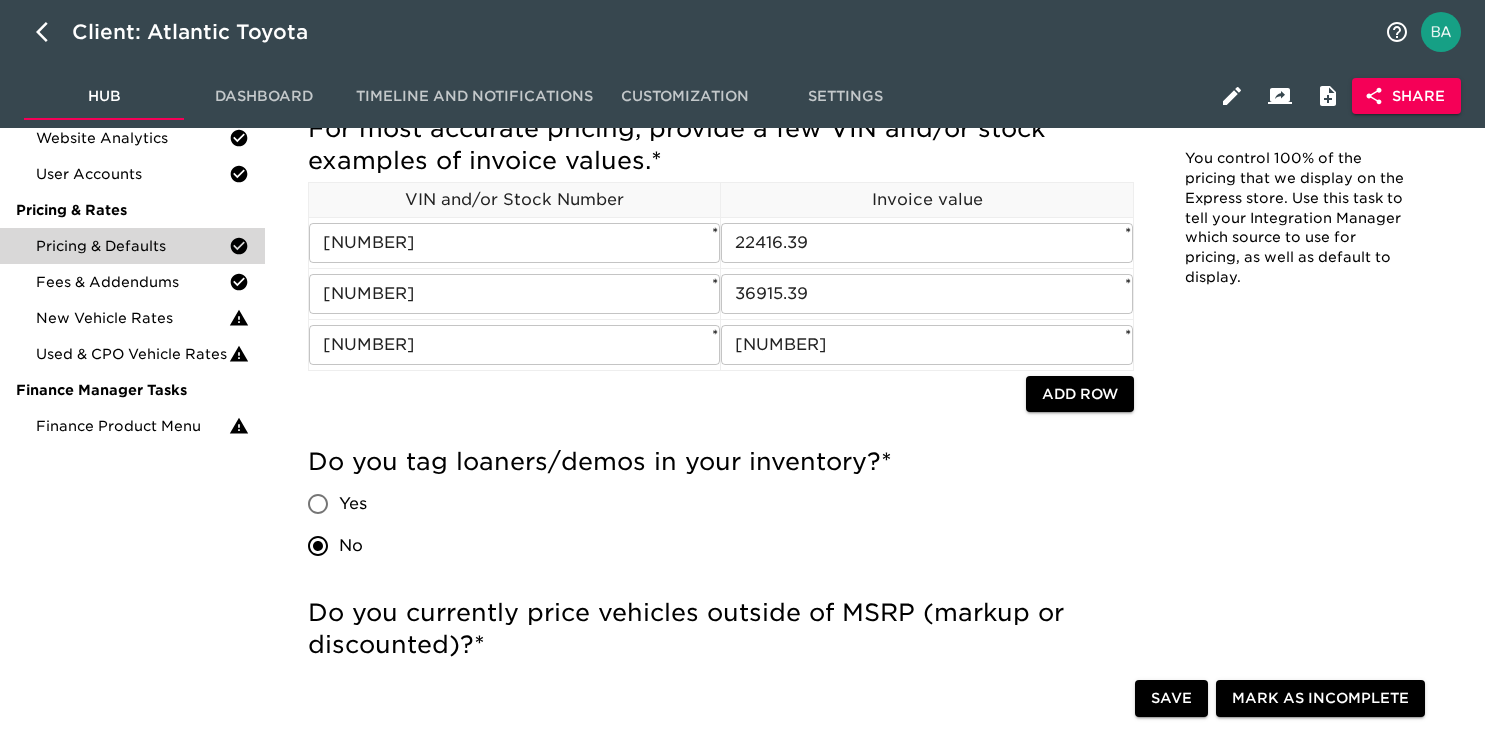 scroll, scrollTop: 0, scrollLeft: 0, axis: both 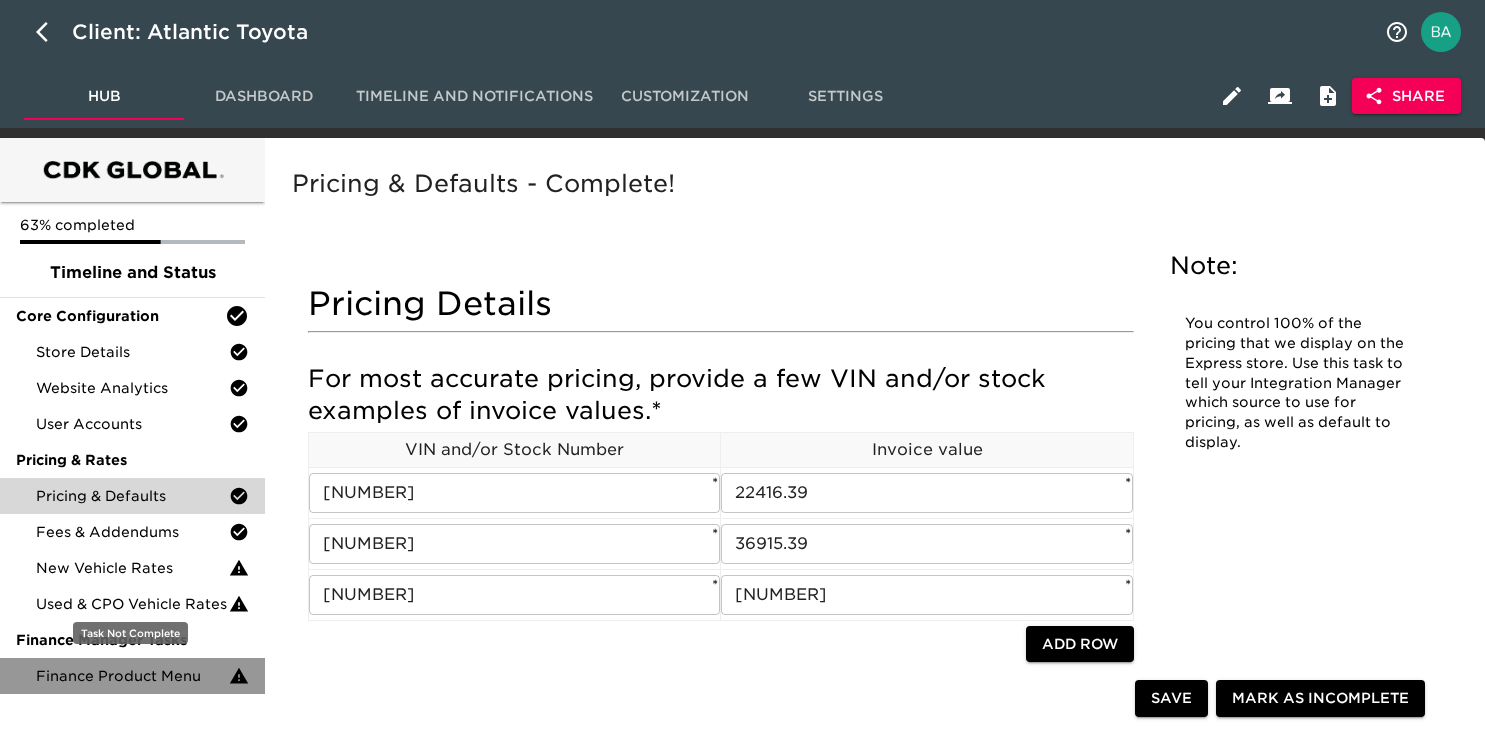 click on "Finance Product Menu" at bounding box center [132, 676] 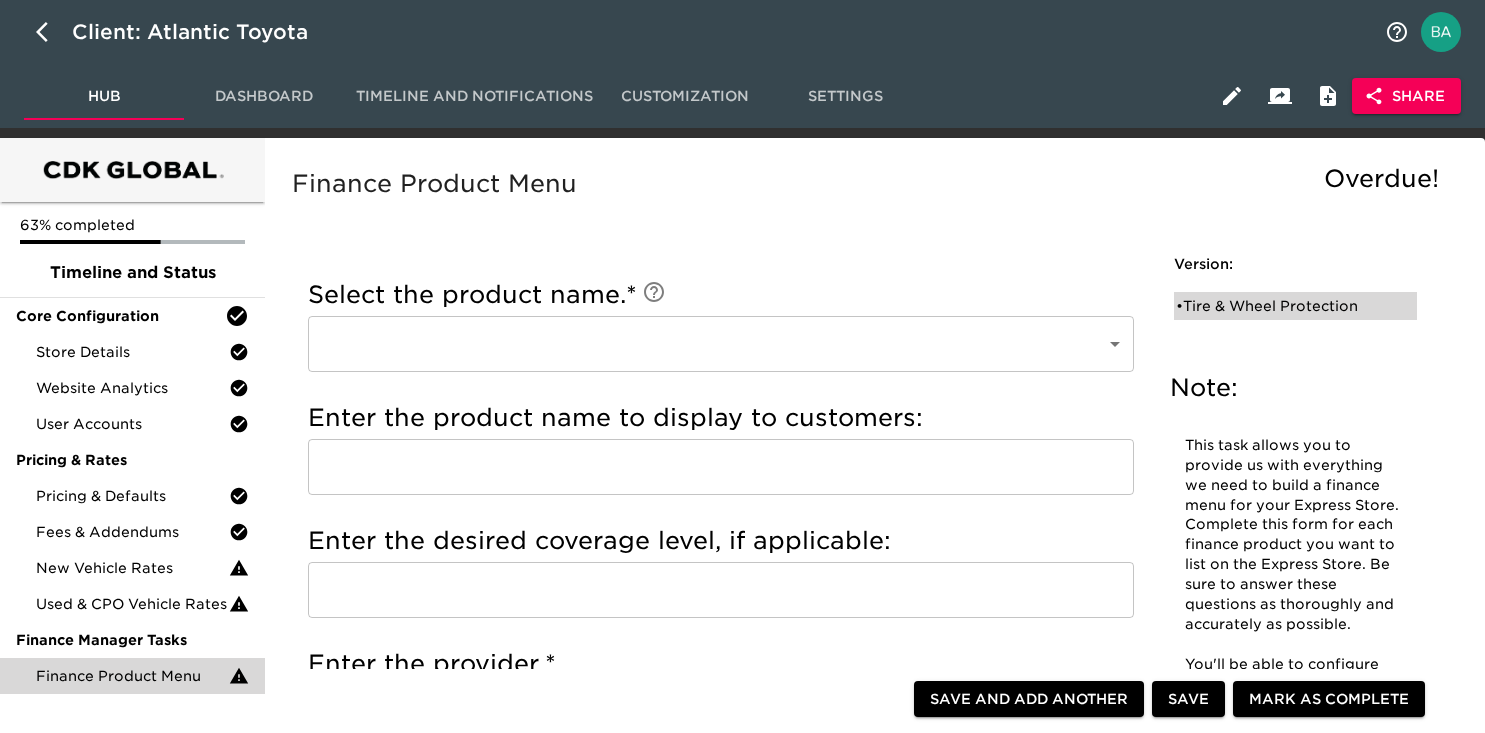 click on "•  Tire & Wheel Protection" at bounding box center [1281, 306] 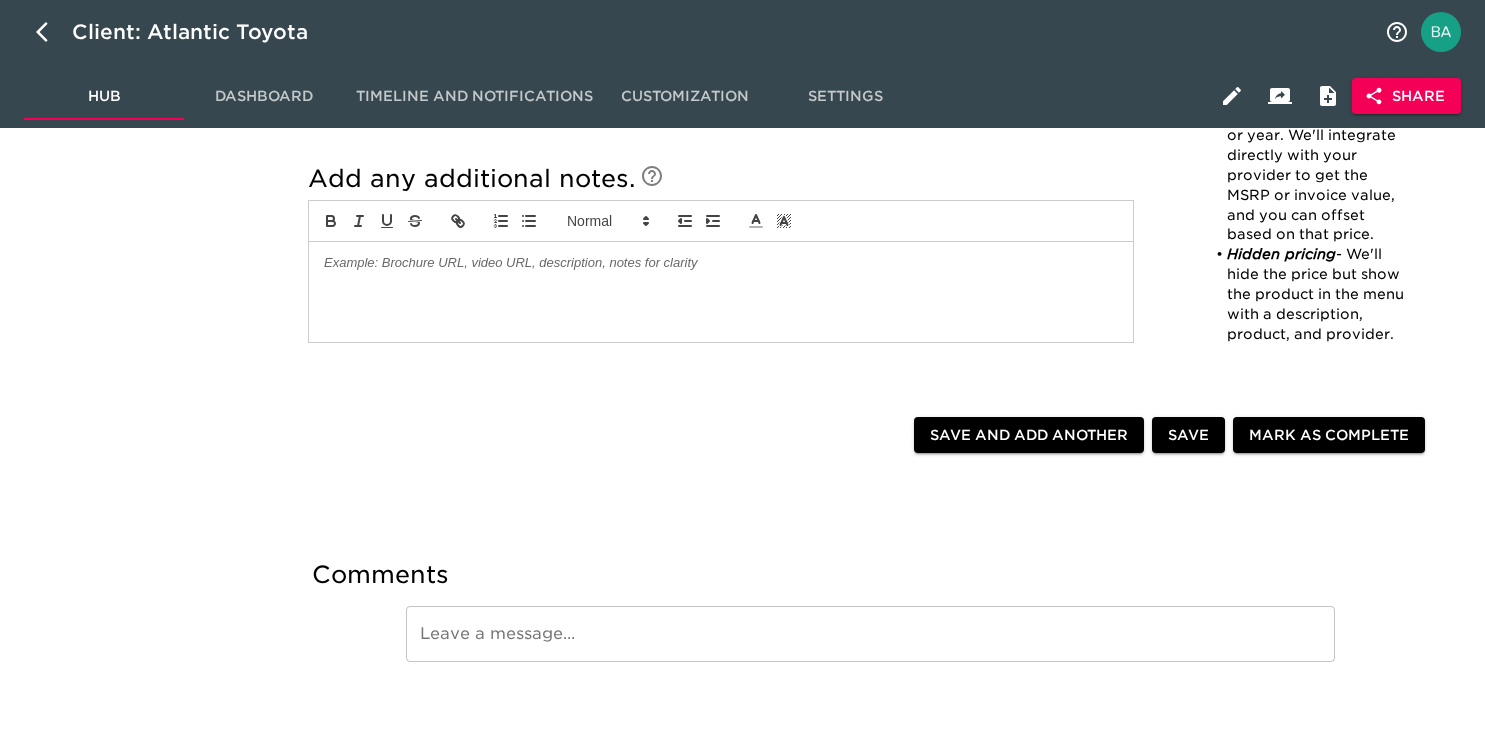 scroll, scrollTop: 1400, scrollLeft: 0, axis: vertical 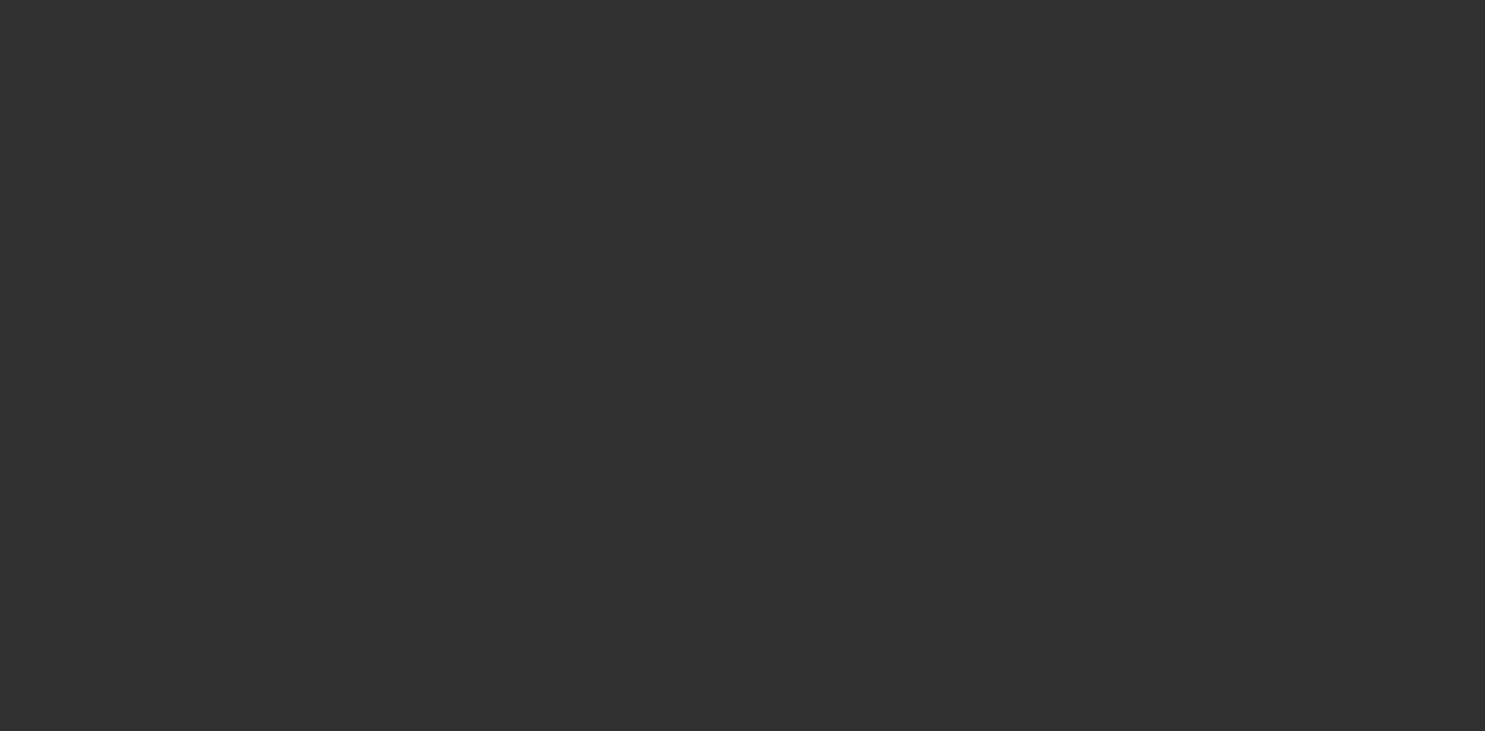 select on "10" 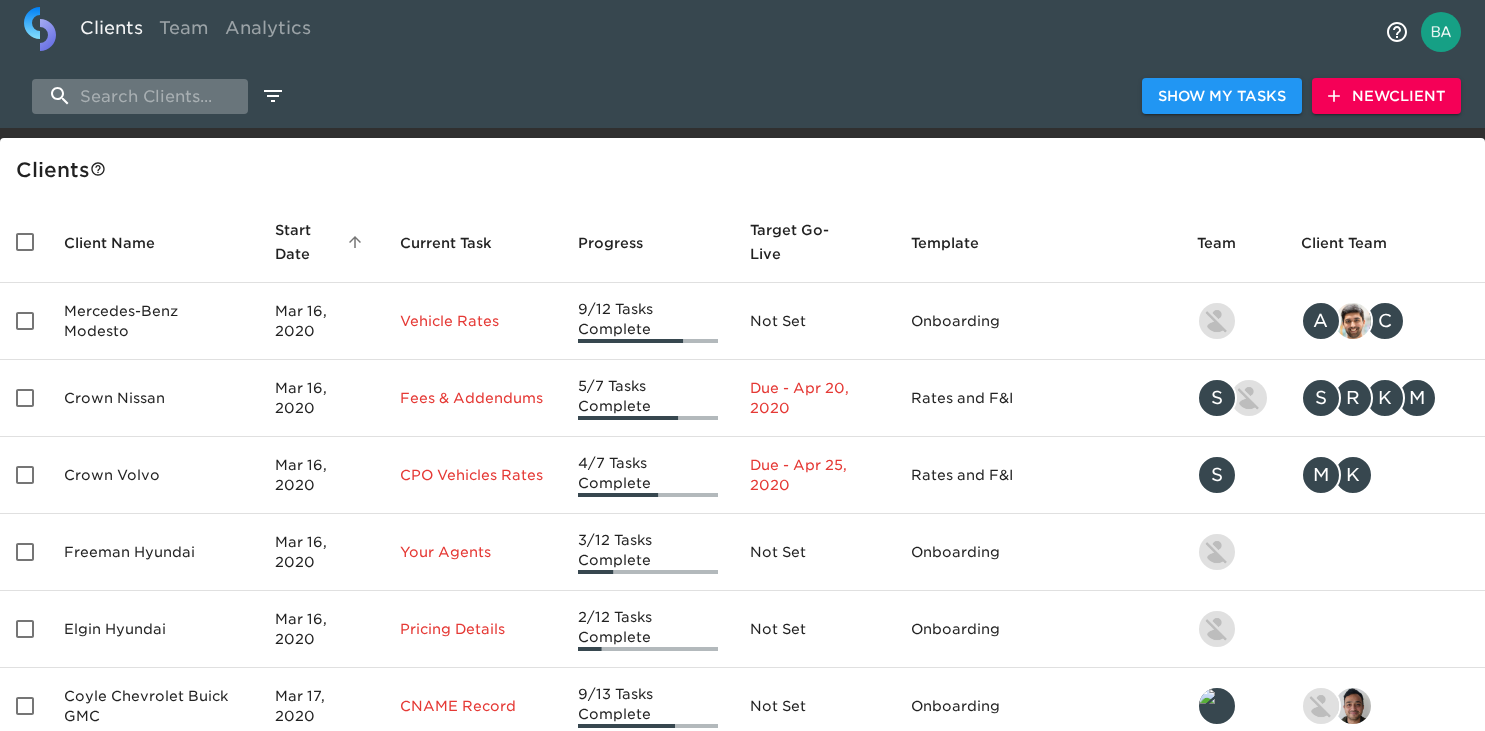 click at bounding box center [140, 96] 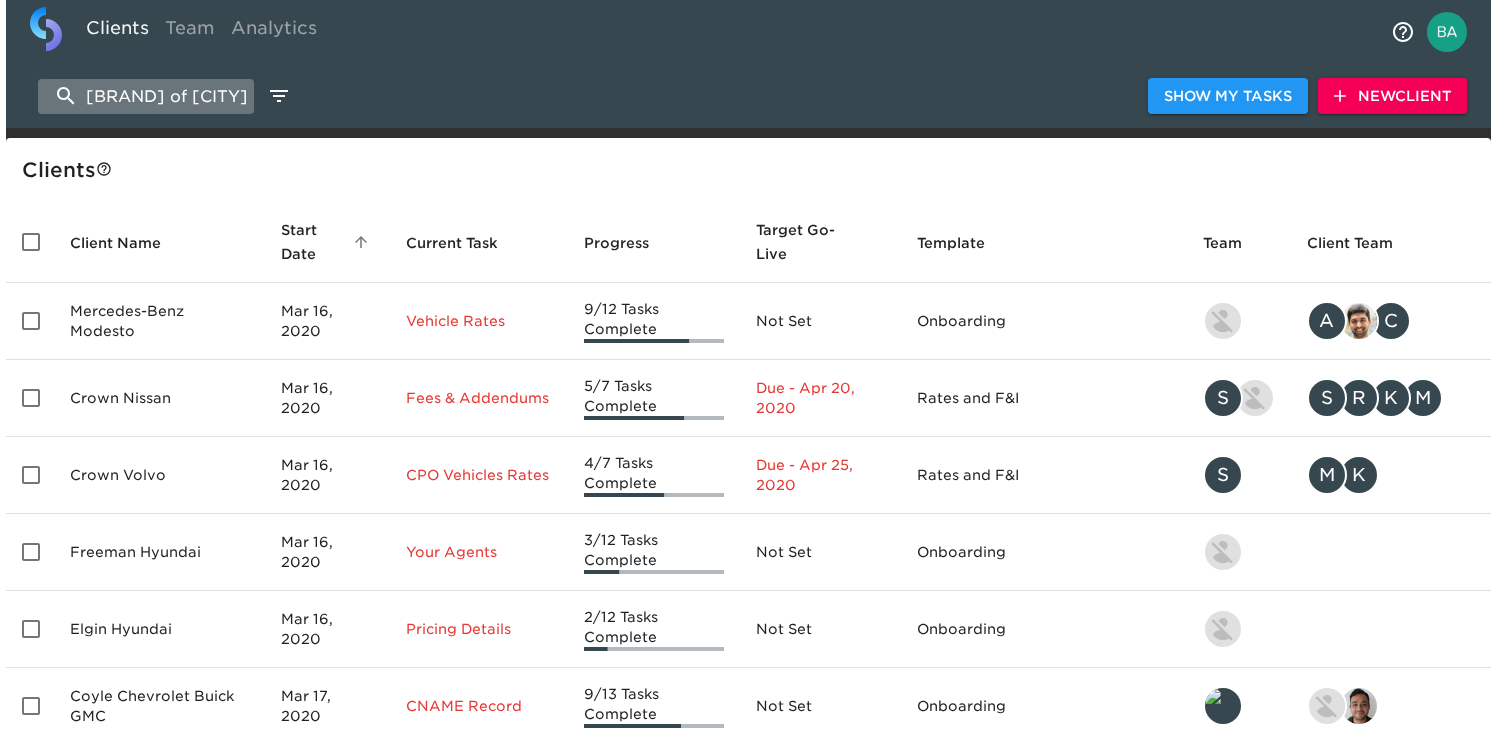 scroll, scrollTop: 0, scrollLeft: 75, axis: horizontal 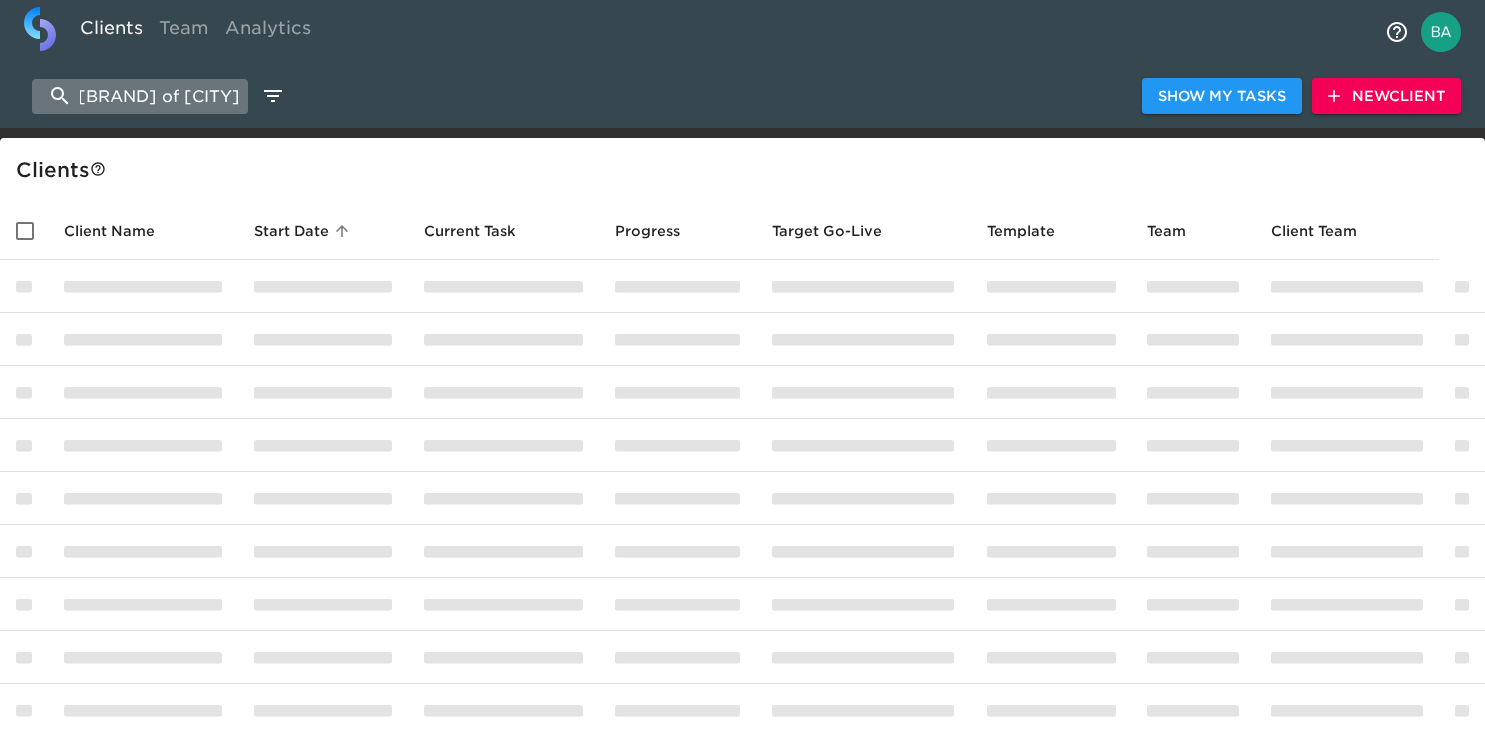 type on "Rogers Toyota of Hermiston" 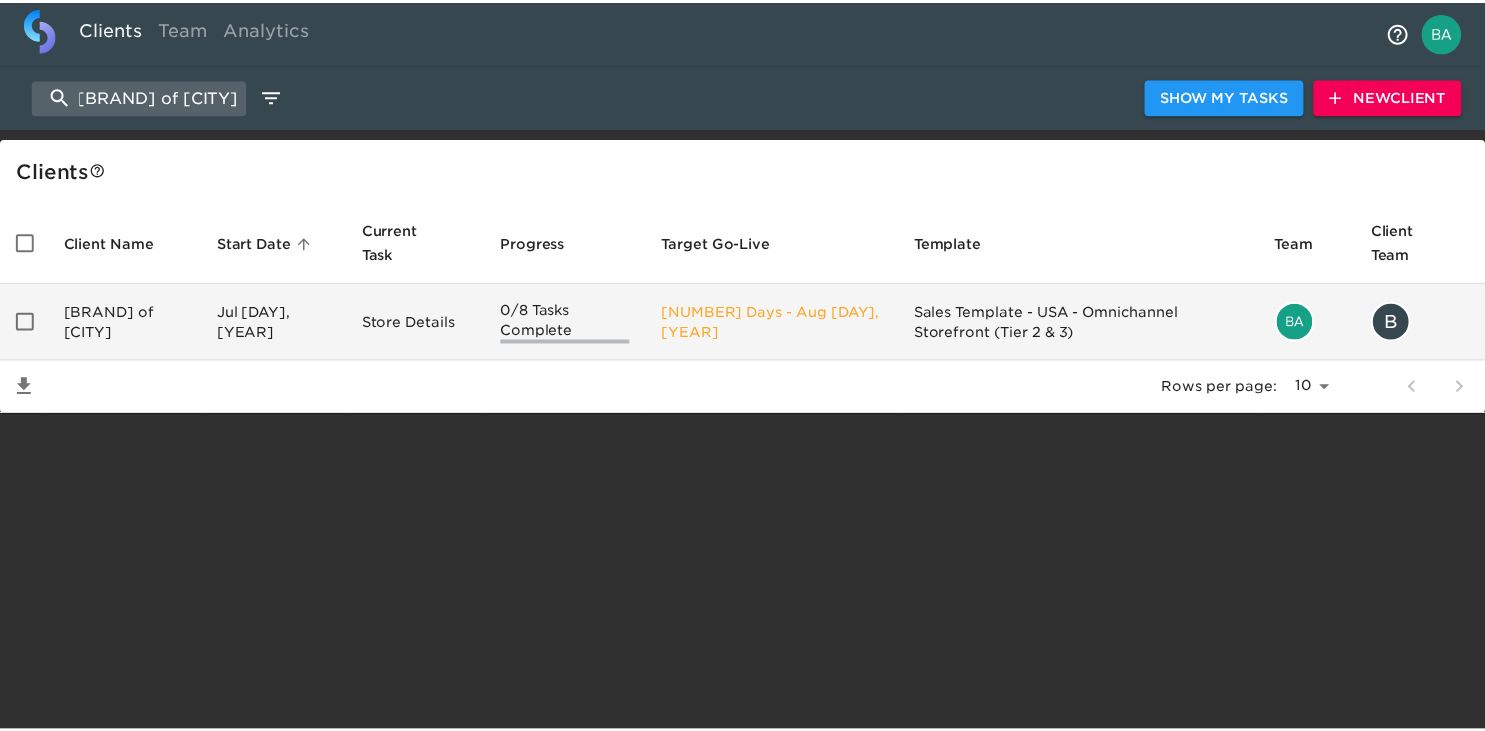 scroll, scrollTop: 0, scrollLeft: 0, axis: both 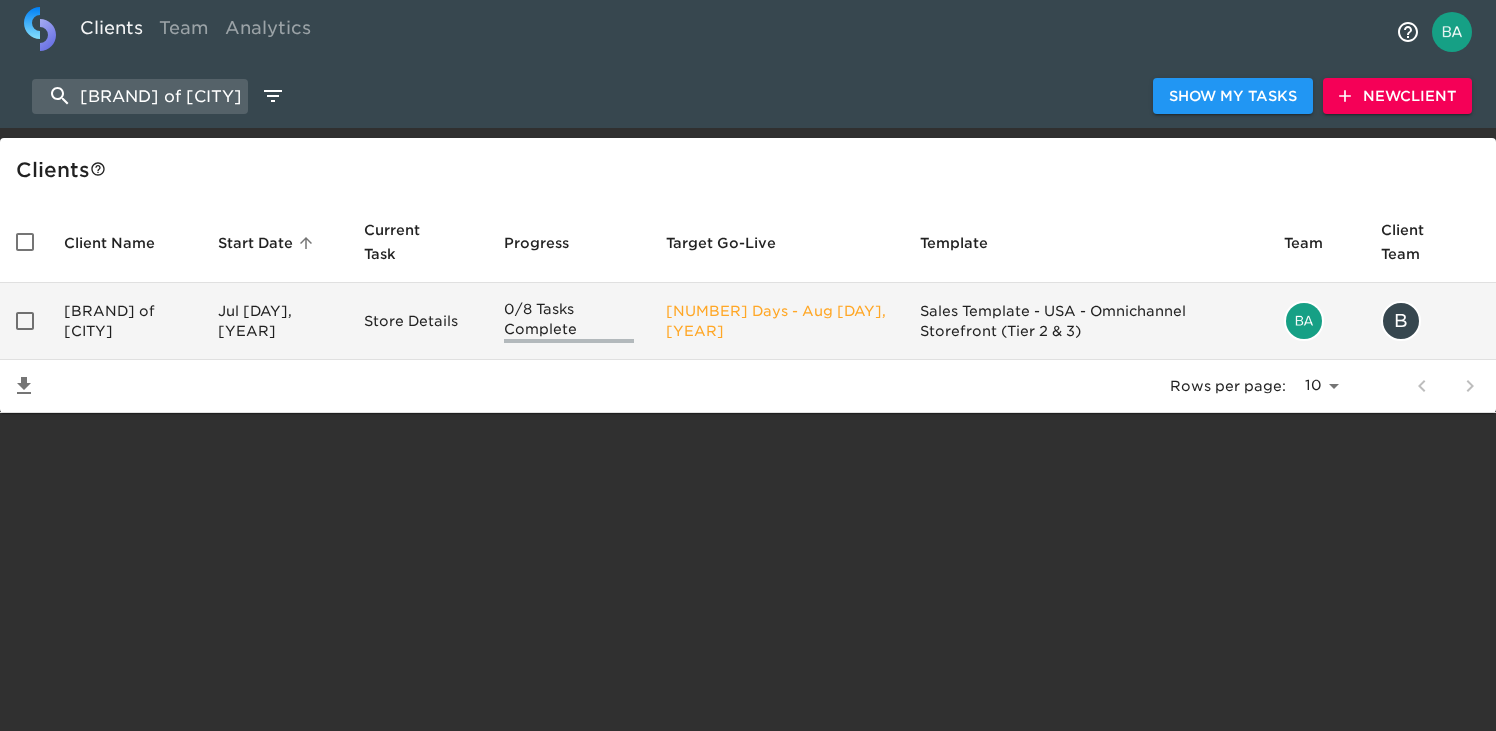 click on "Rogers Toyota of Hermiston" at bounding box center (125, 321) 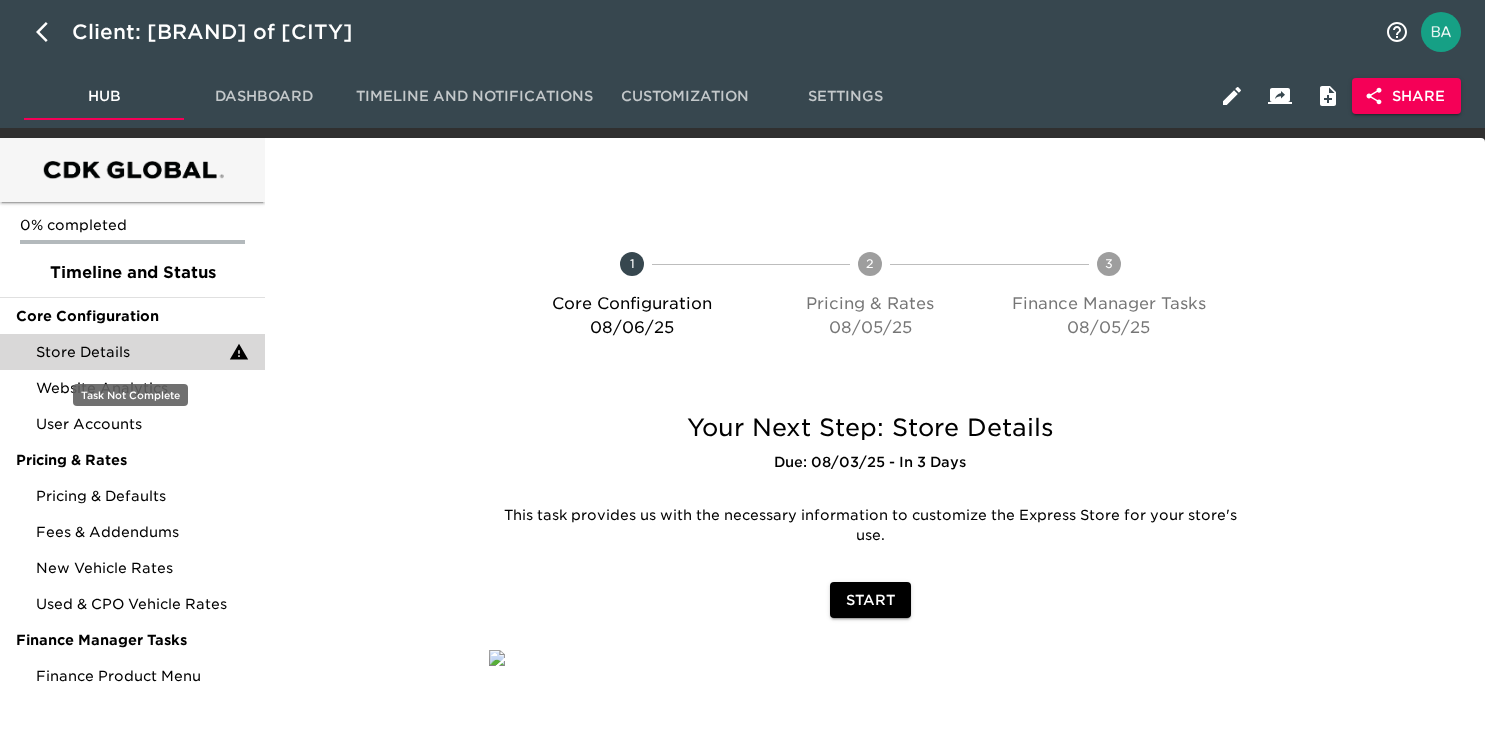 click on "Store Details" at bounding box center [132, 352] 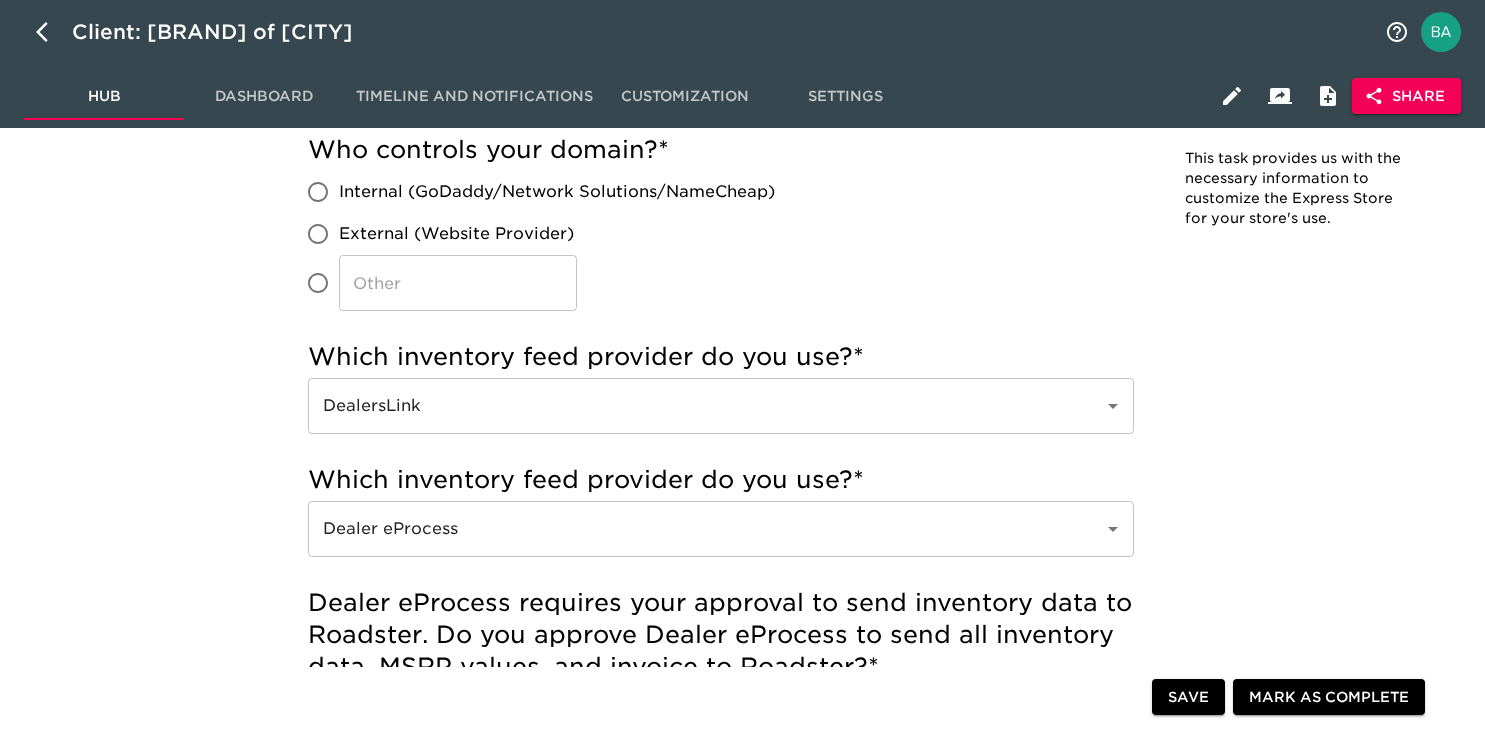 scroll, scrollTop: 677, scrollLeft: 0, axis: vertical 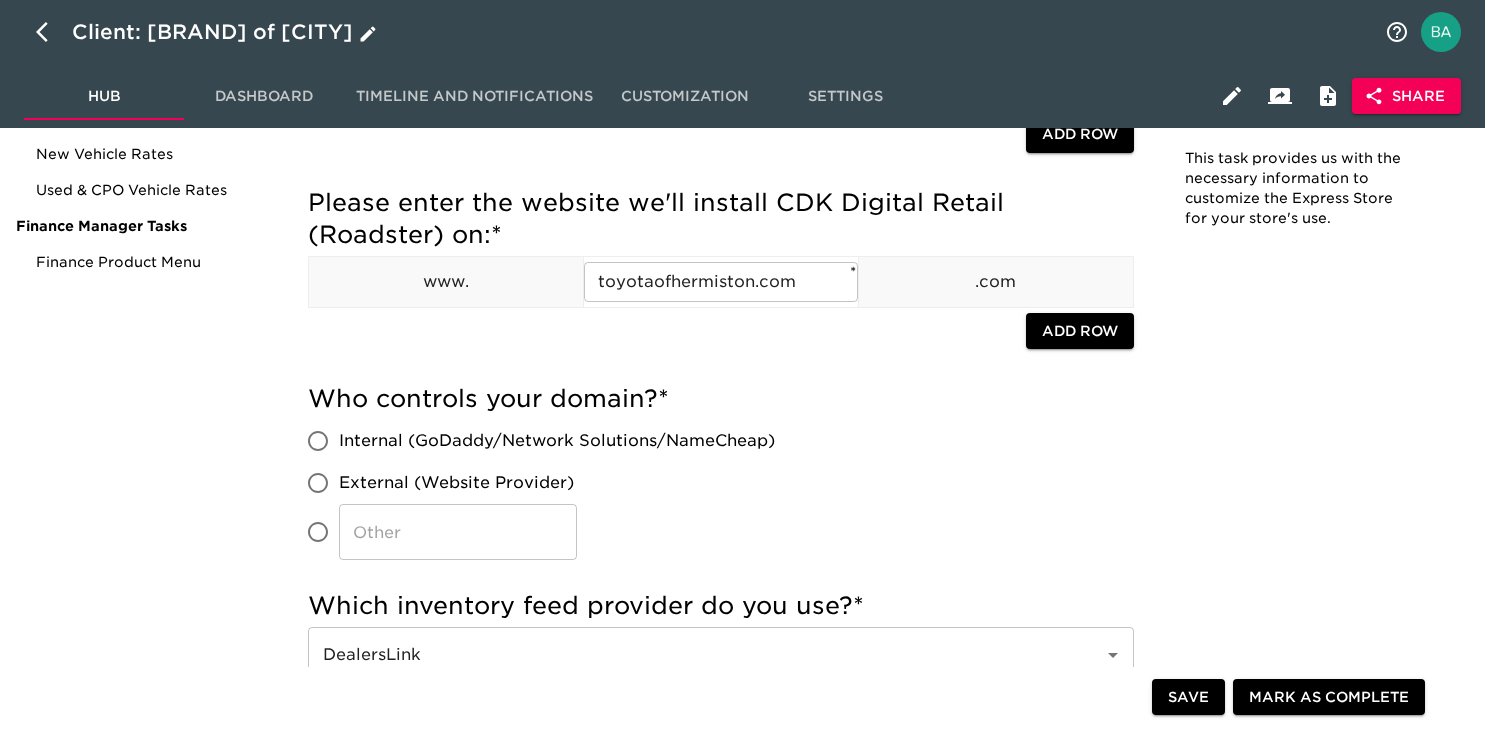 click 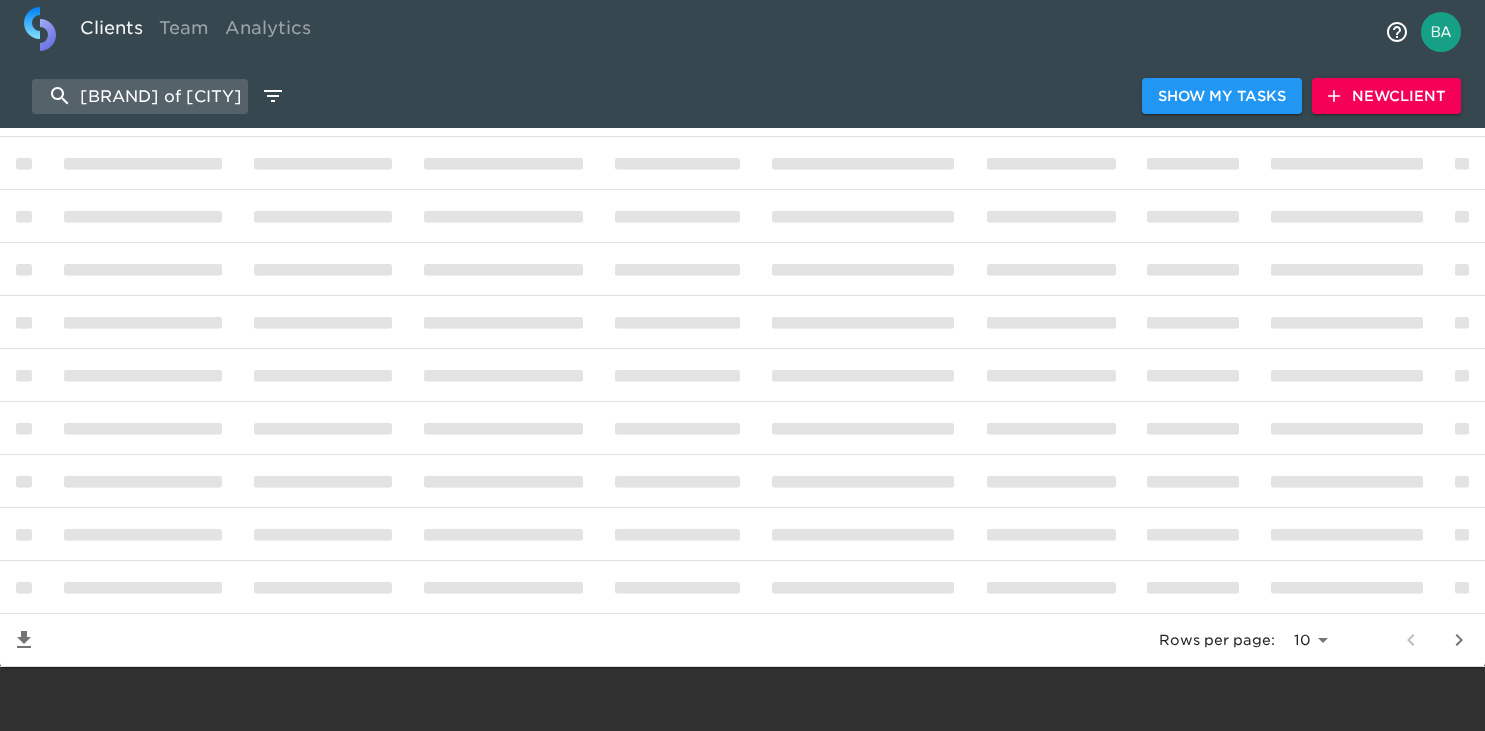 scroll, scrollTop: 0, scrollLeft: 0, axis: both 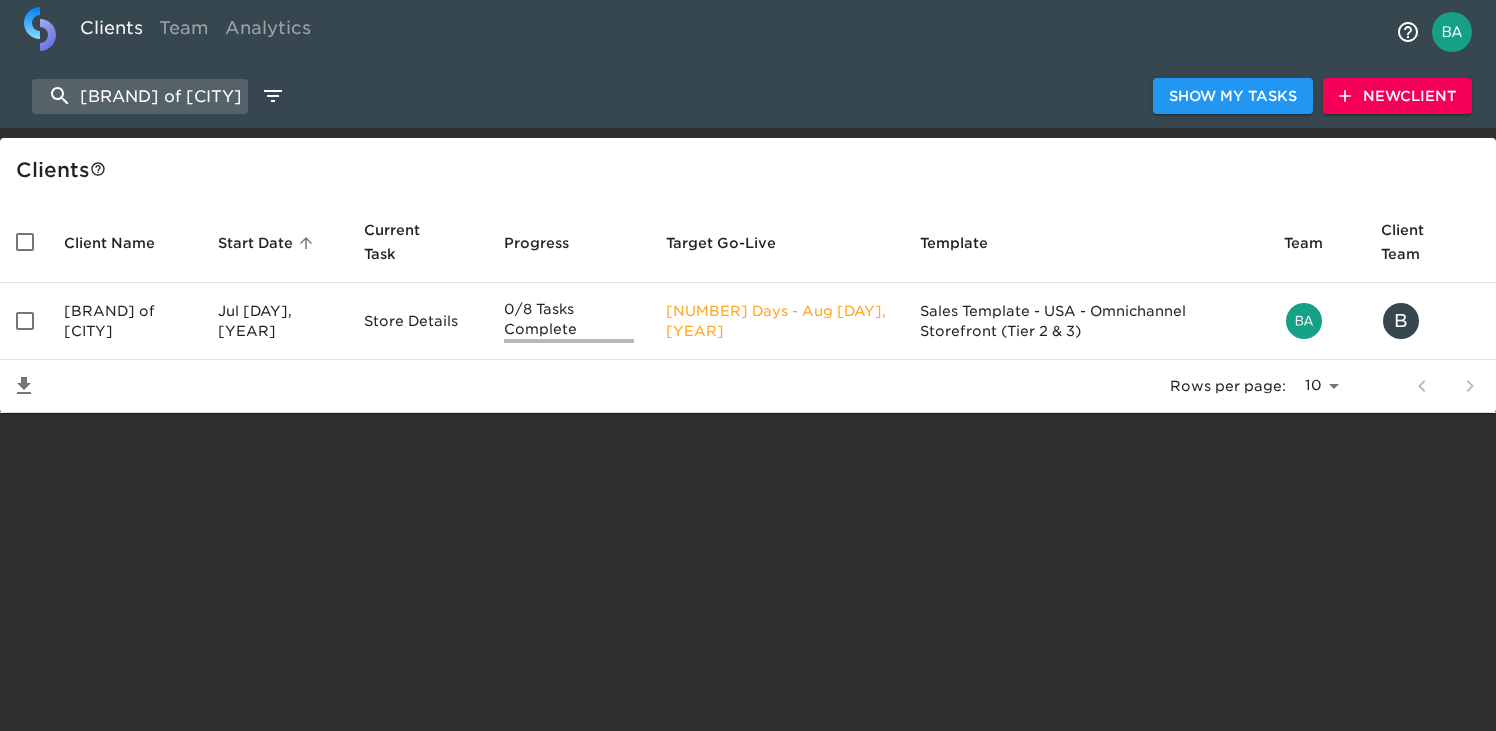 click on "Rogers Toyota of Hermiston Show My Tasks  New  Client" at bounding box center [748, 96] 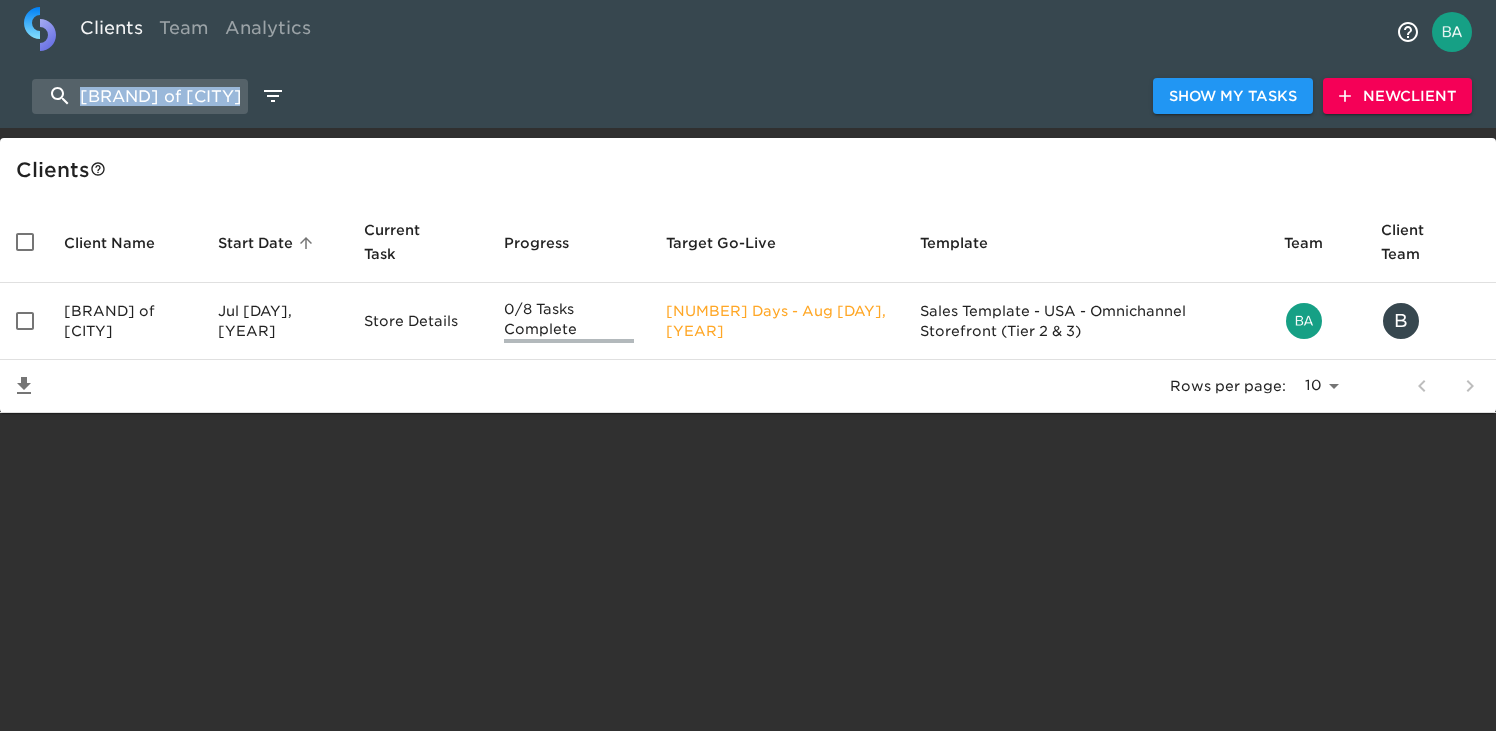 click on "Rogers Toyota of Hermiston Show My Tasks  New  Client" at bounding box center (748, 96) 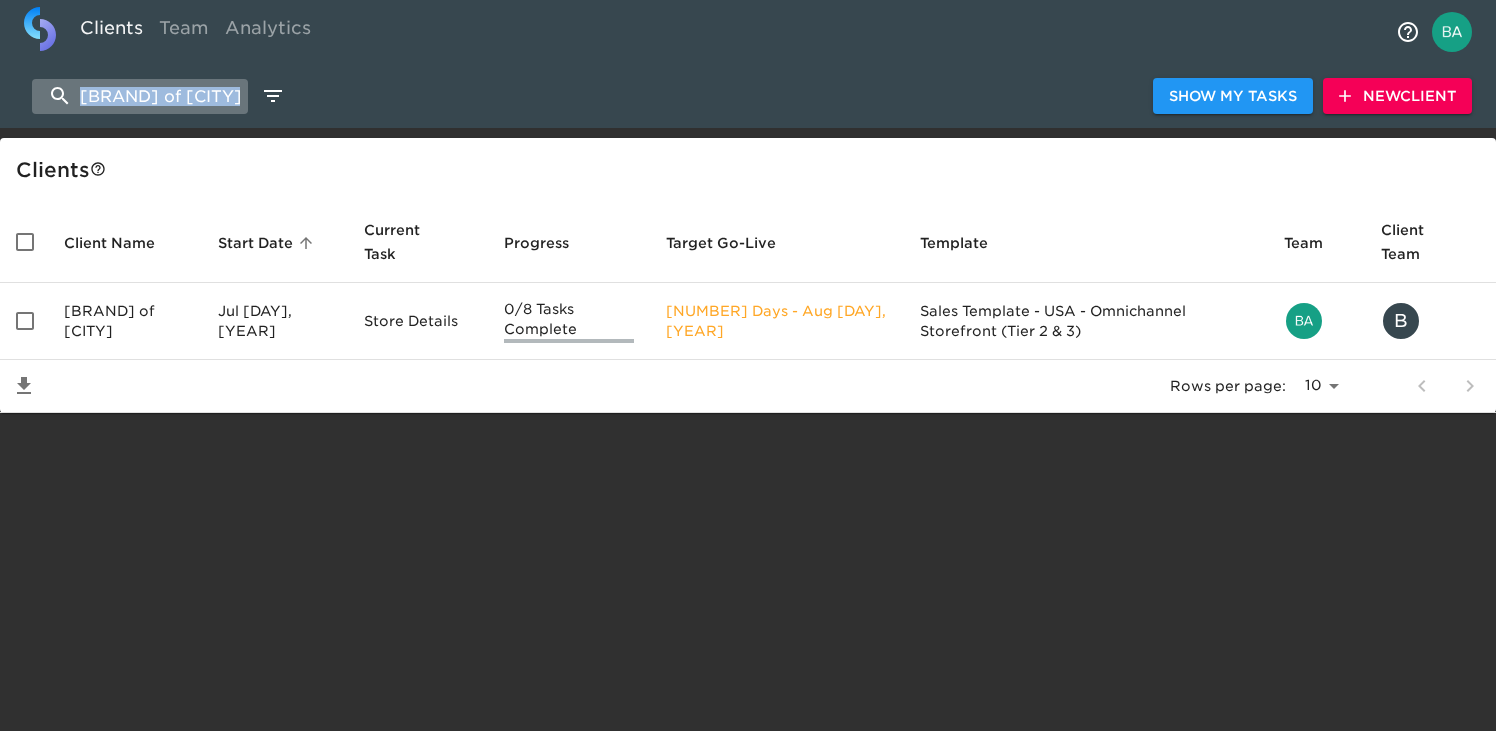 click on "Rogers Toyota of Hermiston" at bounding box center (140, 96) 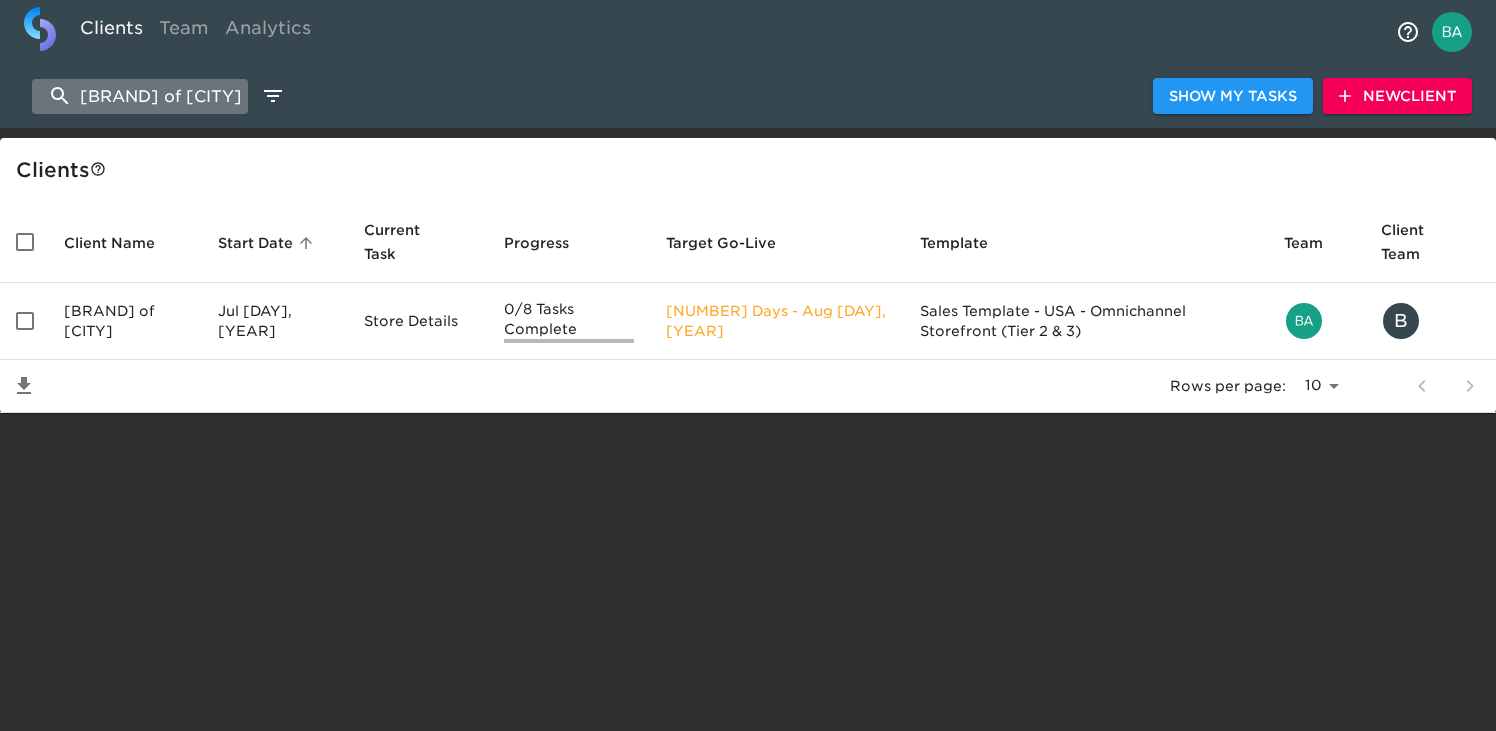 click on "Rogers Toyota of Hermiston" at bounding box center [140, 96] 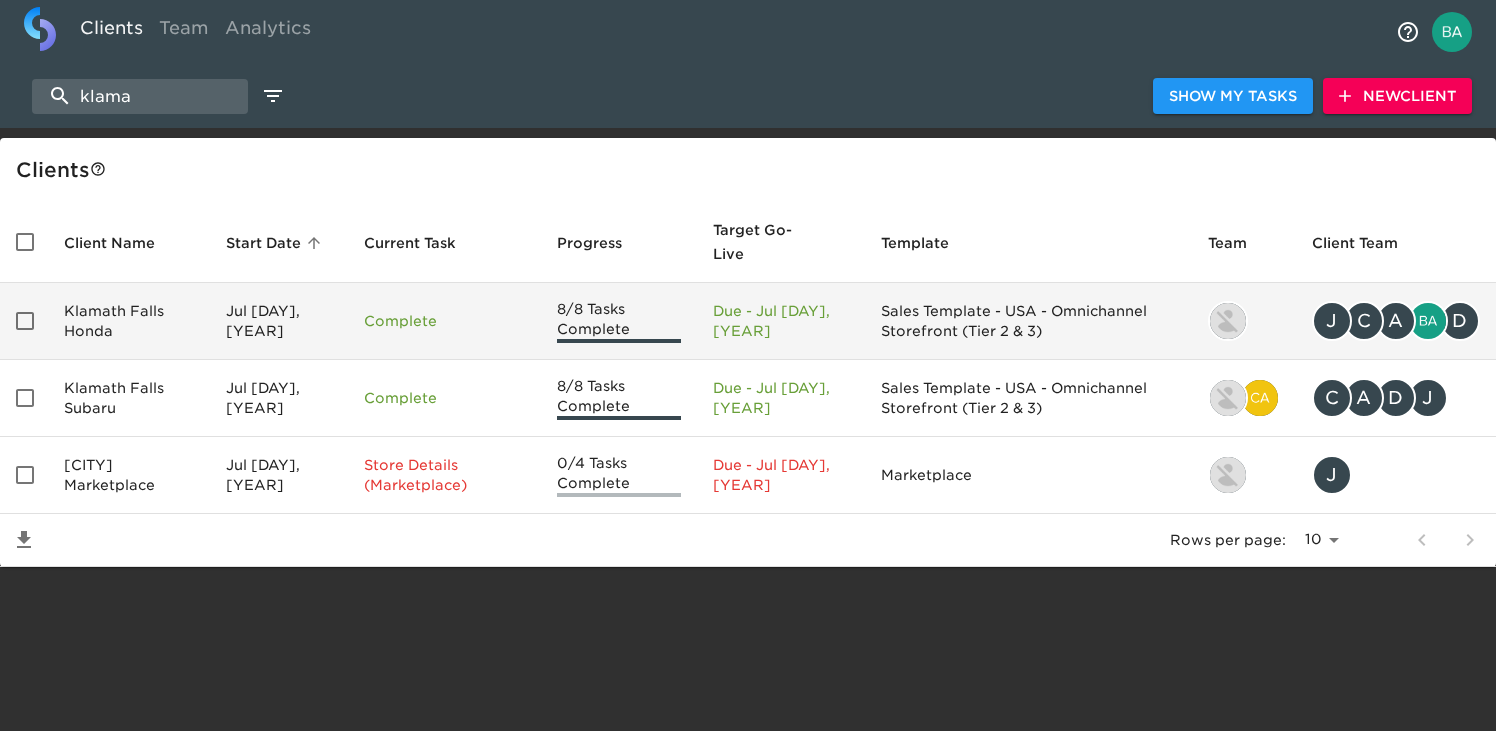 type on "klama" 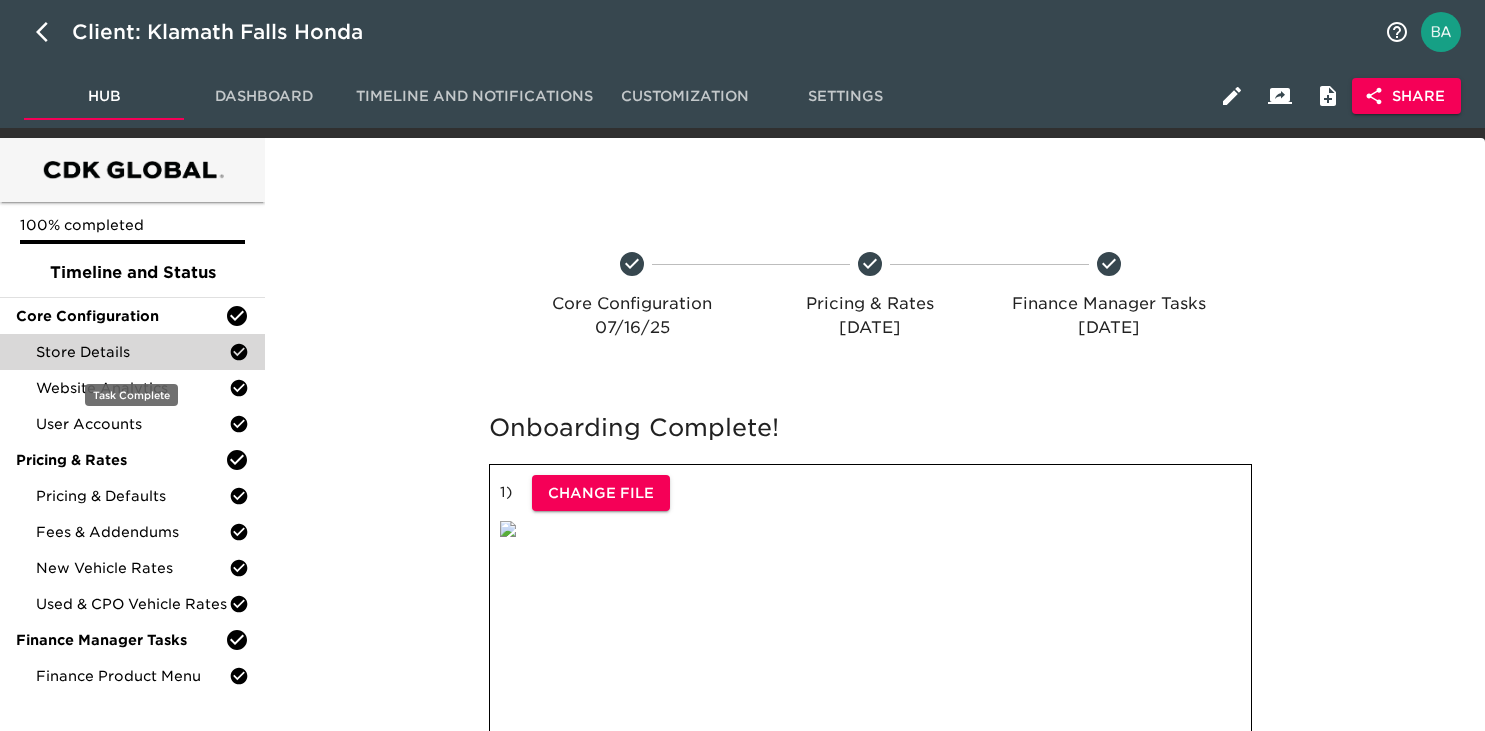 click on "Store Details" at bounding box center (132, 352) 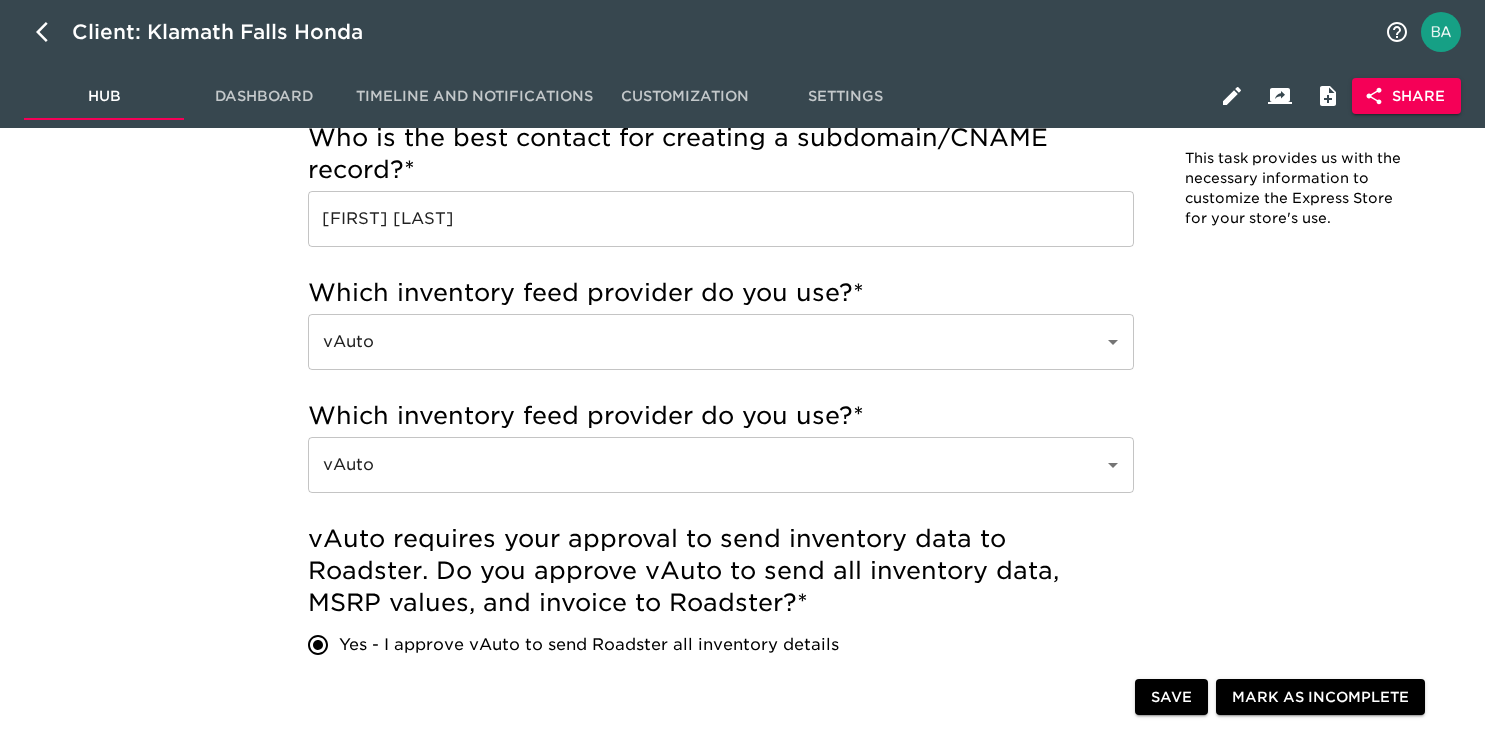 scroll, scrollTop: 806, scrollLeft: 0, axis: vertical 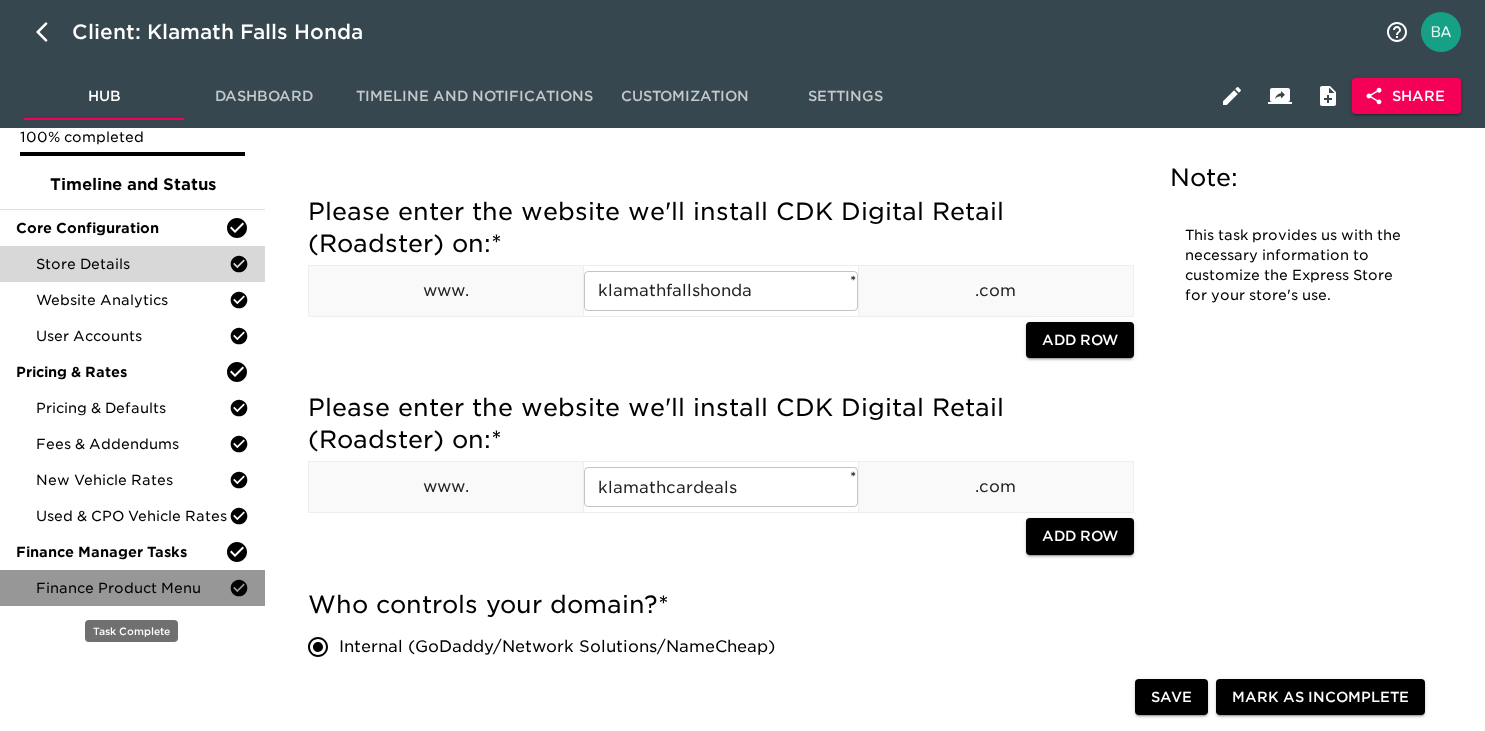 click on "Finance Product Menu" at bounding box center [132, 588] 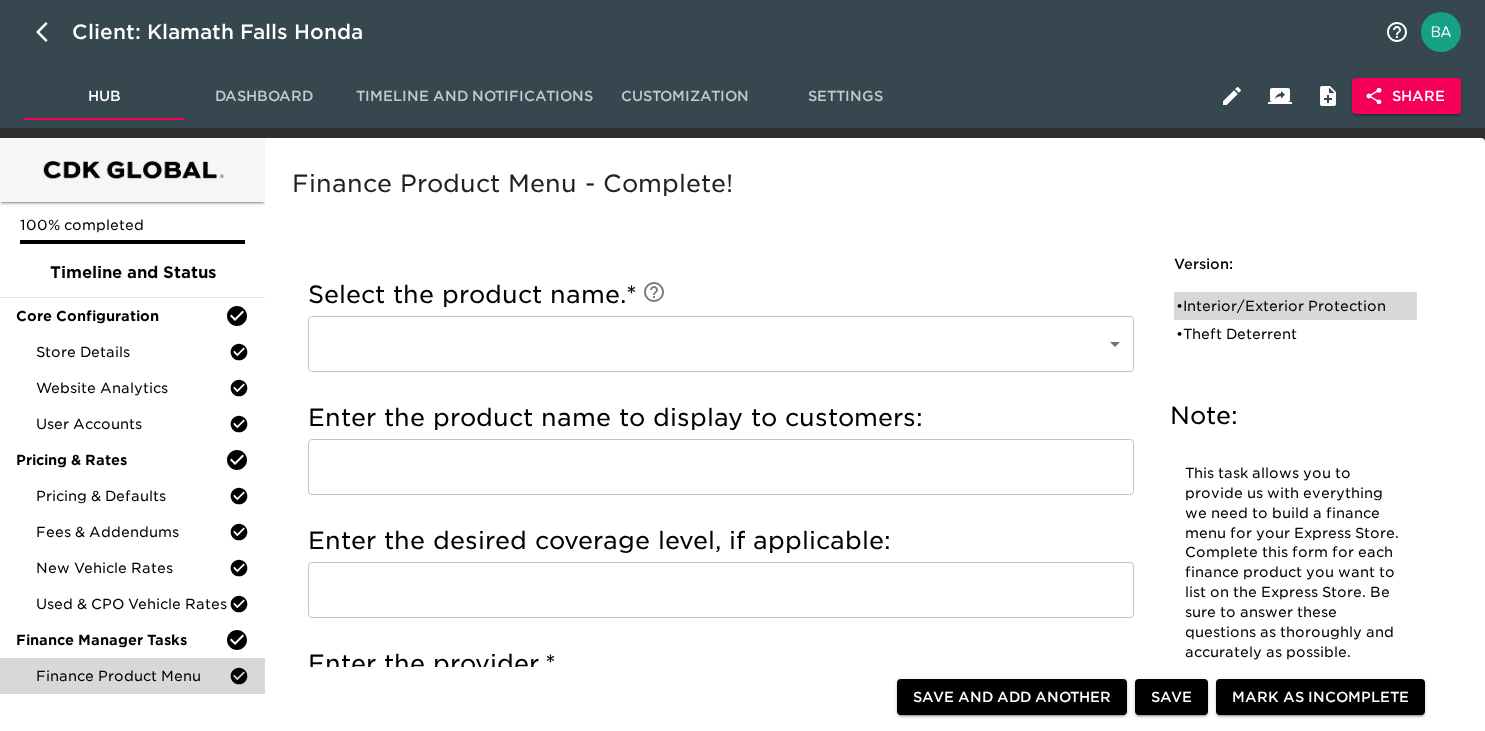 click on "•  Interior/Exterior Protection" at bounding box center [1281, 306] 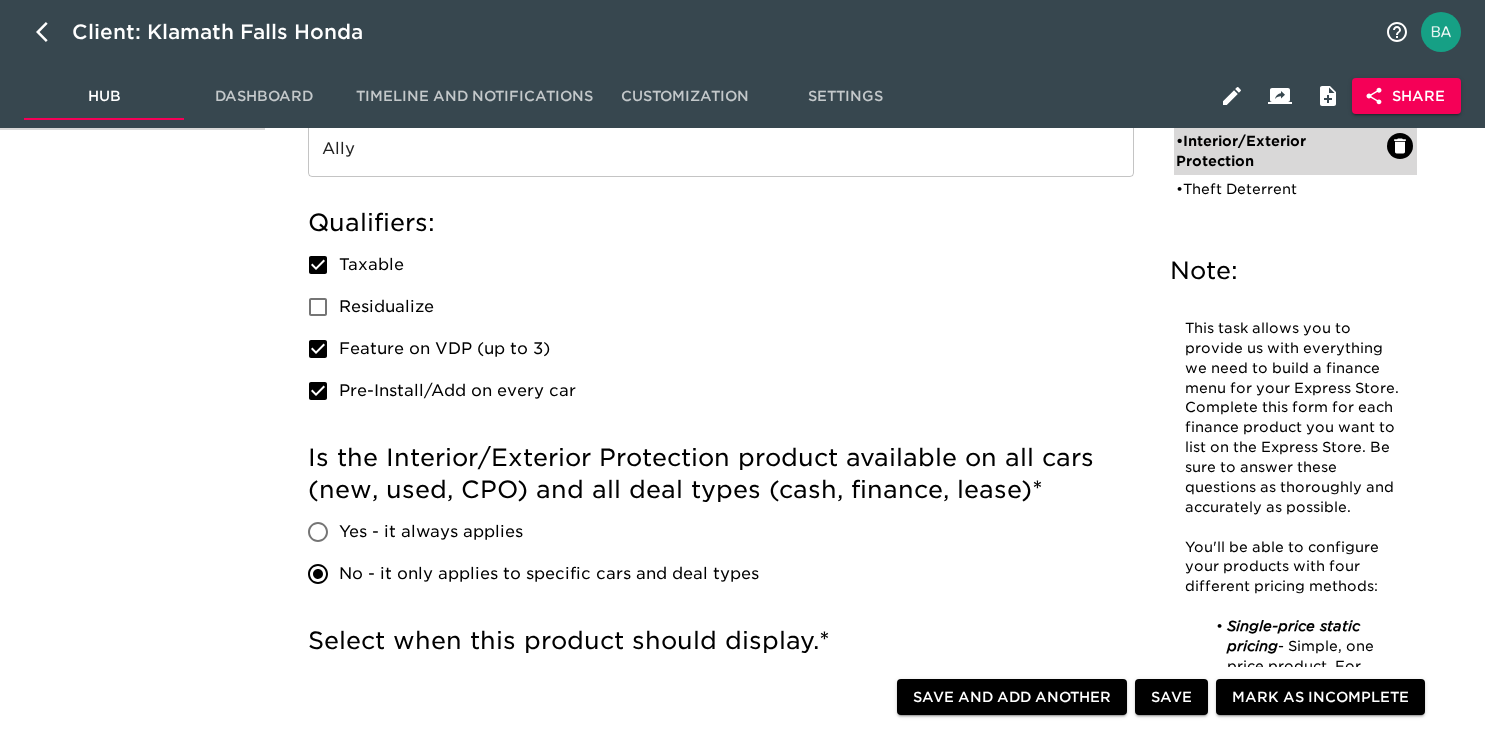 scroll, scrollTop: 111, scrollLeft: 0, axis: vertical 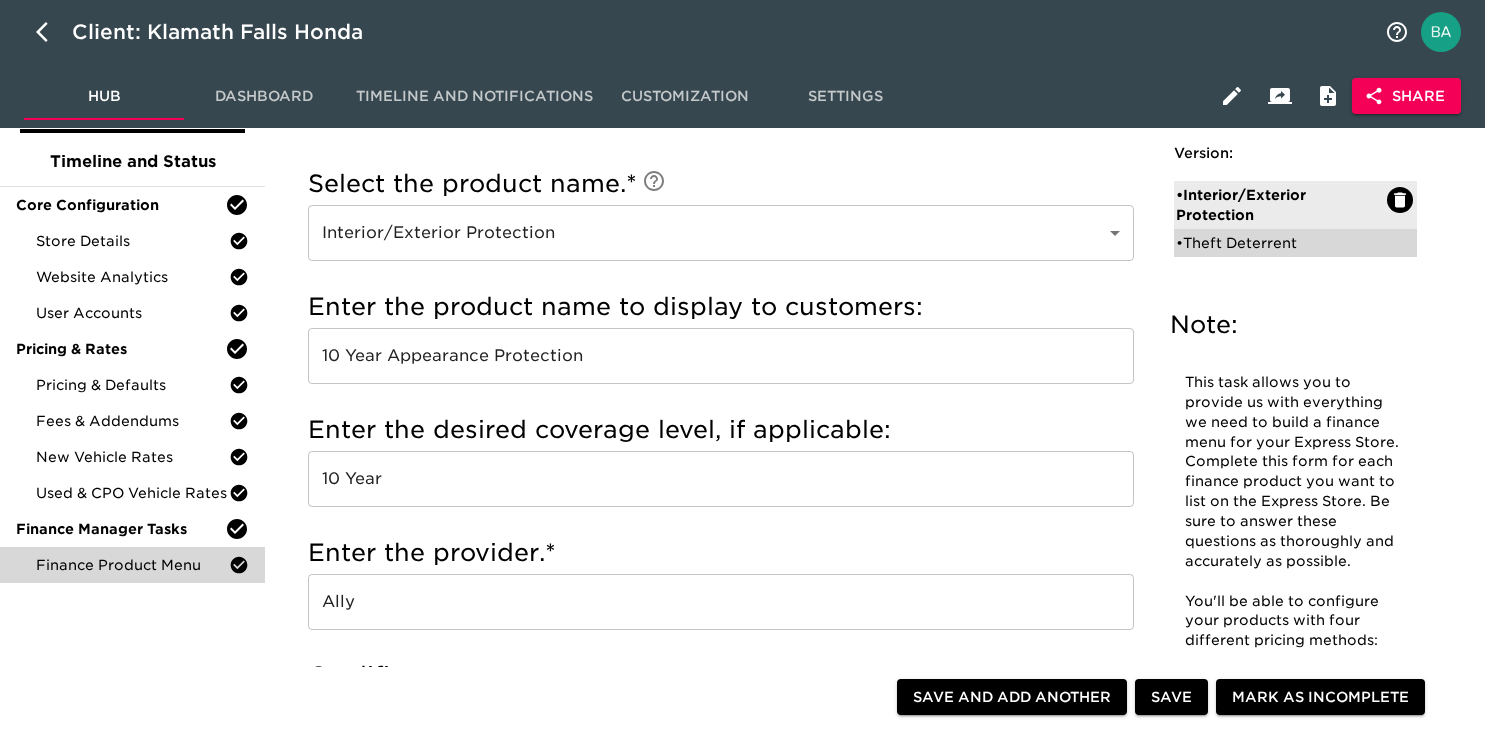 click on "•  Theft Deterrent" at bounding box center [1281, 243] 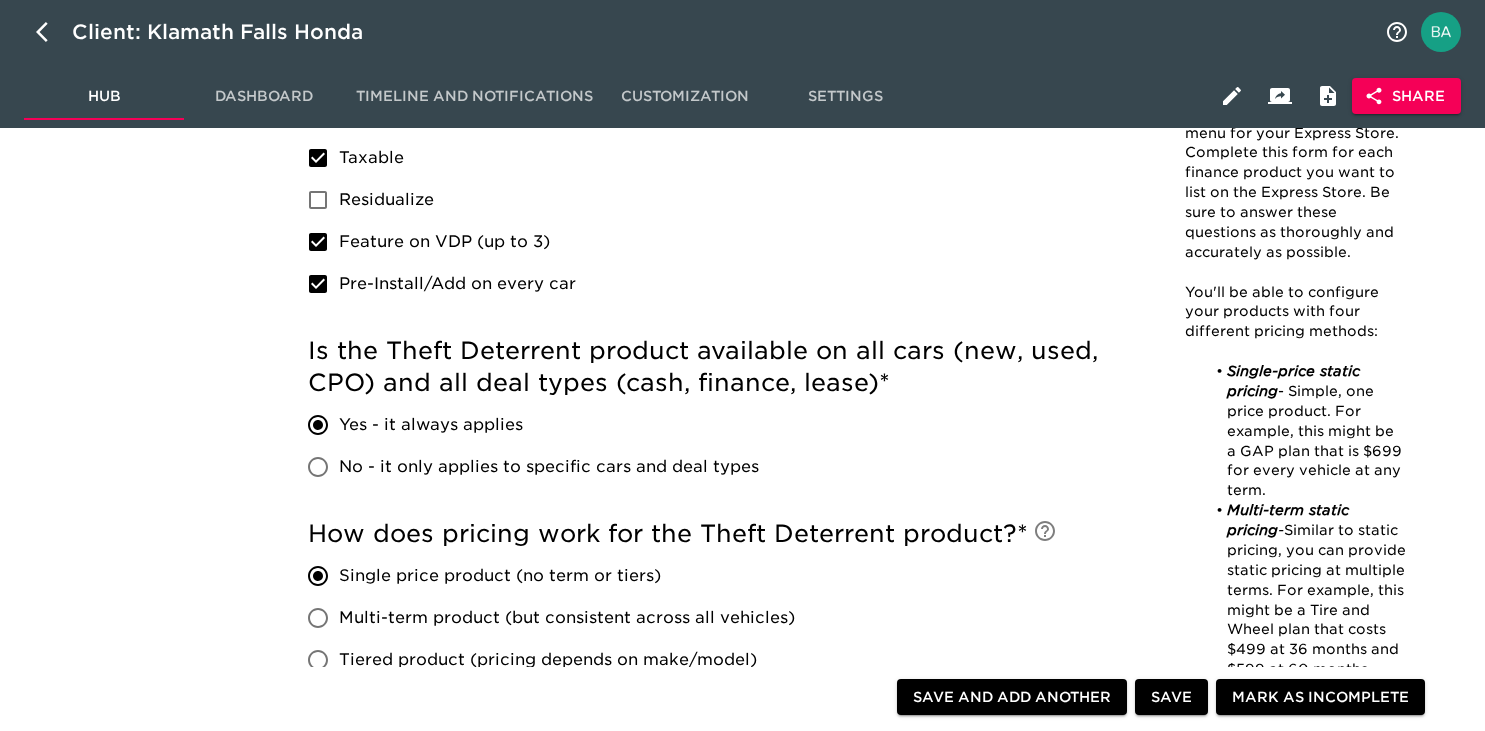 scroll, scrollTop: 0, scrollLeft: 0, axis: both 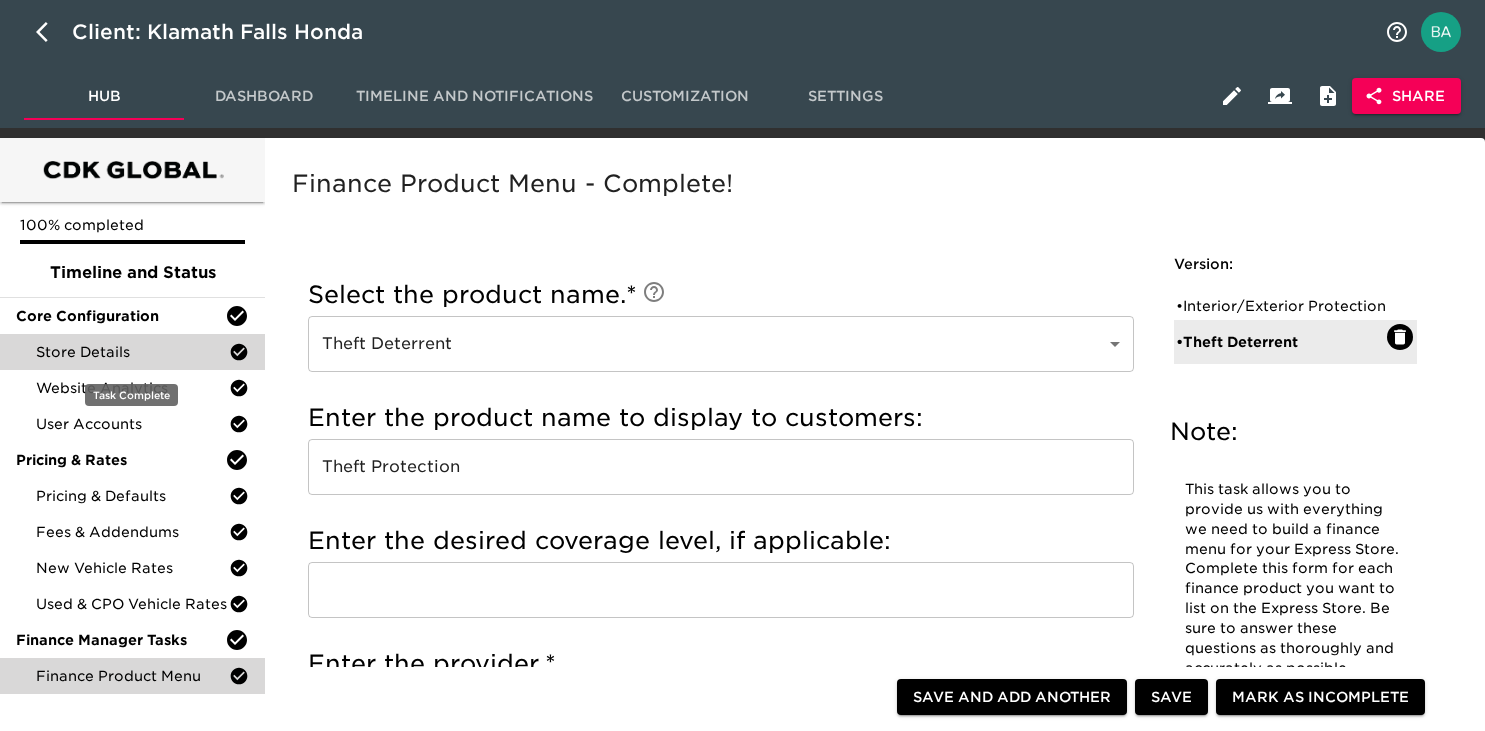 click on "Store Details" at bounding box center [132, 352] 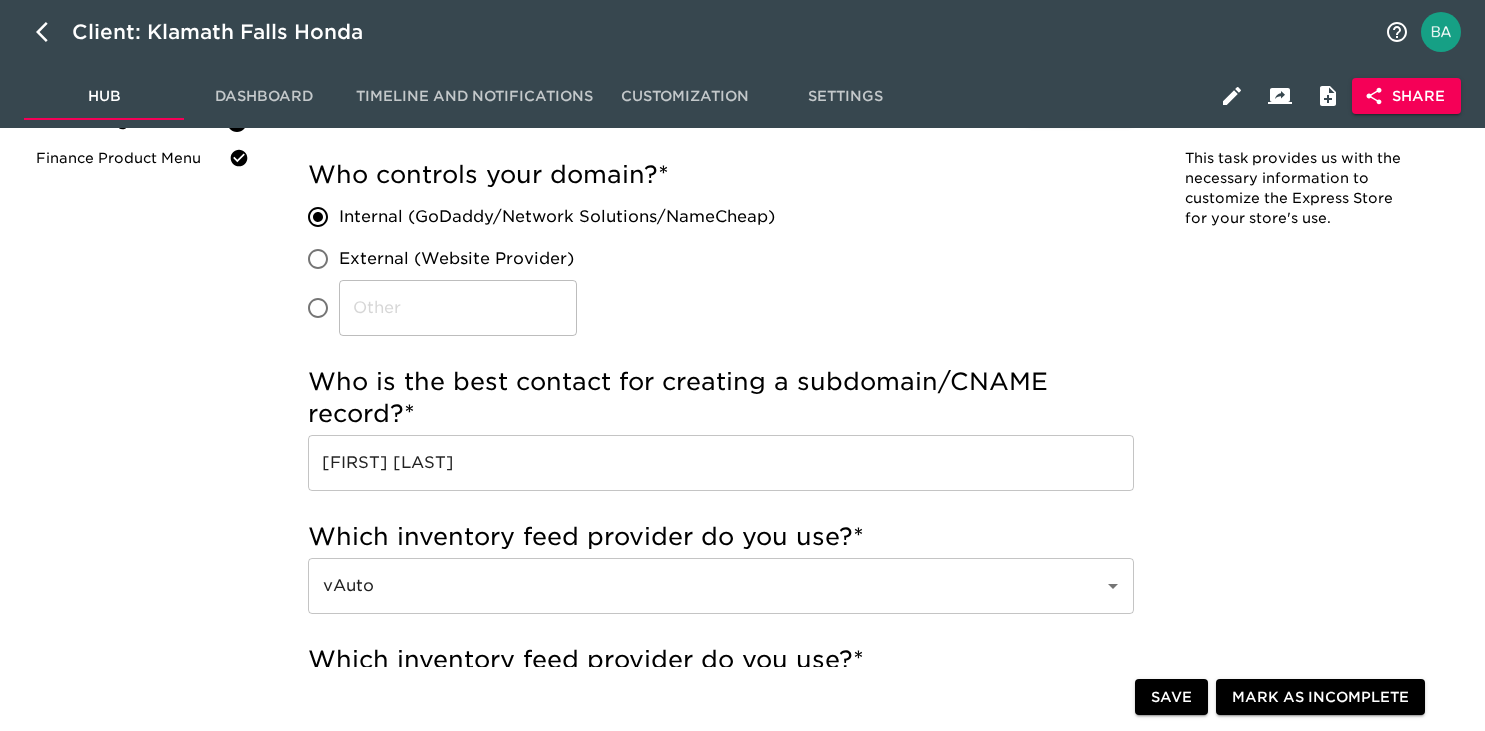 scroll, scrollTop: 551, scrollLeft: 0, axis: vertical 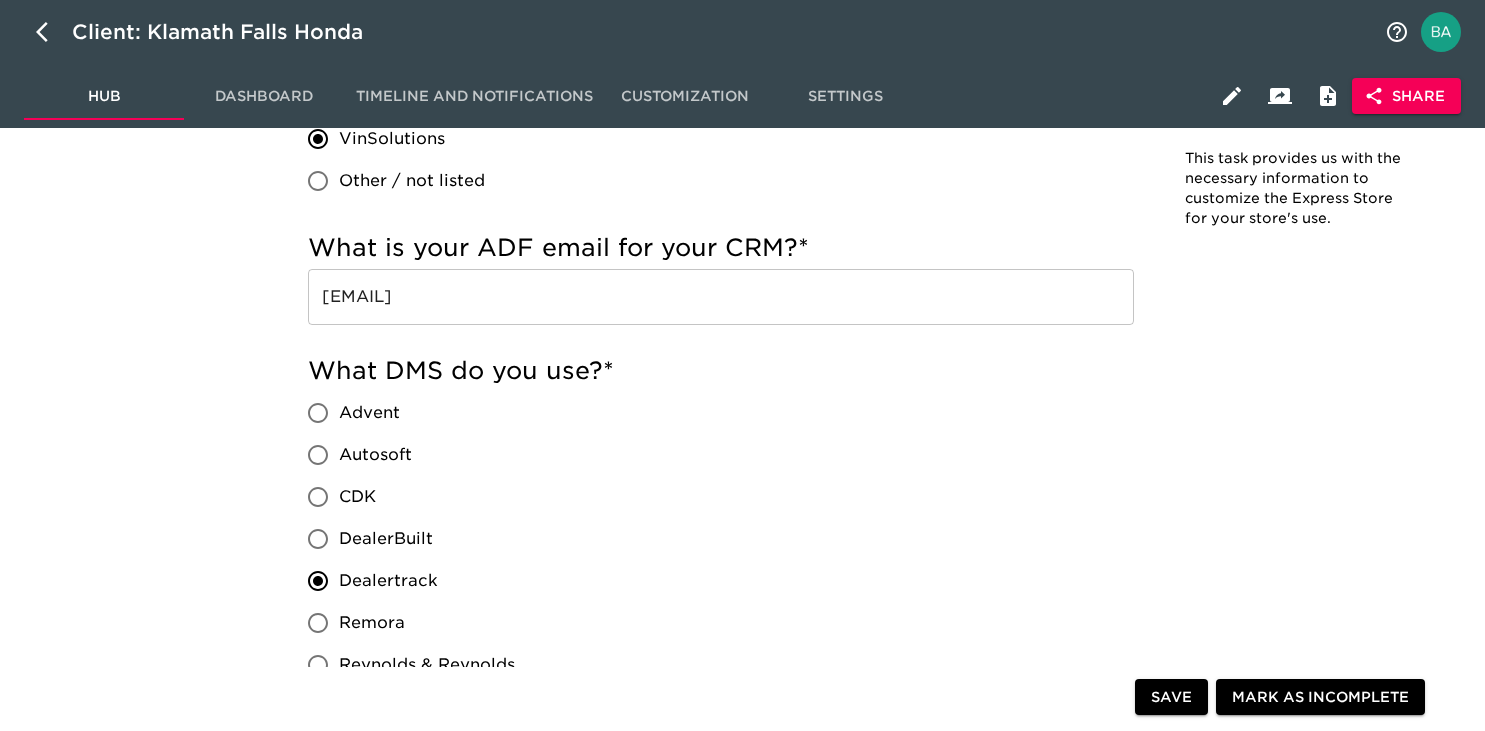 click on "leads@sales.klamathfallshonda.com" at bounding box center (721, 297) 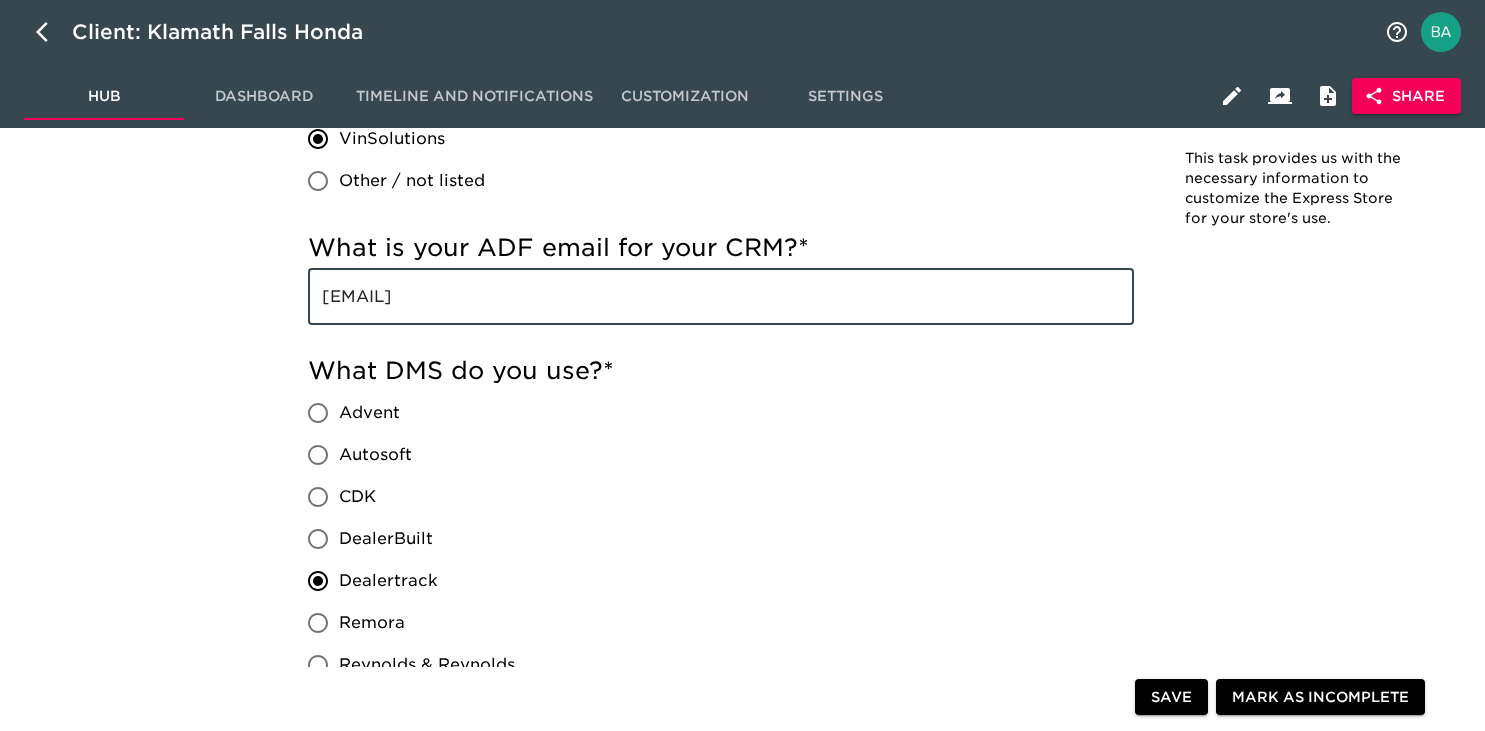 click on "leads@sales.klamathfallshonda.com" at bounding box center [721, 297] 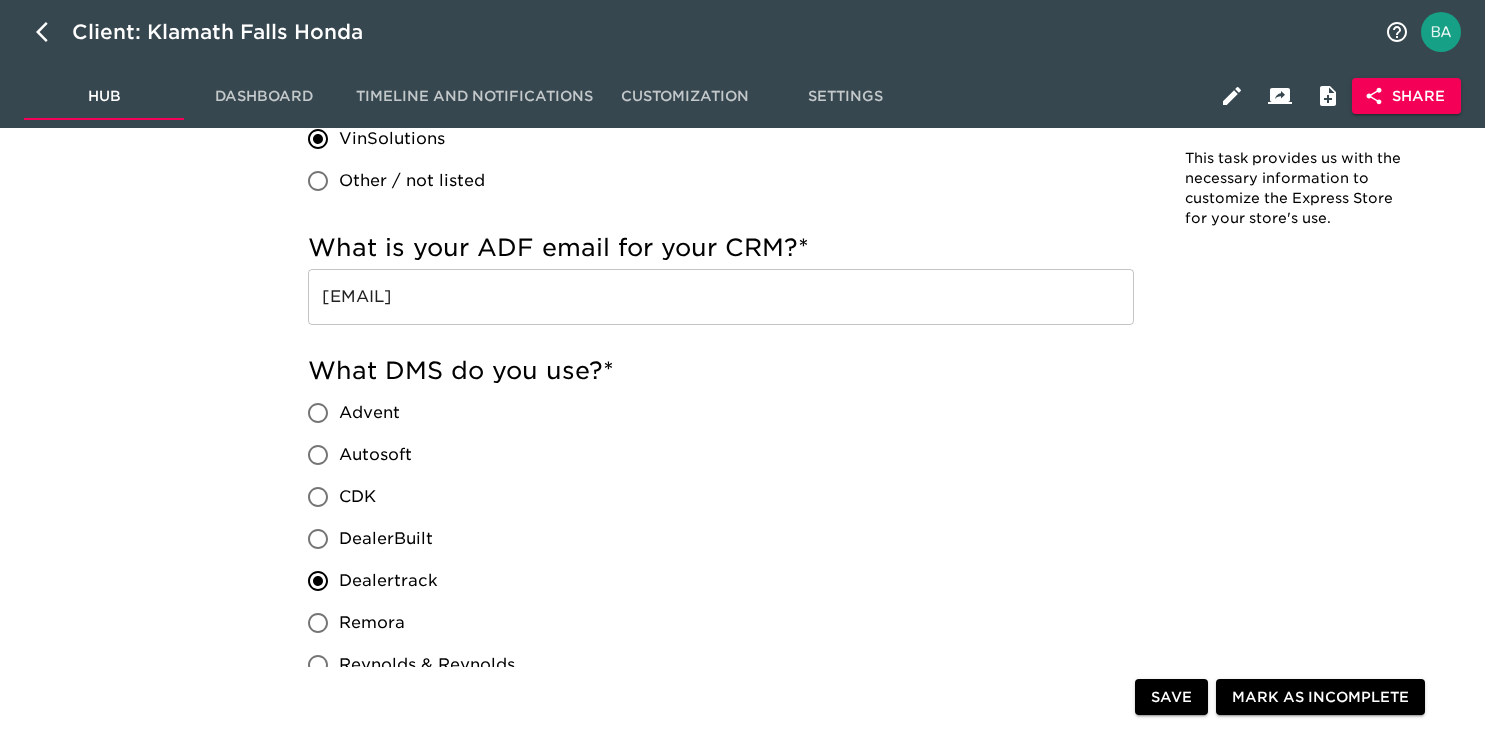 click on "What DMS do you use?  *" at bounding box center (721, 371) 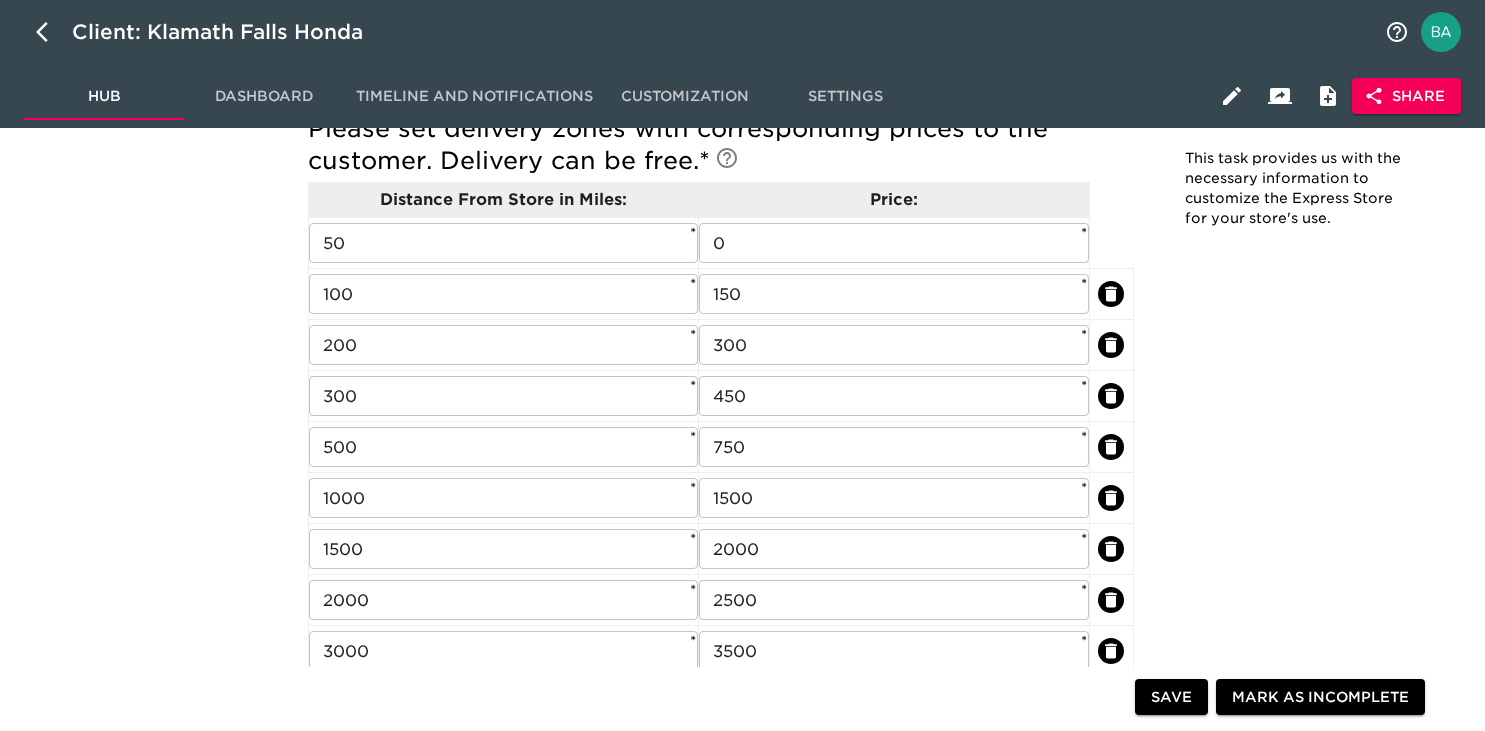 scroll, scrollTop: 5097, scrollLeft: 0, axis: vertical 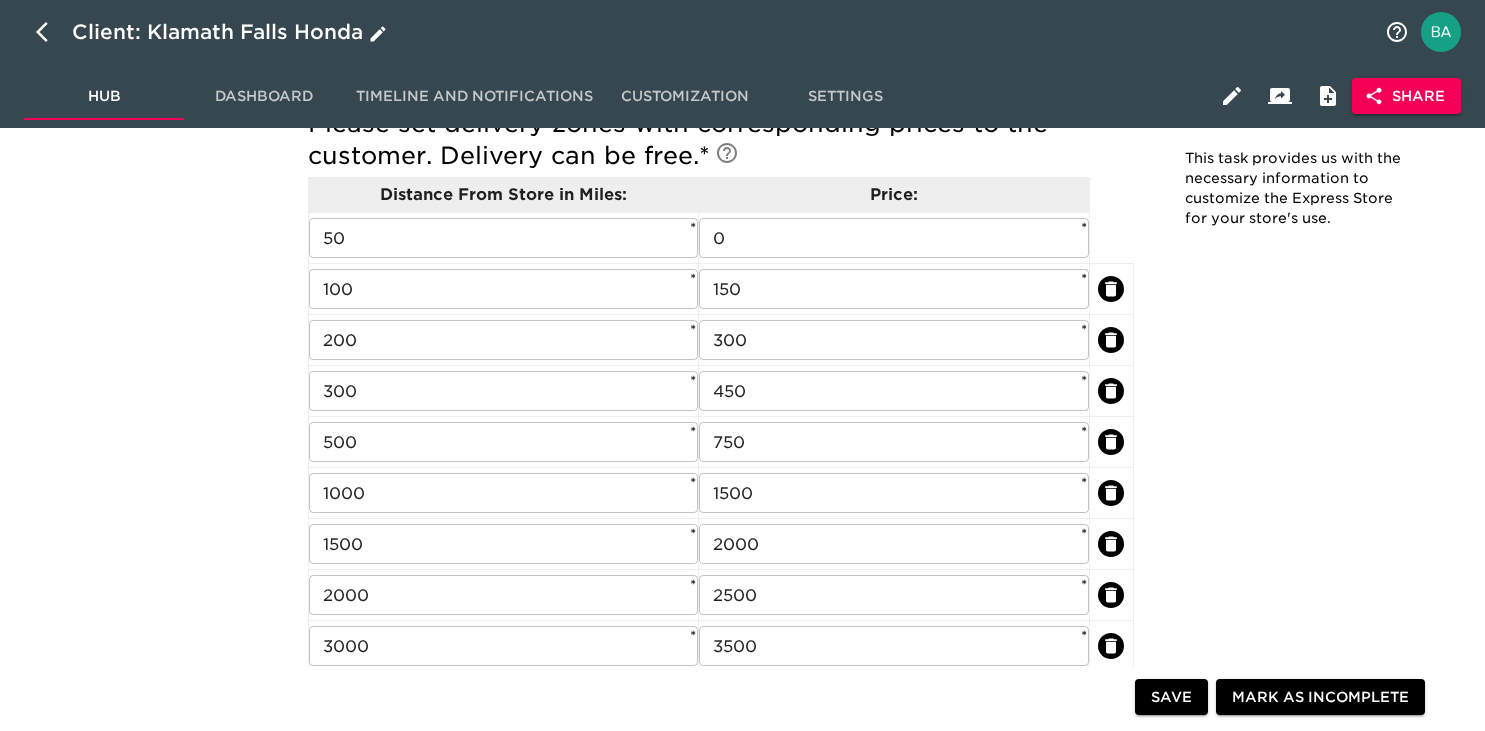 click on "Client:   Klamath Falls Honda" at bounding box center (231, 32) 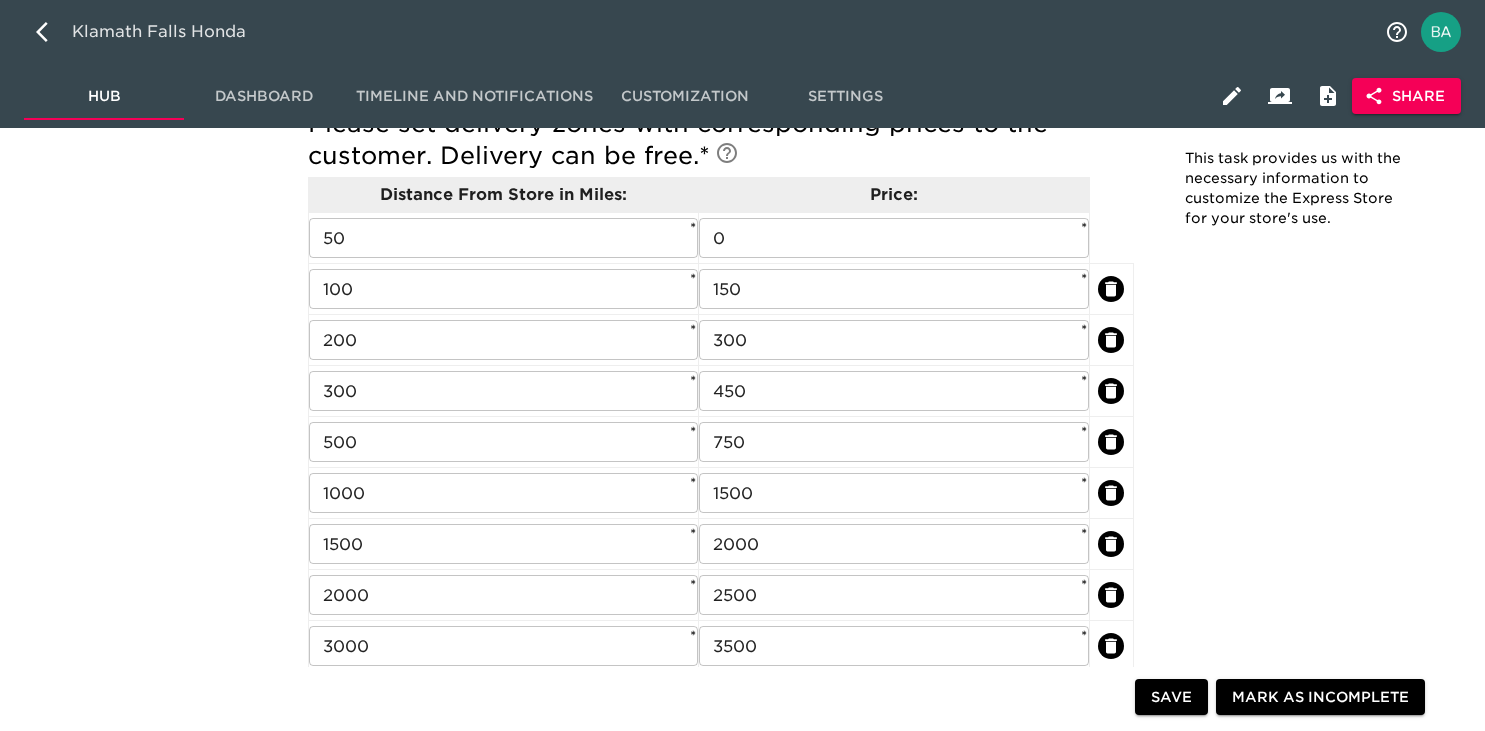 click on "Klamath Falls Honda" at bounding box center [722, 32] 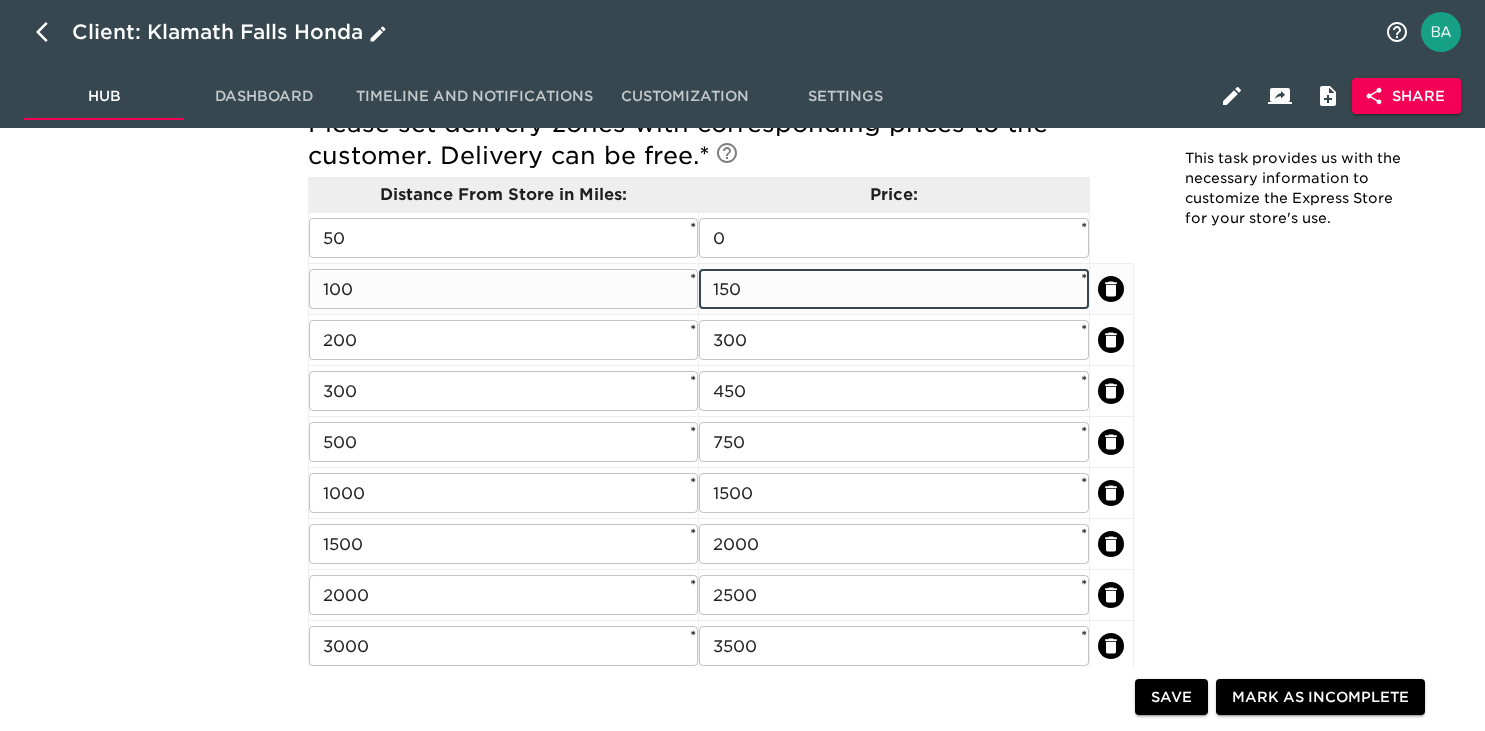 click on "150" at bounding box center [893, 289] 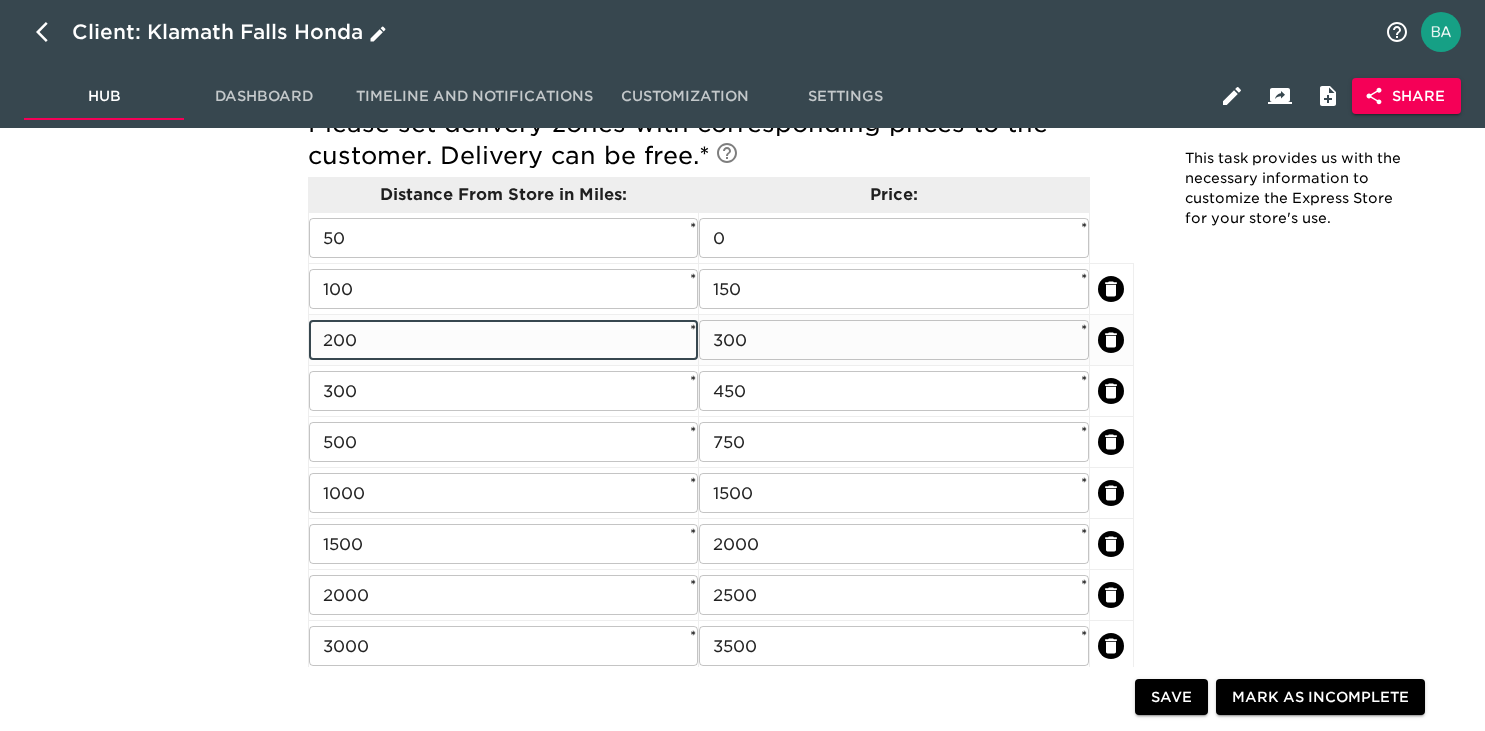 click on "200" at bounding box center (503, 340) 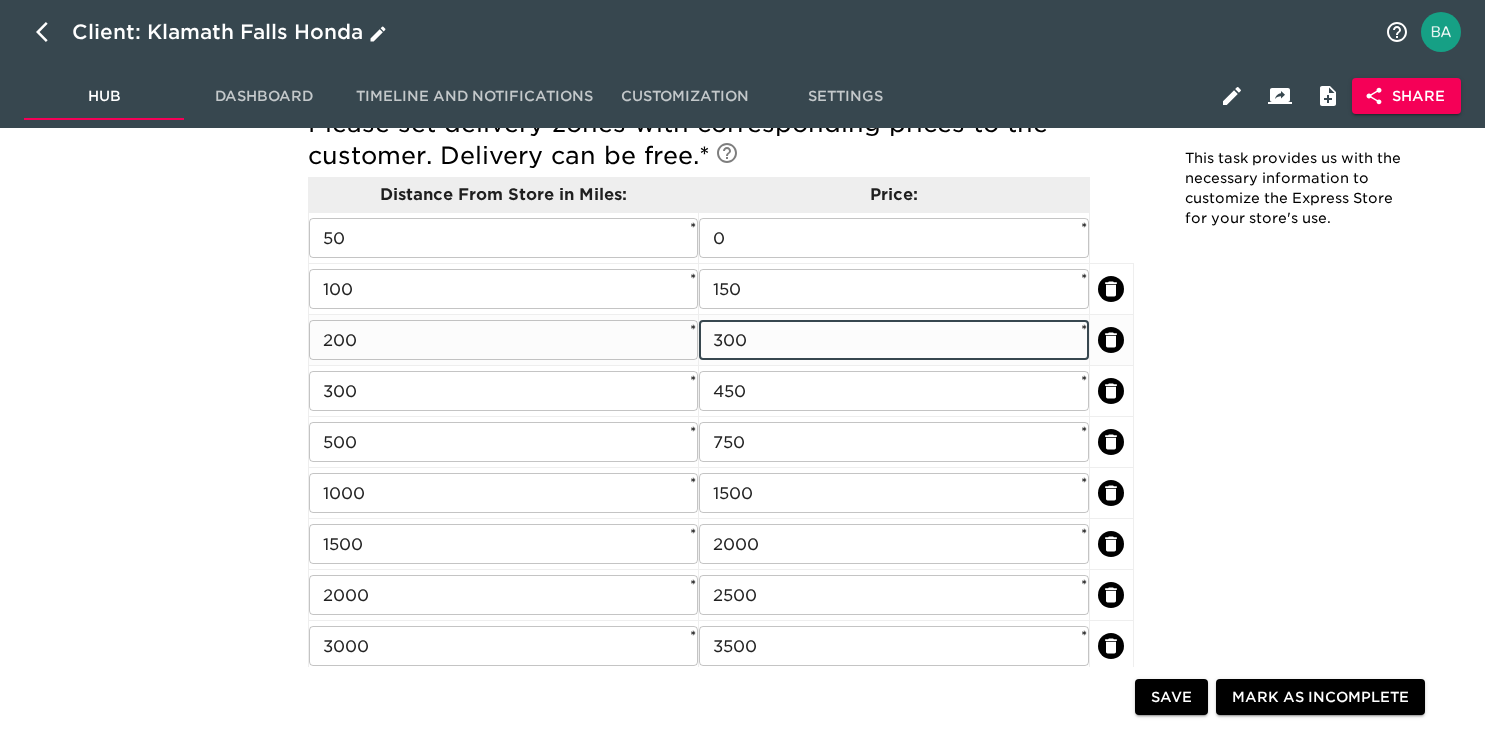 click on "300" at bounding box center [893, 340] 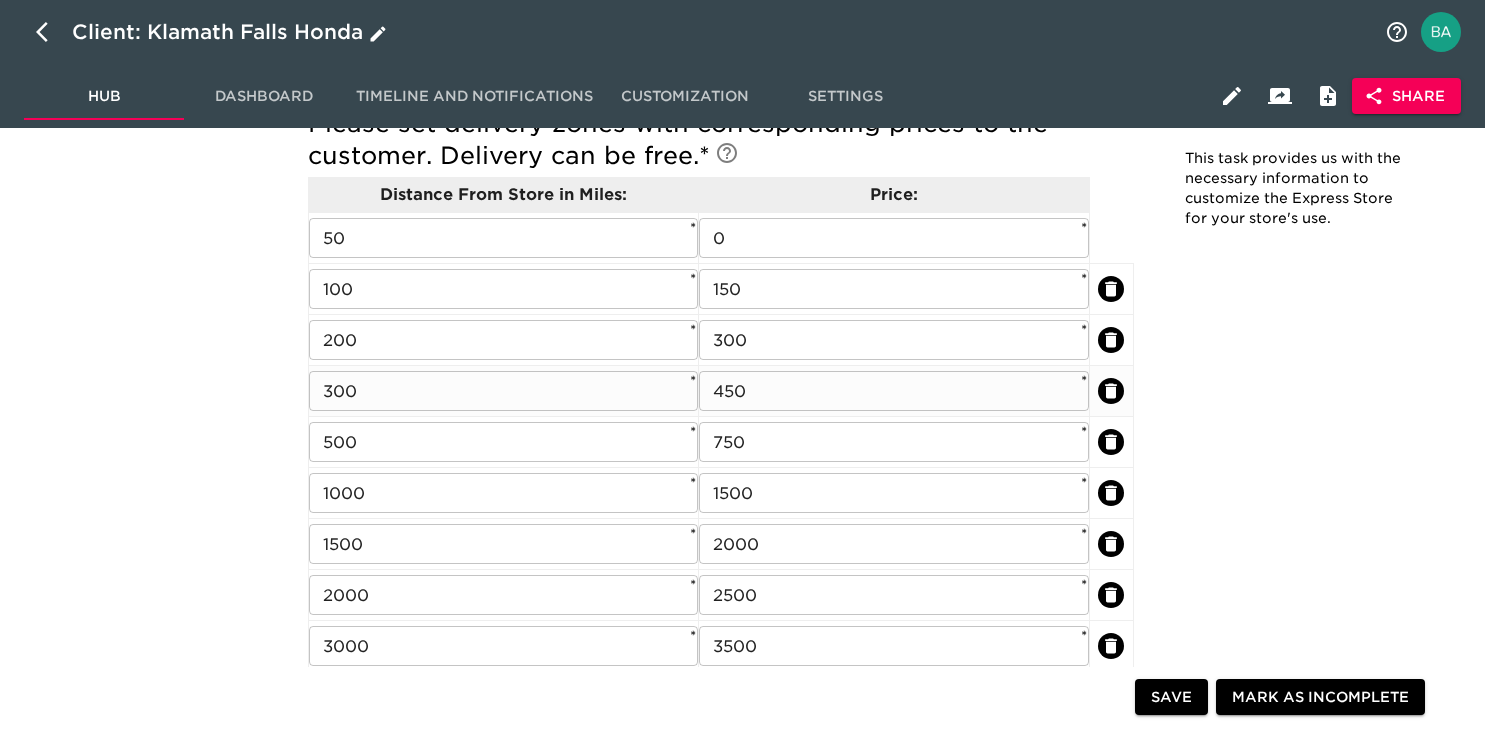 click on "450" at bounding box center [893, 391] 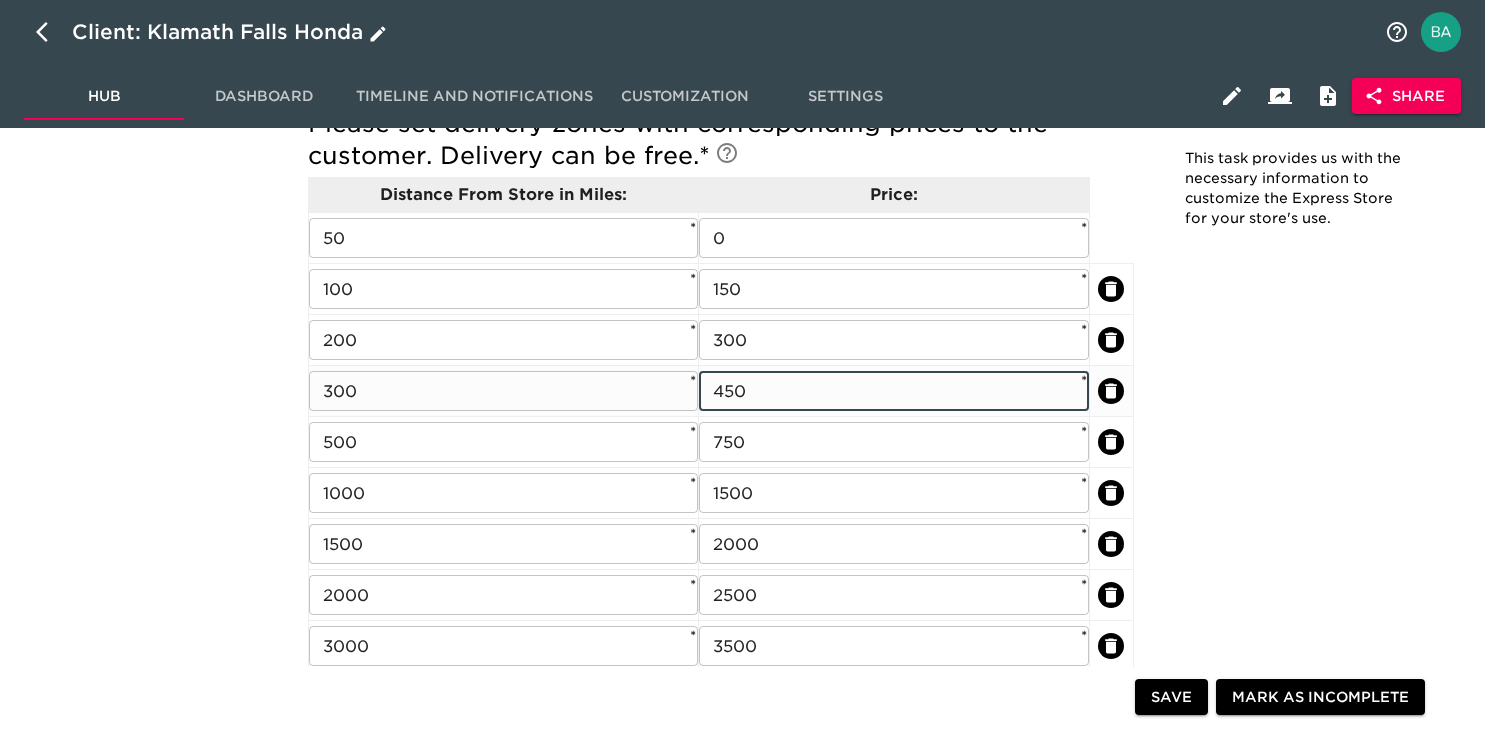 click on "450" at bounding box center (893, 391) 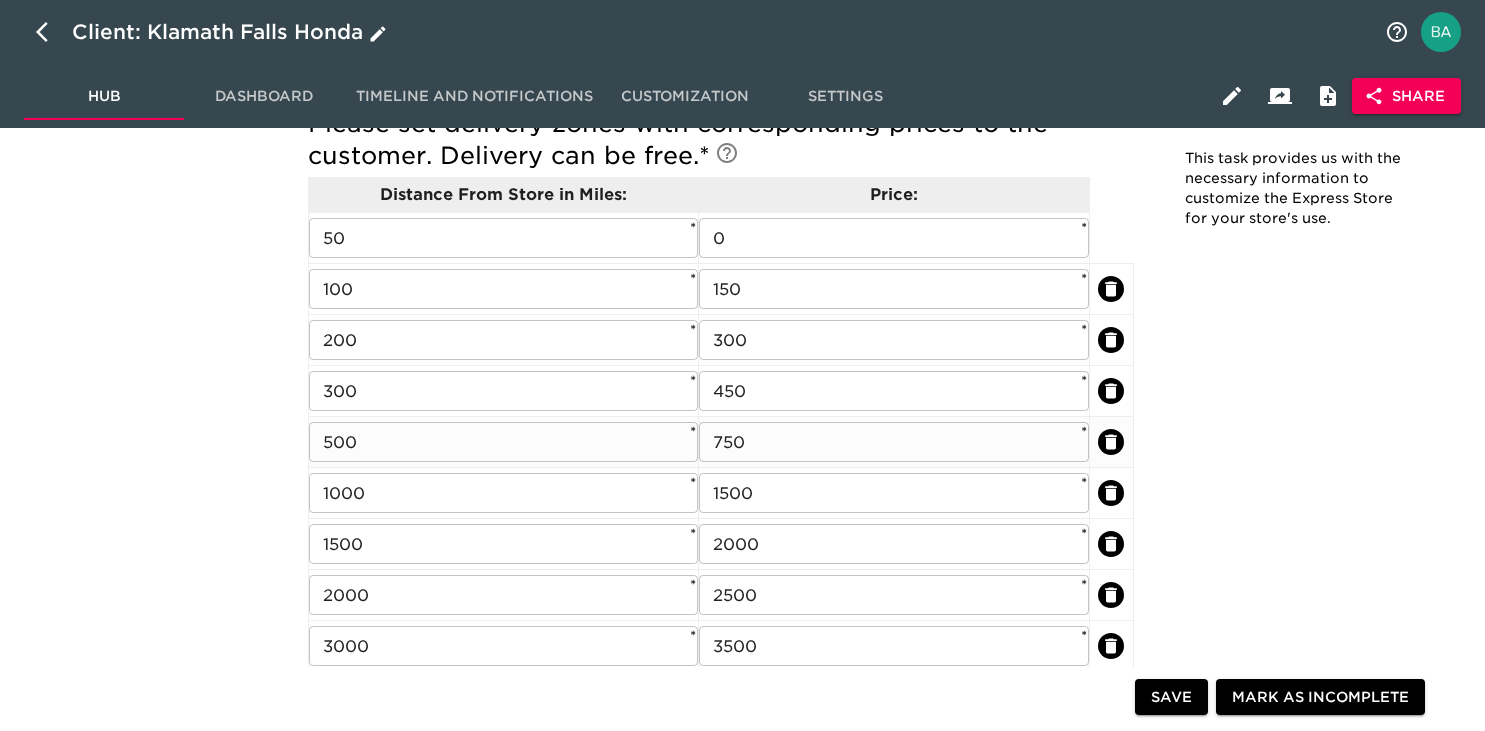 click on "750" at bounding box center [893, 442] 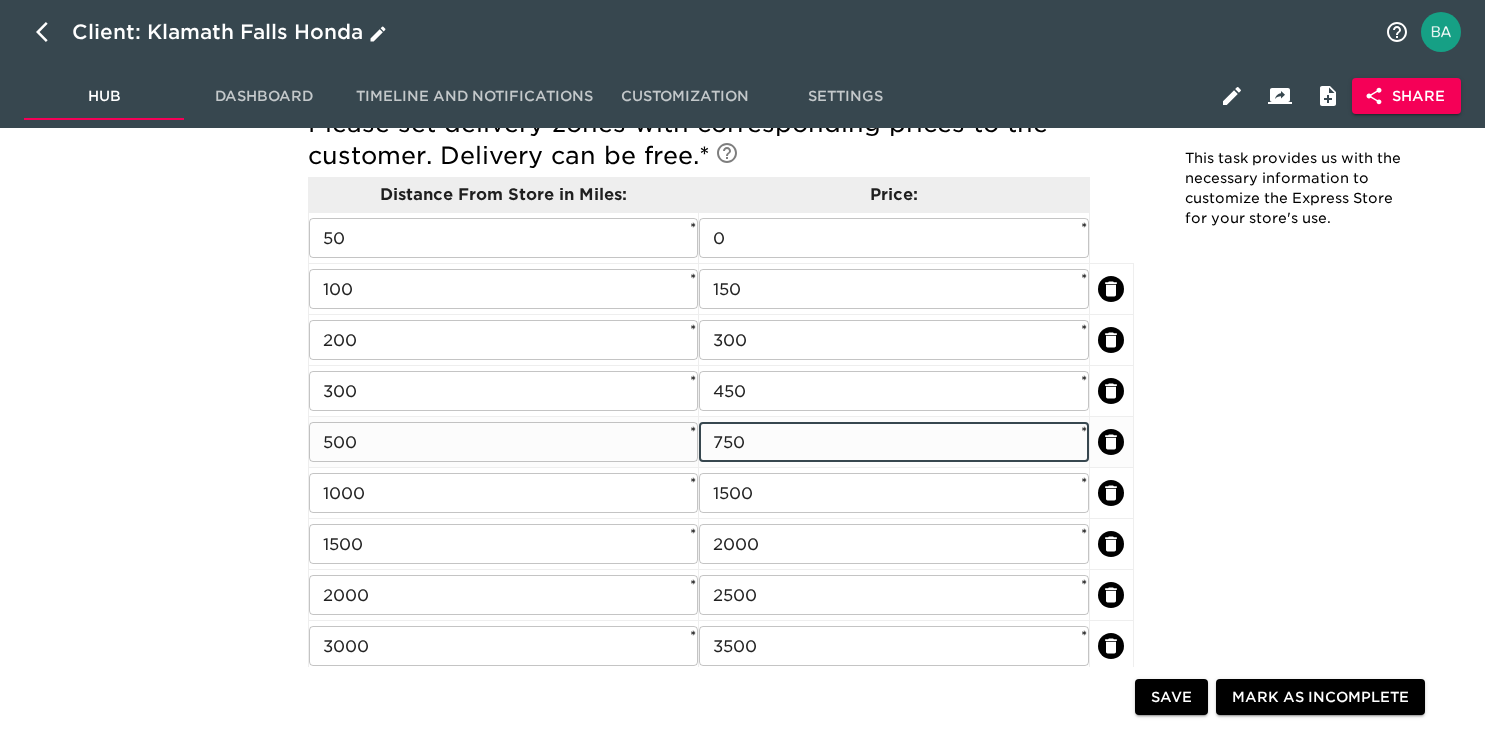 click on "750" at bounding box center [893, 442] 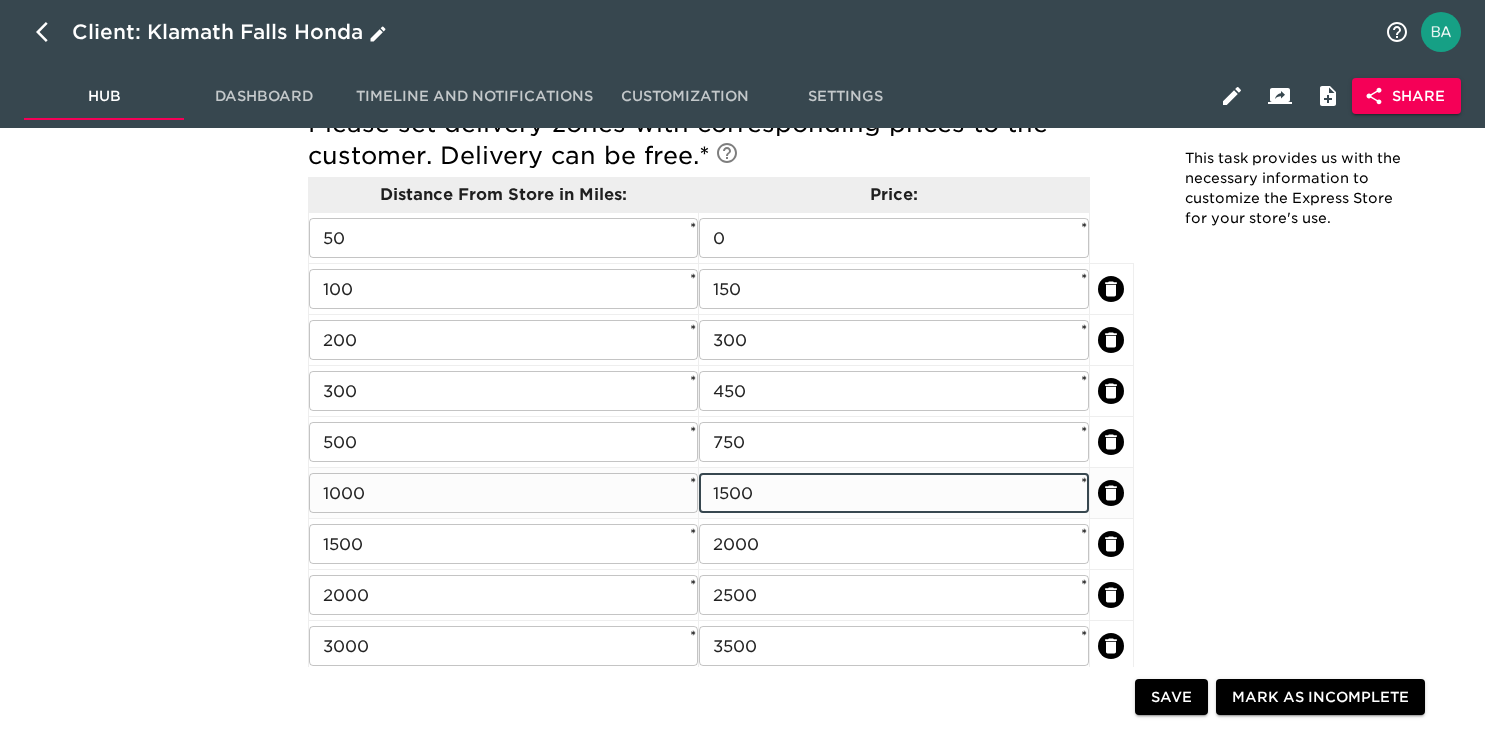 click on "1500" at bounding box center [893, 493] 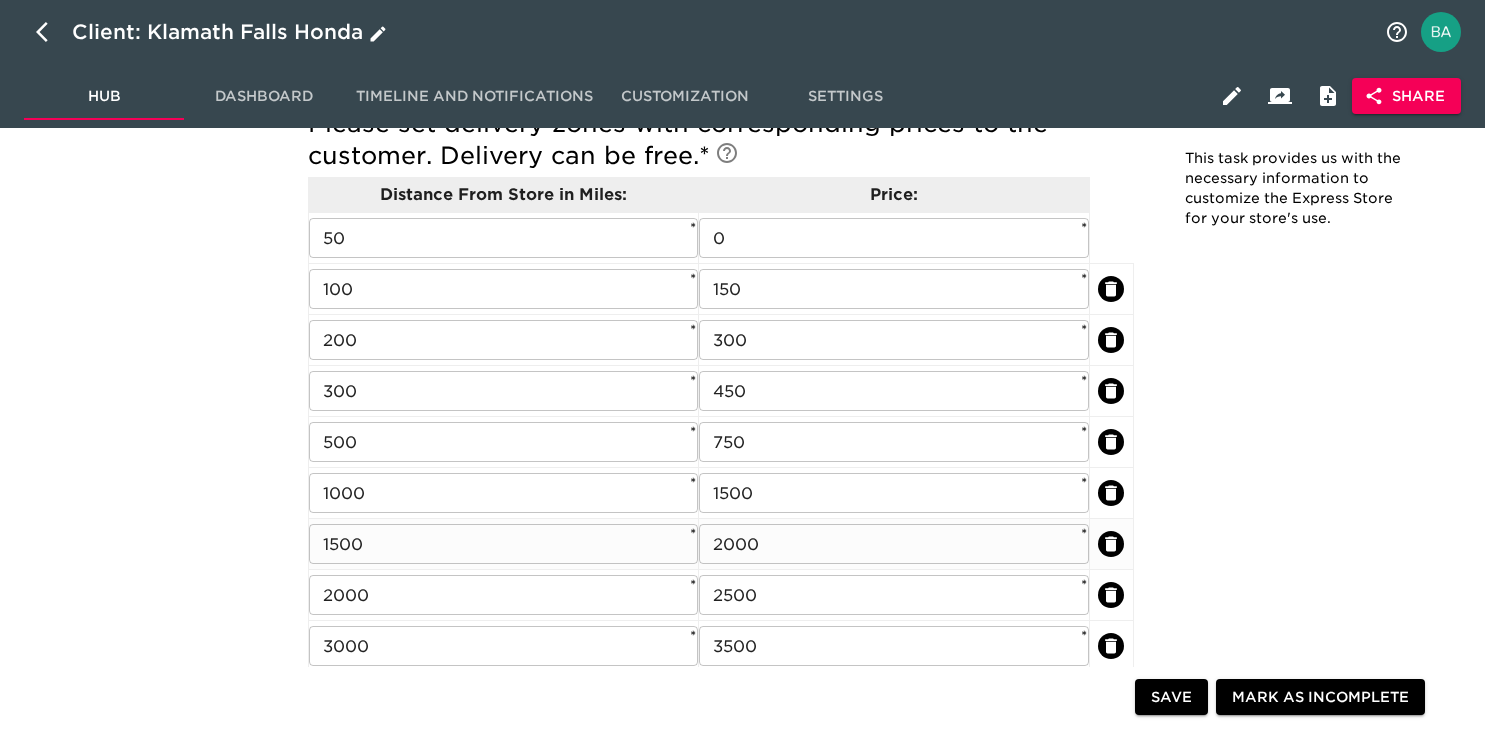 click on "1500" at bounding box center [503, 544] 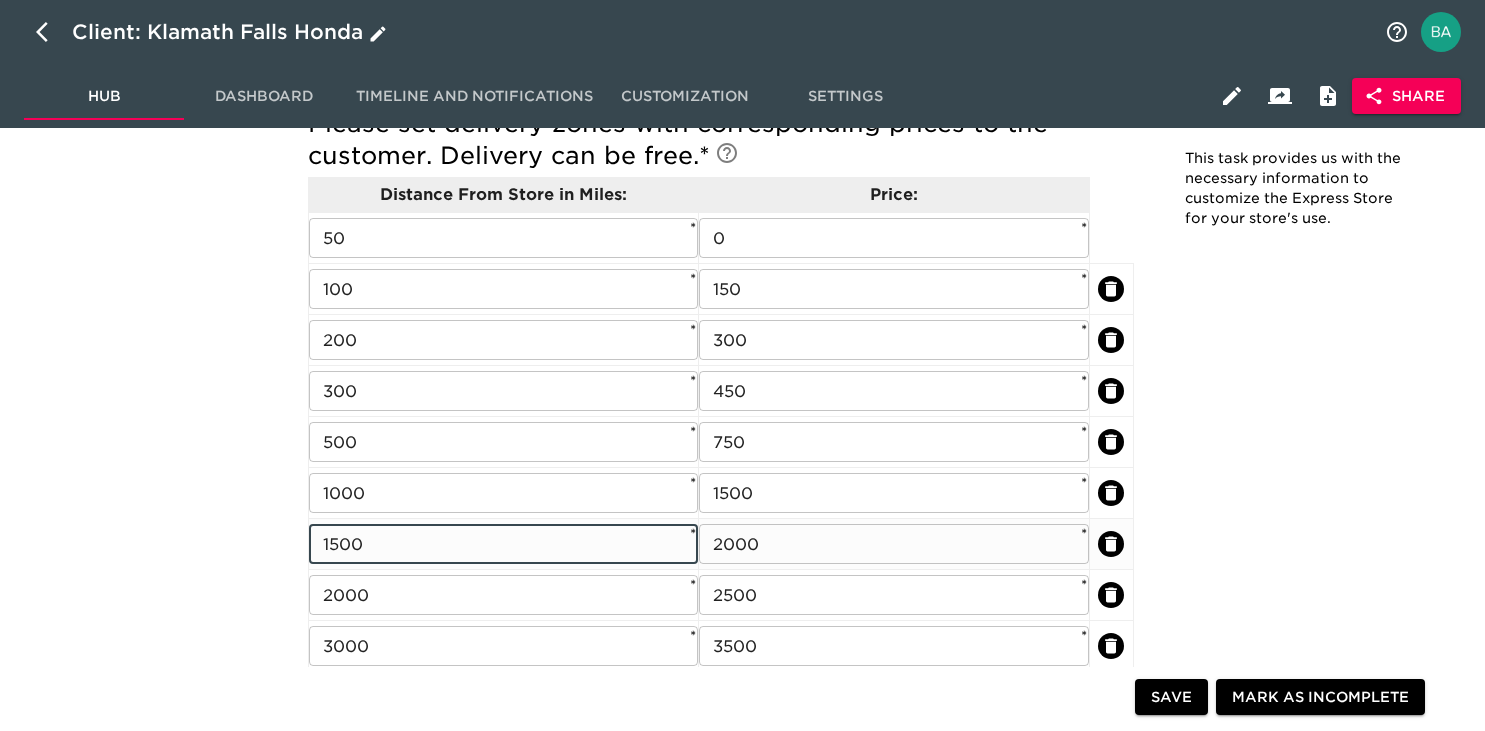click on "1500" at bounding box center [503, 544] 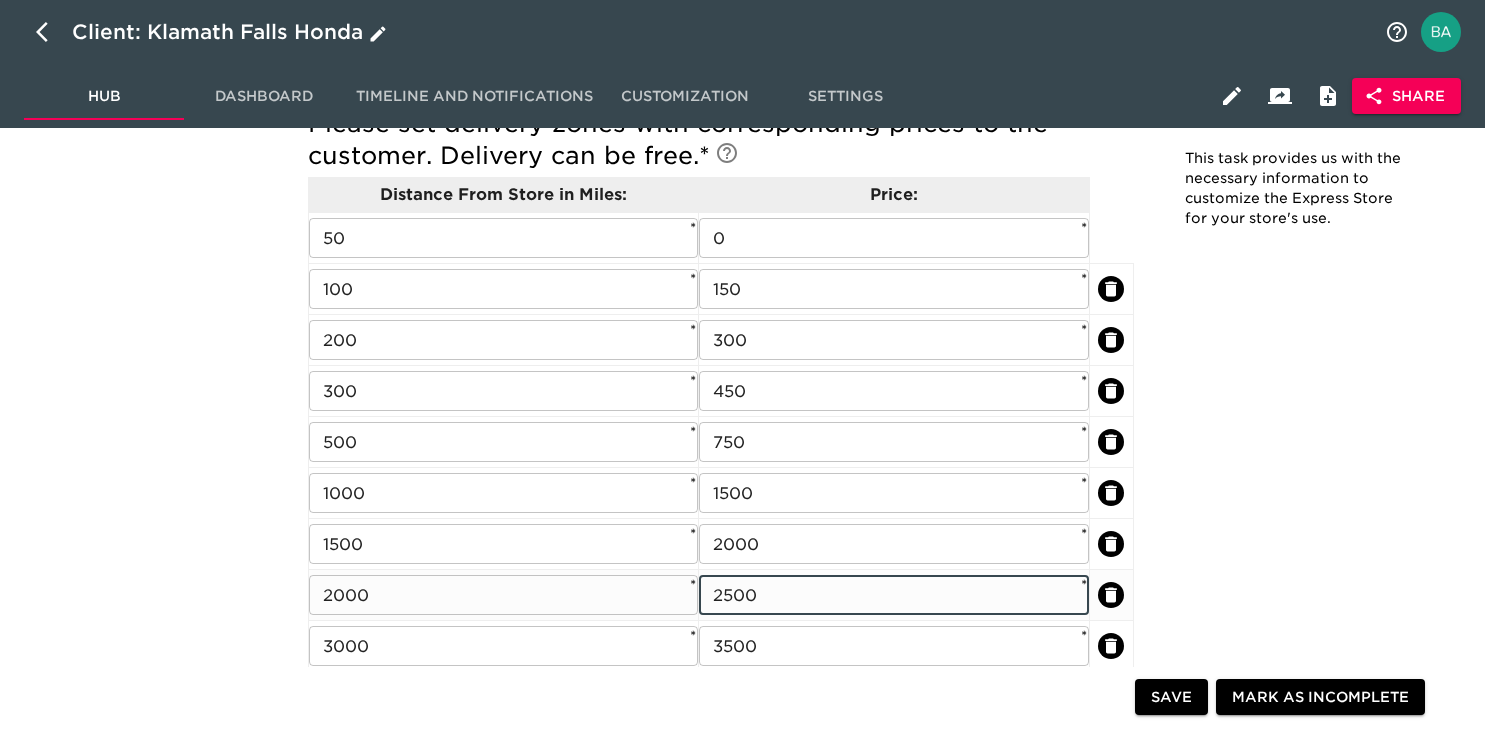 click on "2500" at bounding box center [893, 595] 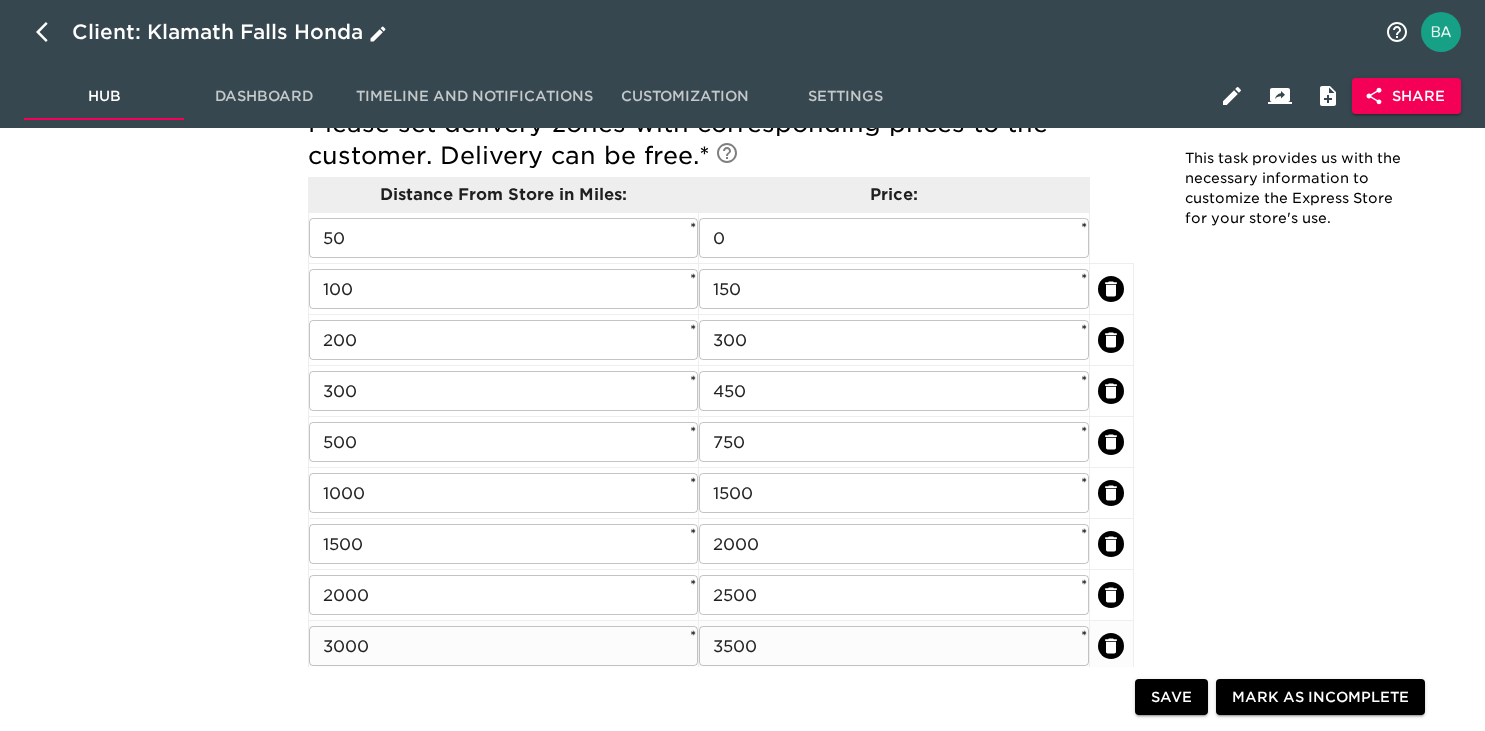 click on "3000" at bounding box center (503, 646) 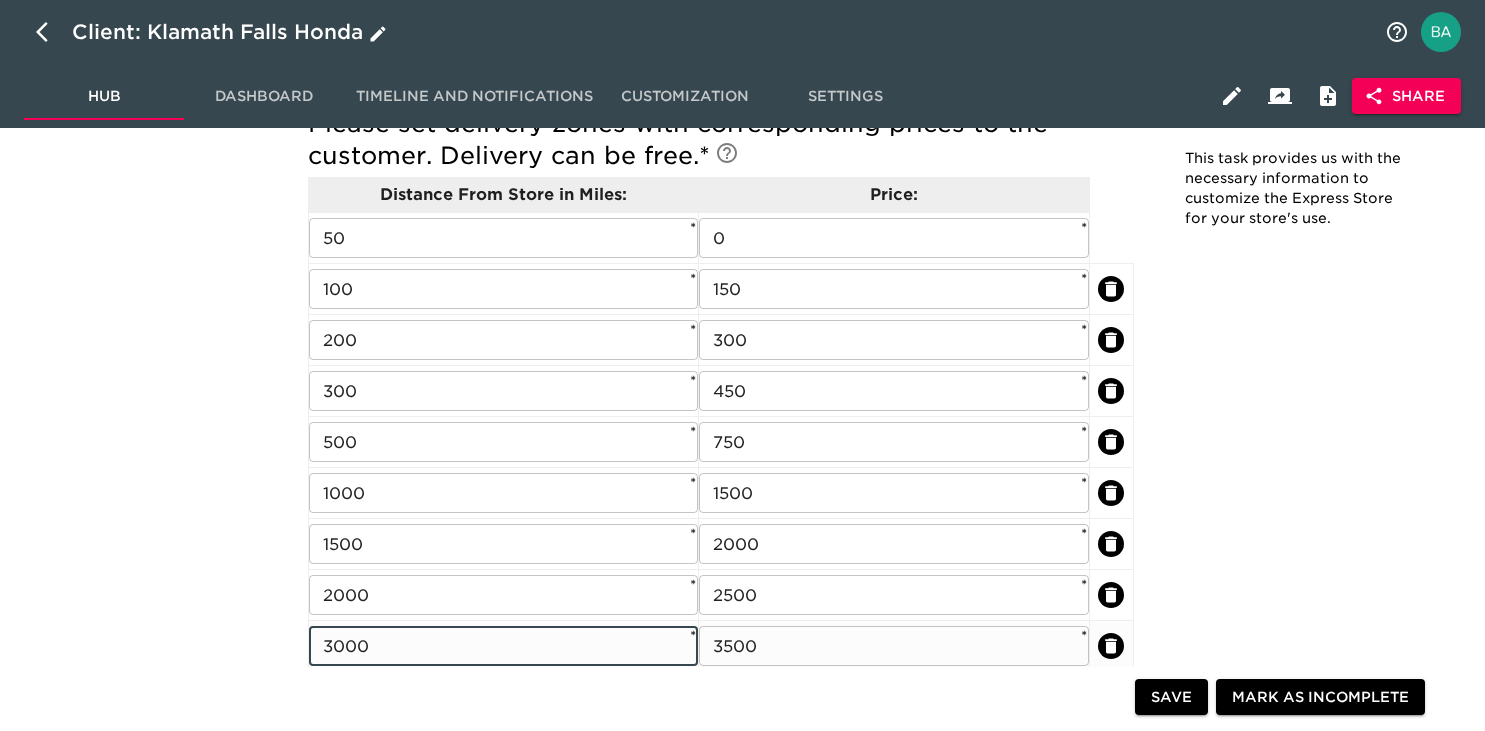 click on "3000" at bounding box center [503, 646] 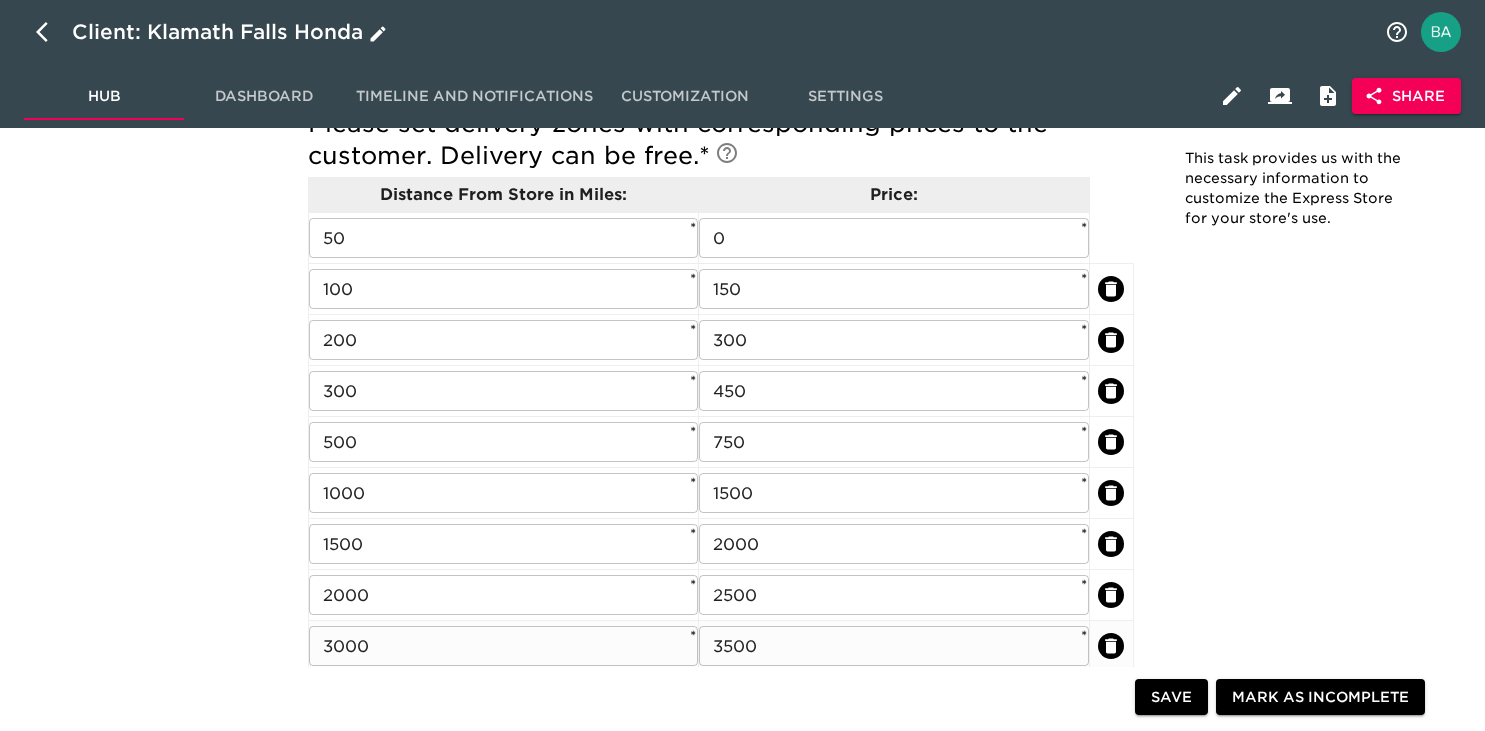 click on "3500" at bounding box center [893, 646] 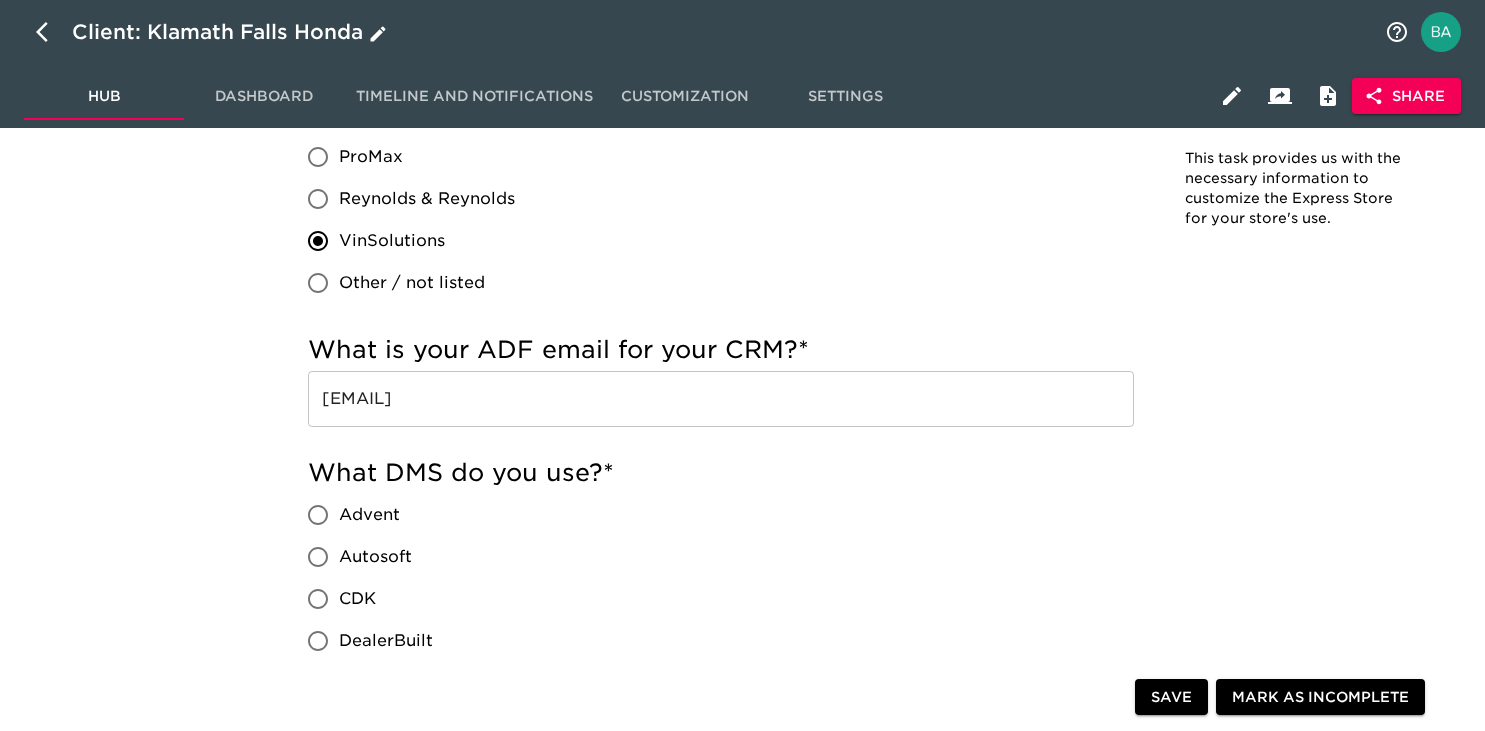 scroll, scrollTop: 0, scrollLeft: 0, axis: both 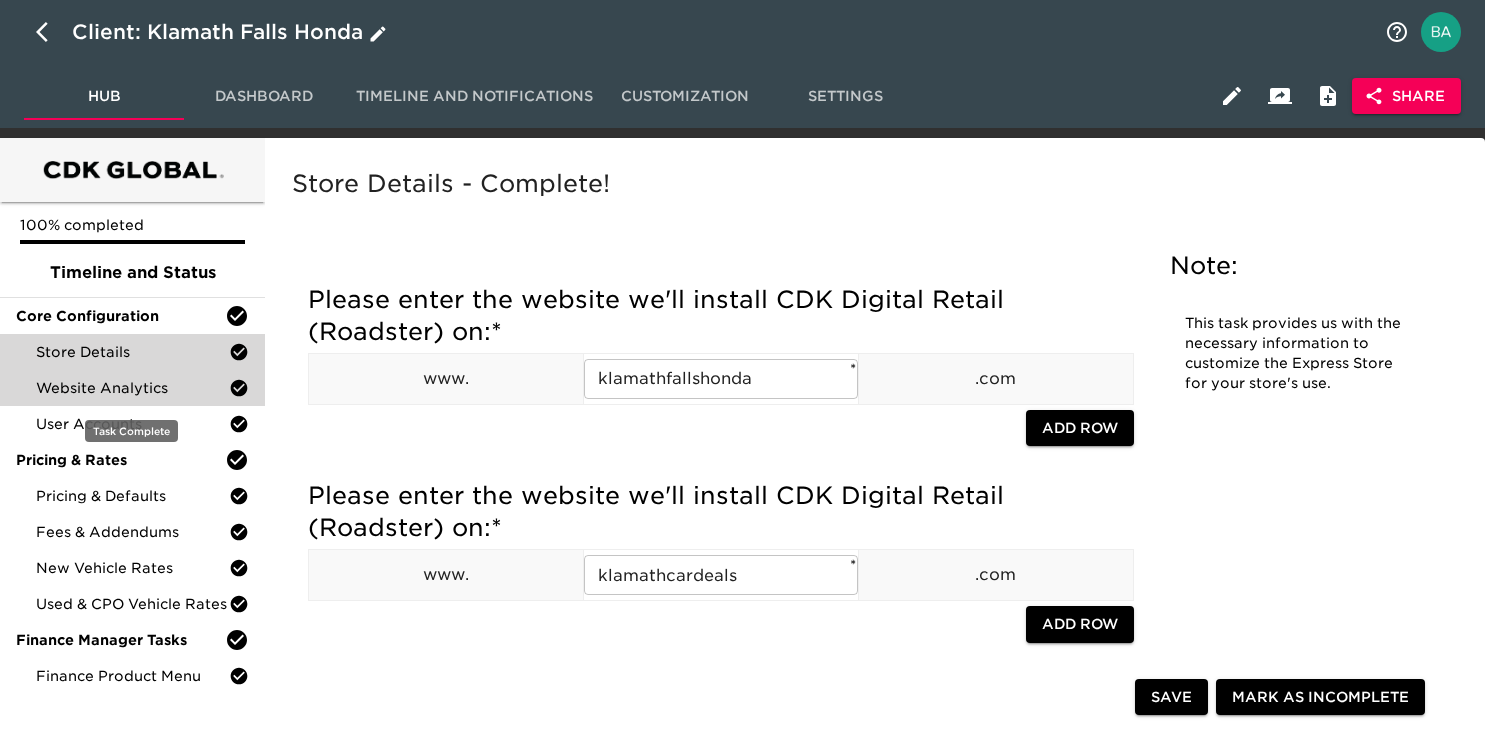 click on "Website Analytics" at bounding box center [132, 388] 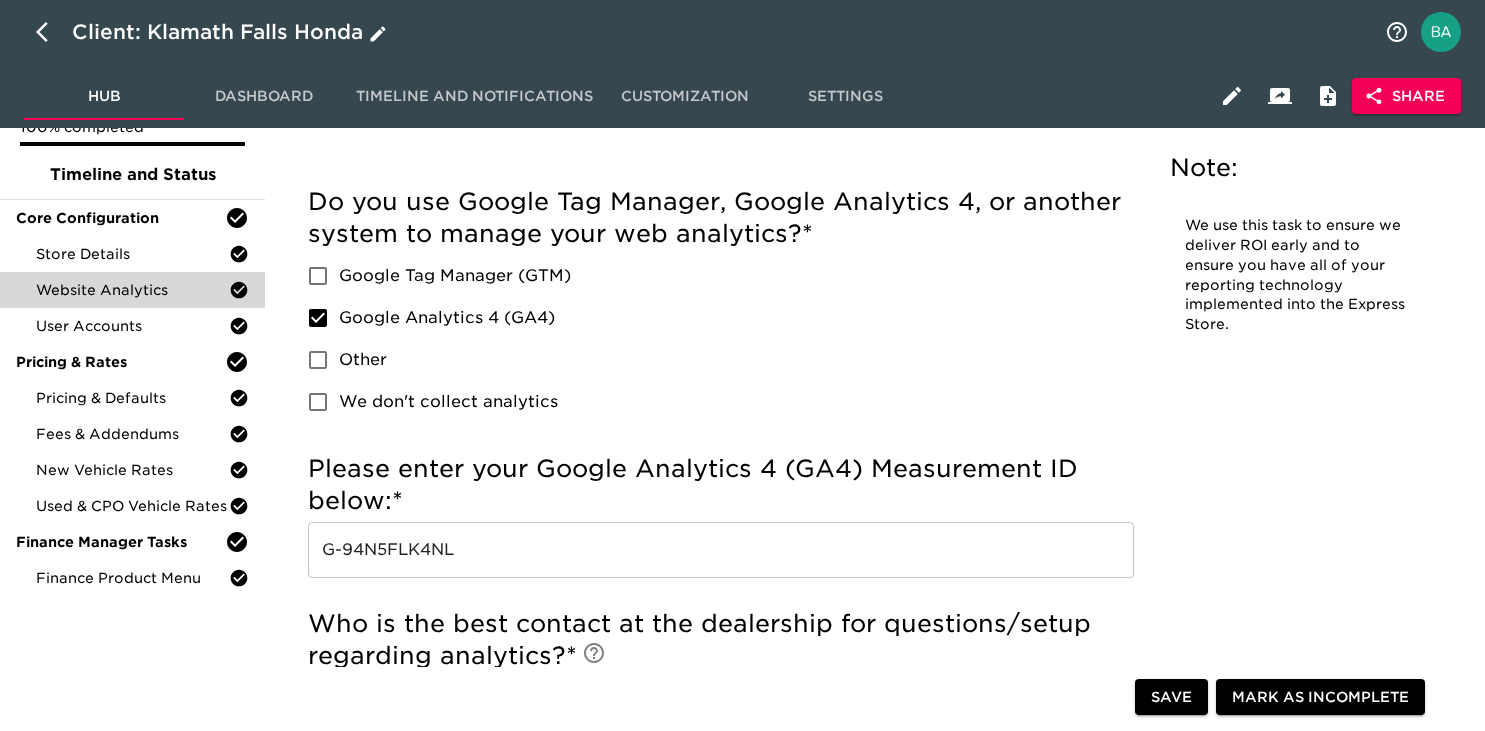 scroll, scrollTop: 137, scrollLeft: 0, axis: vertical 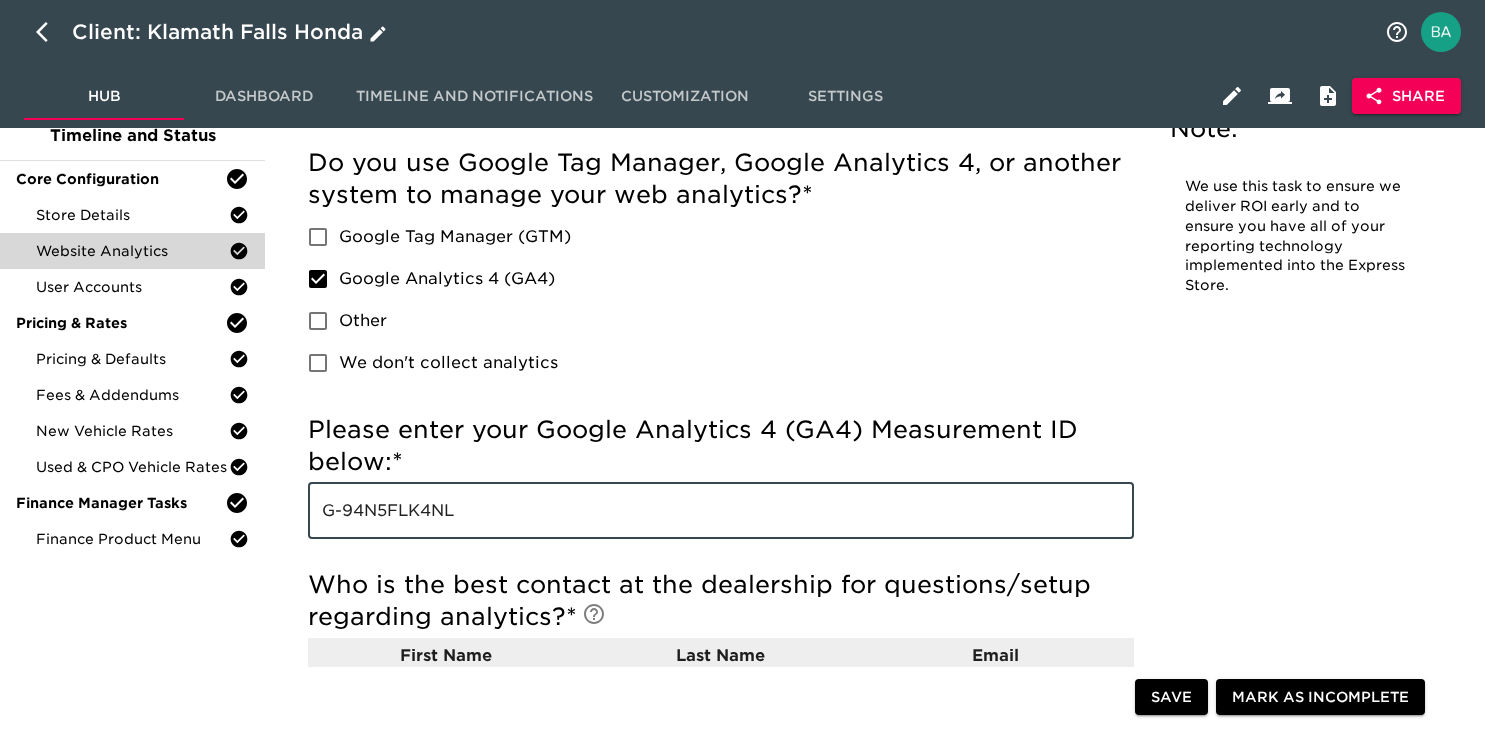 click on "G-94N5FLK4NL" at bounding box center (721, 511) 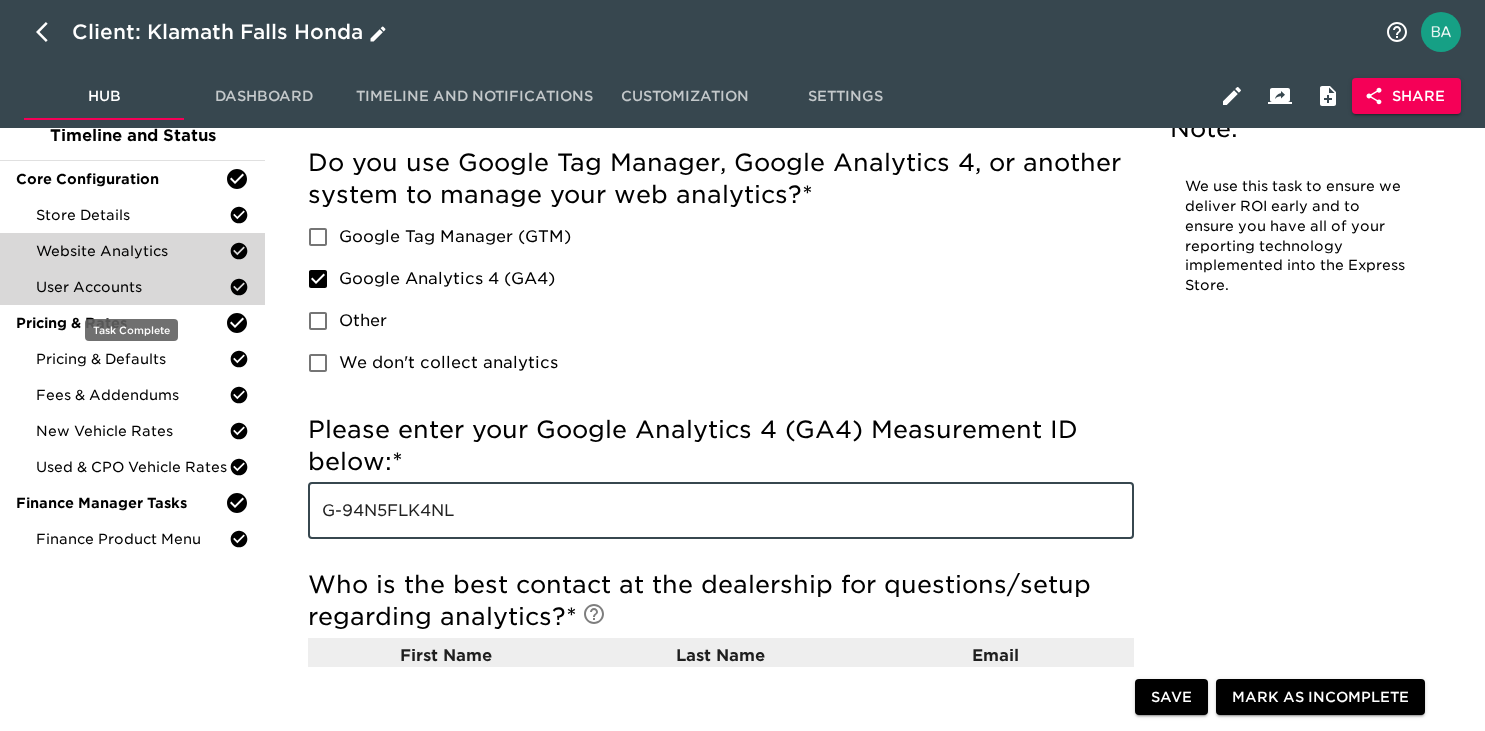 click on "User Accounts" at bounding box center (132, 287) 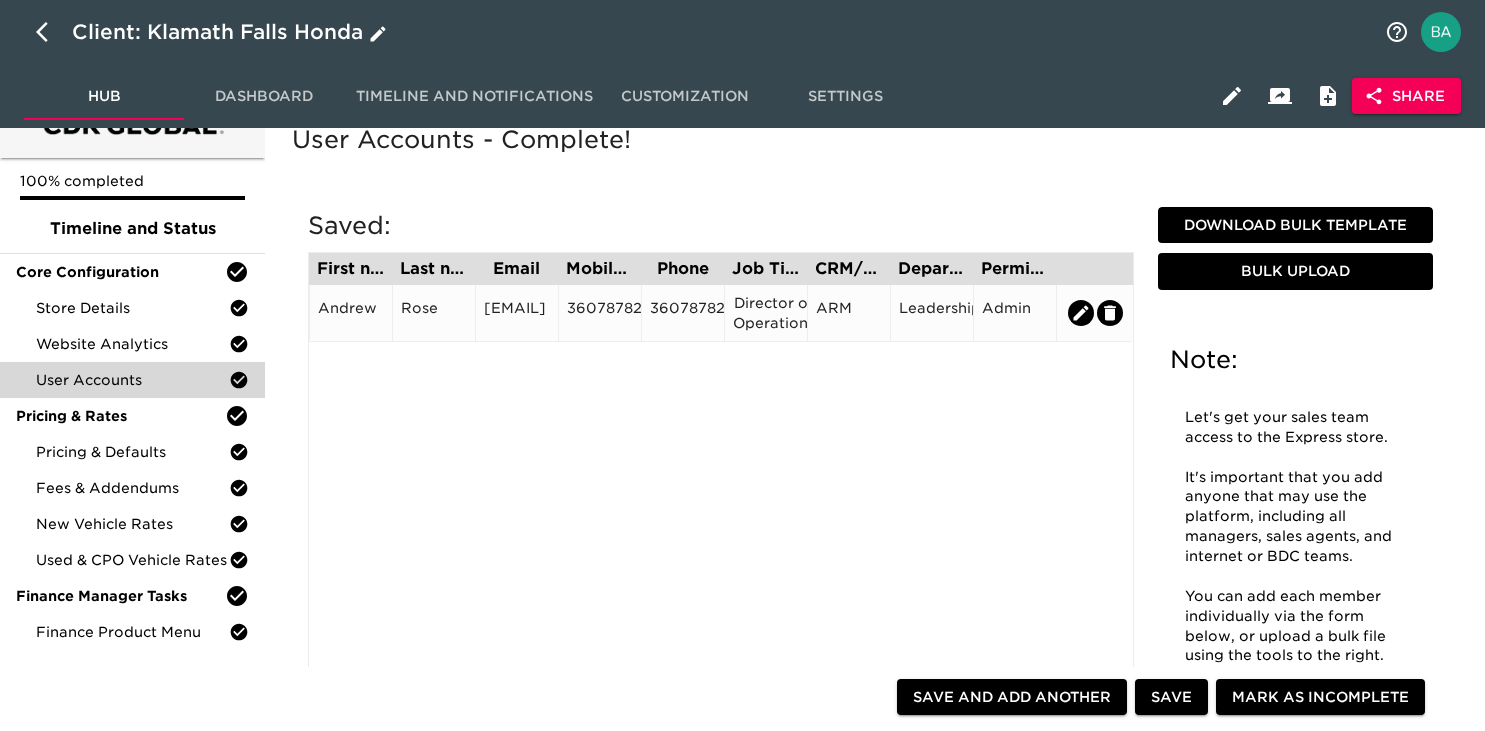 scroll, scrollTop: 58, scrollLeft: 0, axis: vertical 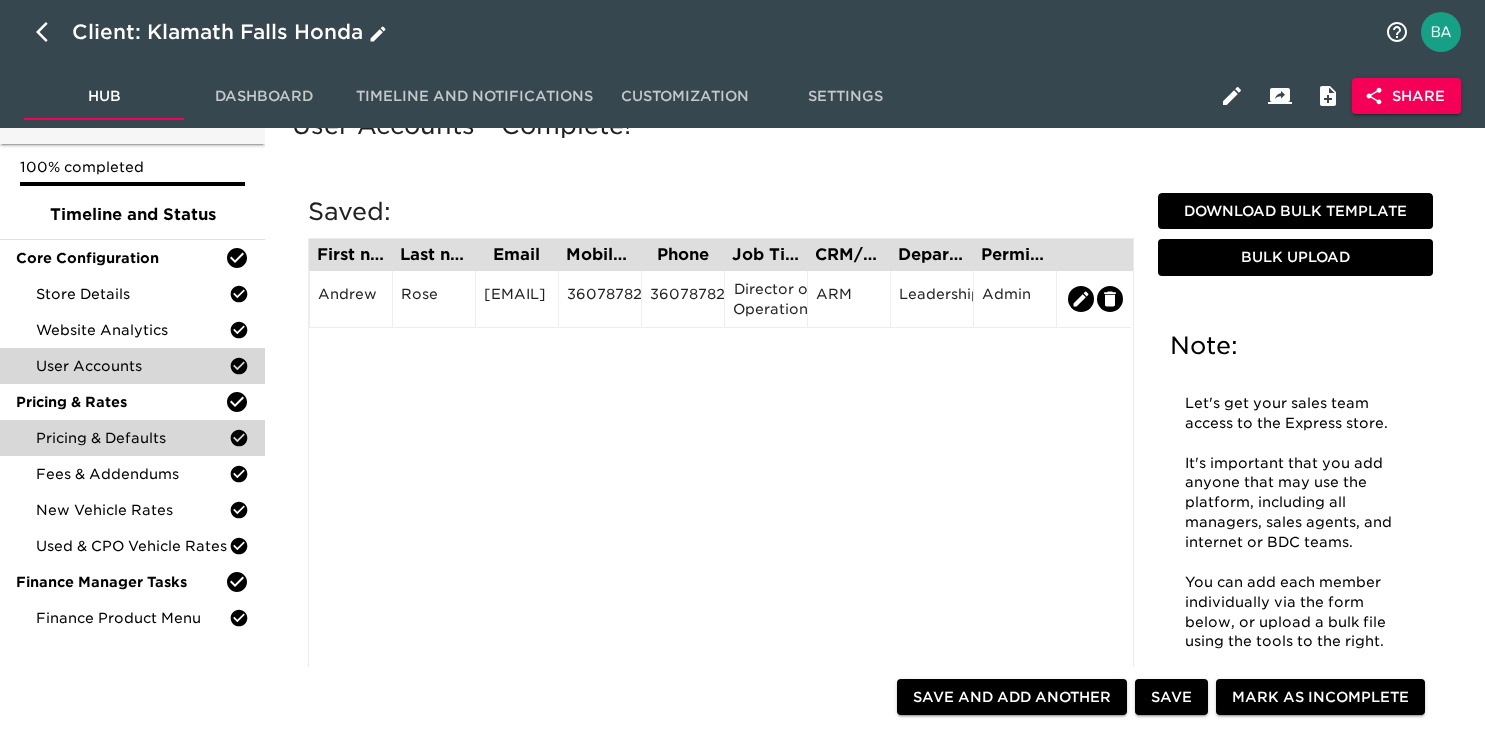 click on "Pricing & Defaults" at bounding box center (132, 438) 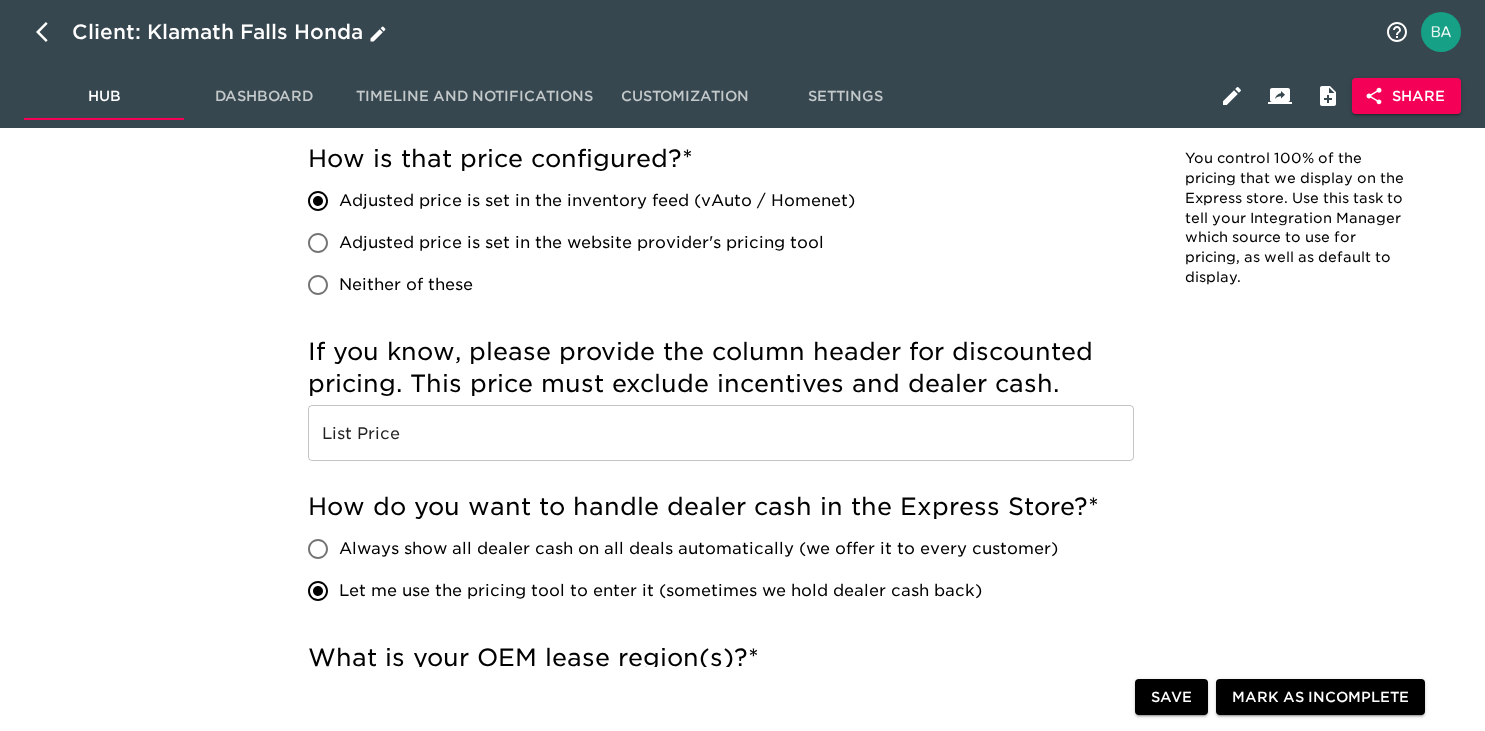 scroll, scrollTop: 956, scrollLeft: 0, axis: vertical 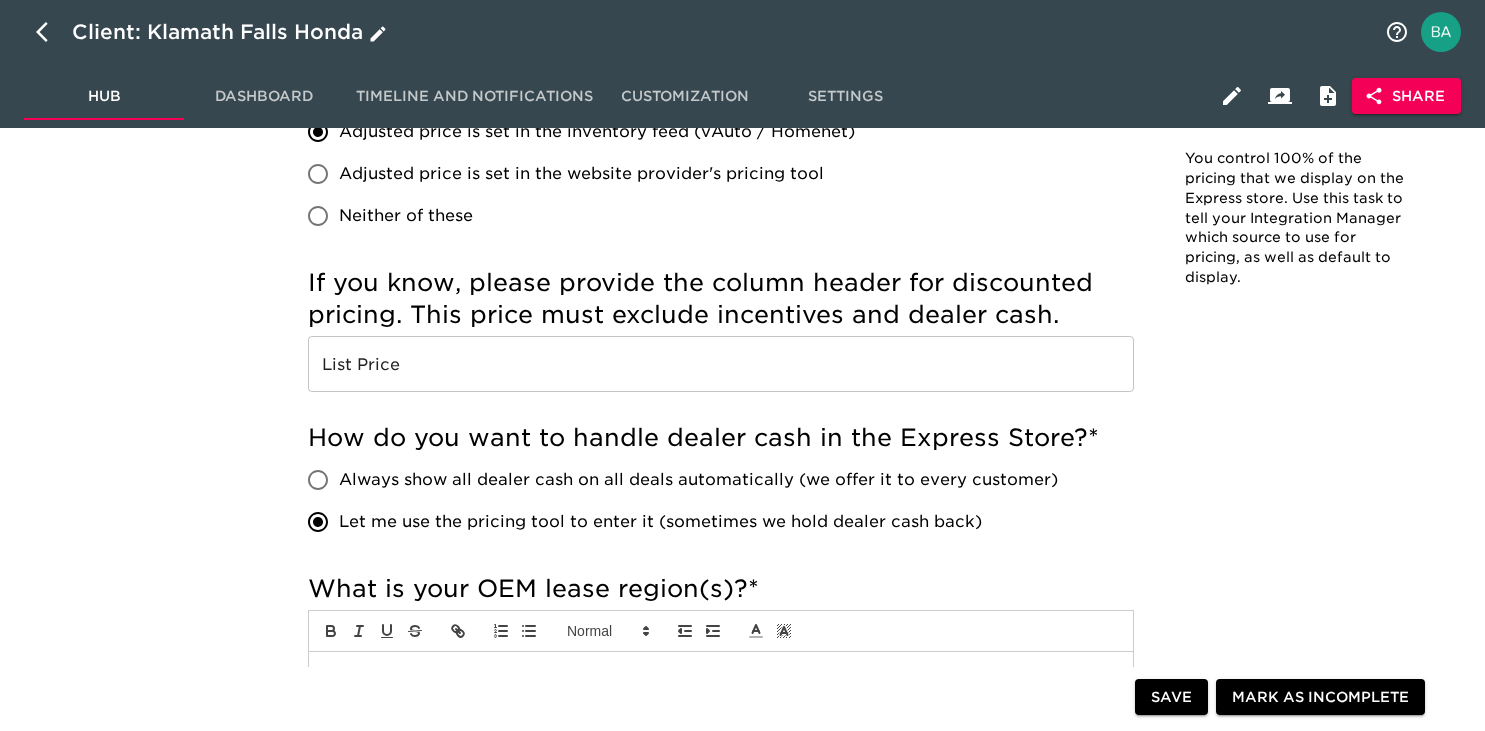click on "List Price" at bounding box center (721, 364) 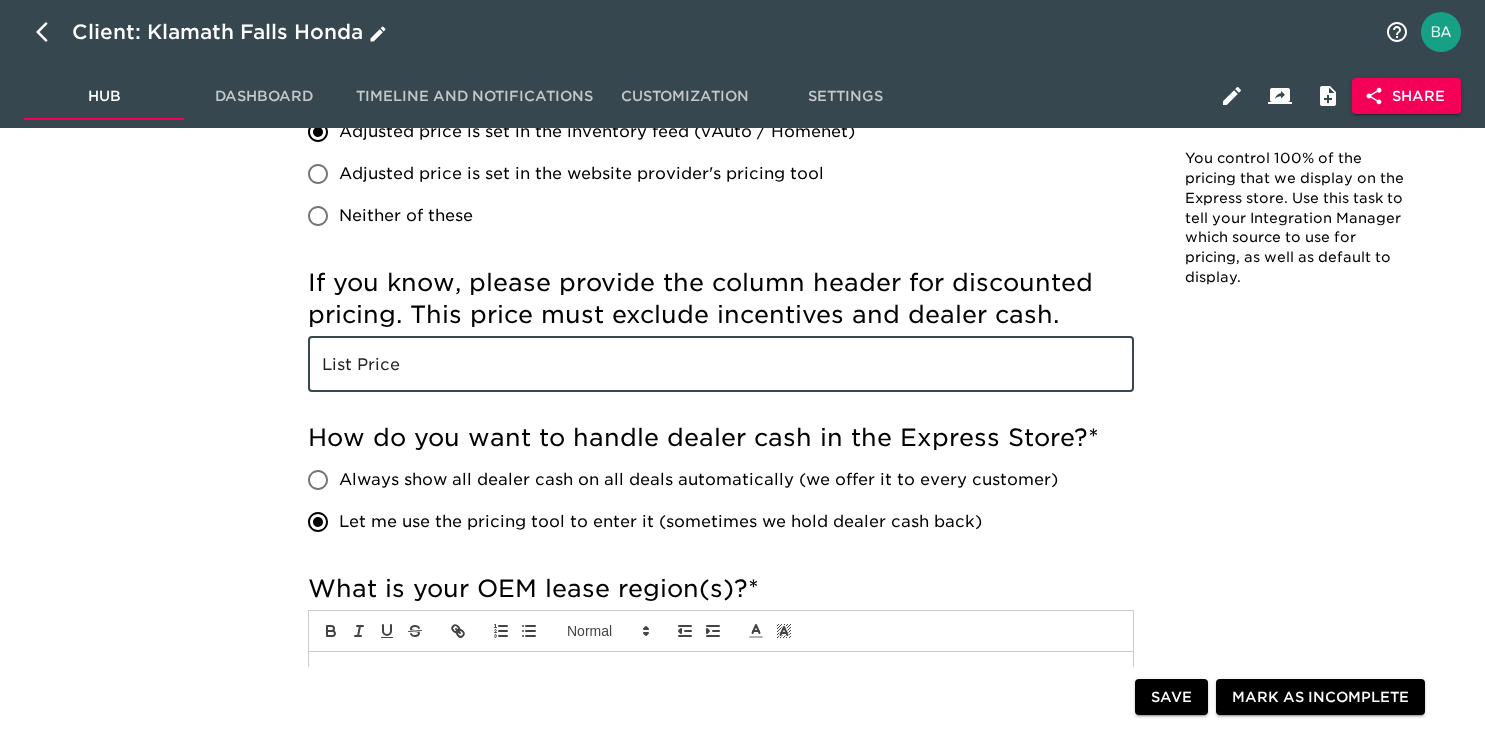 click on "List Price" at bounding box center [721, 364] 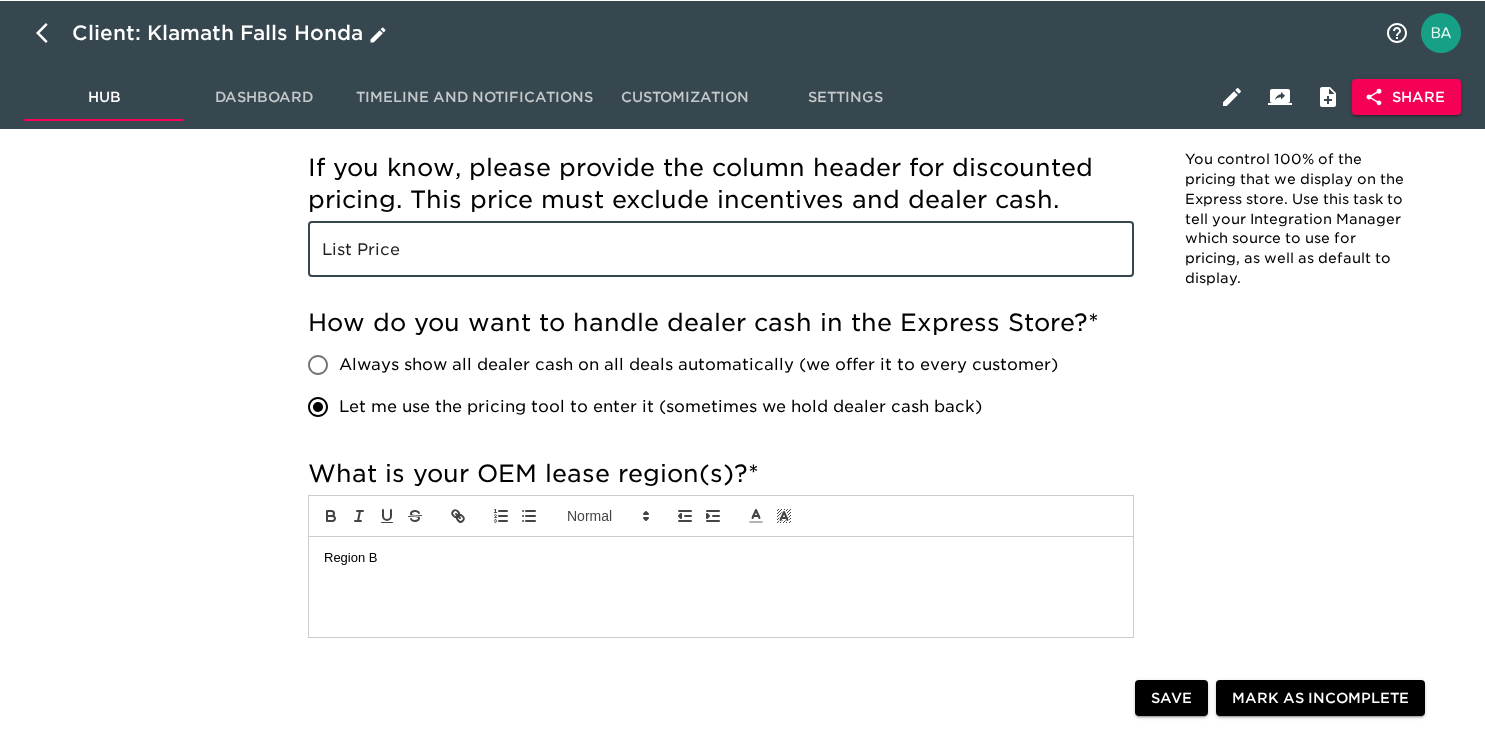 scroll, scrollTop: 1103, scrollLeft: 0, axis: vertical 